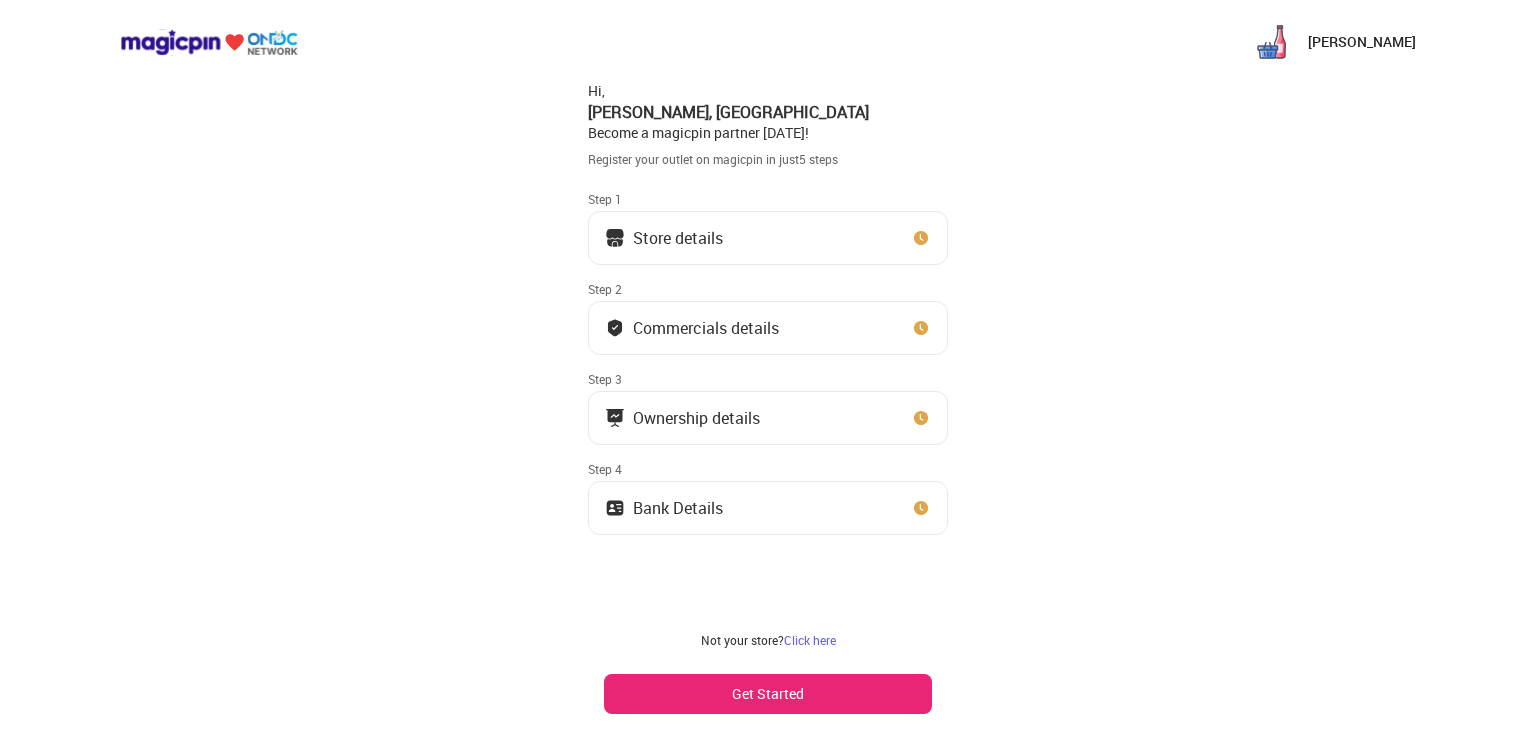 scroll, scrollTop: 0, scrollLeft: 0, axis: both 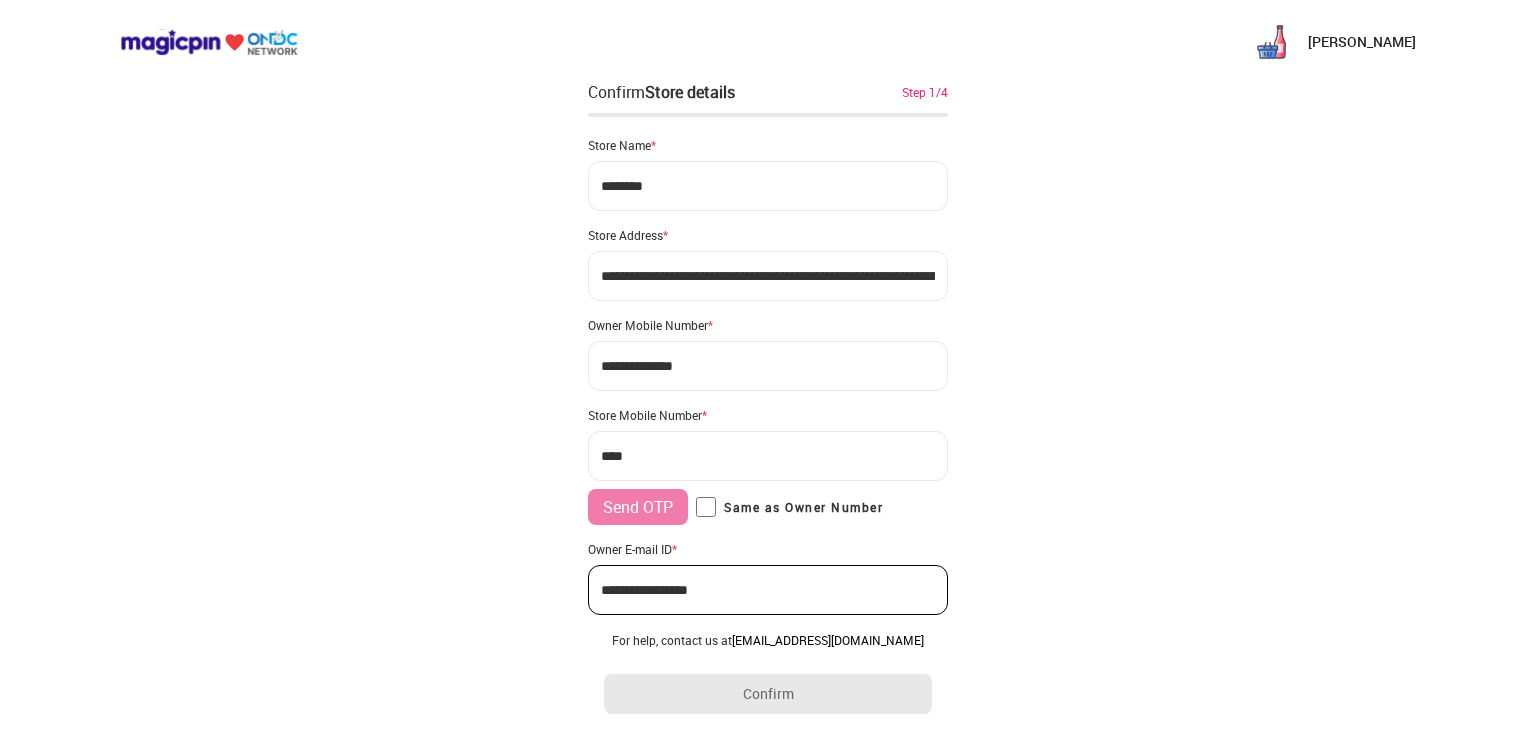 type on "**********" 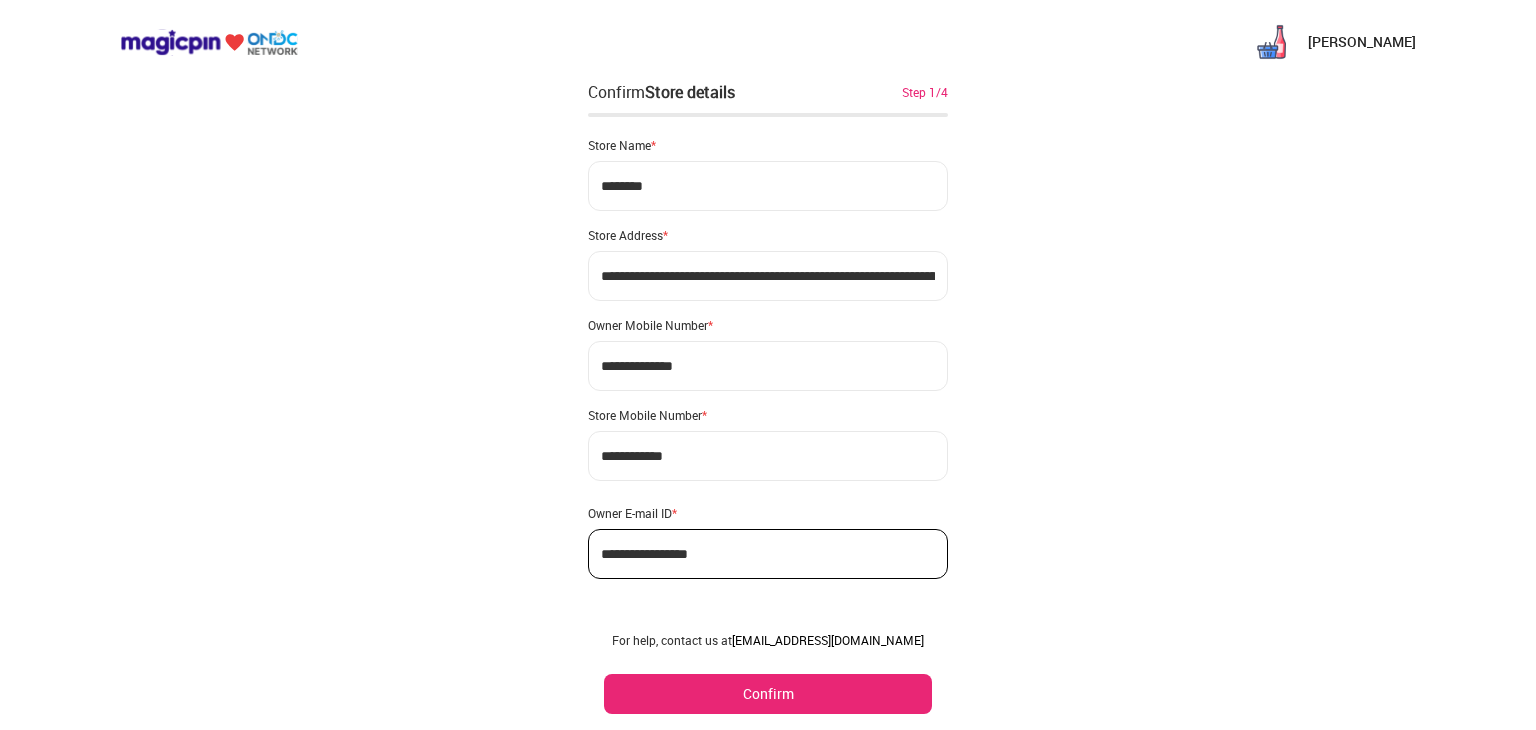 click on "Confirm" at bounding box center [768, 694] 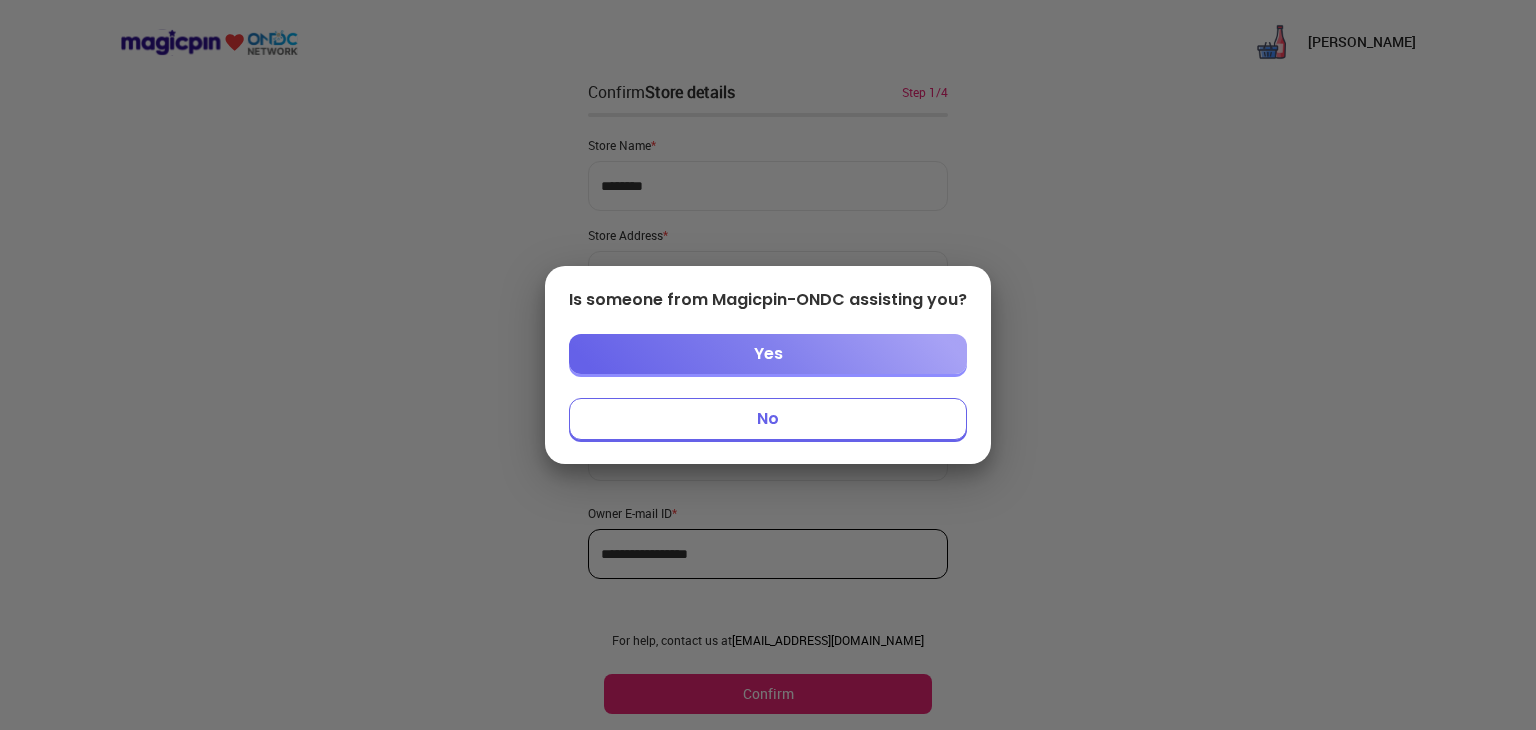 click on "No" at bounding box center (768, 419) 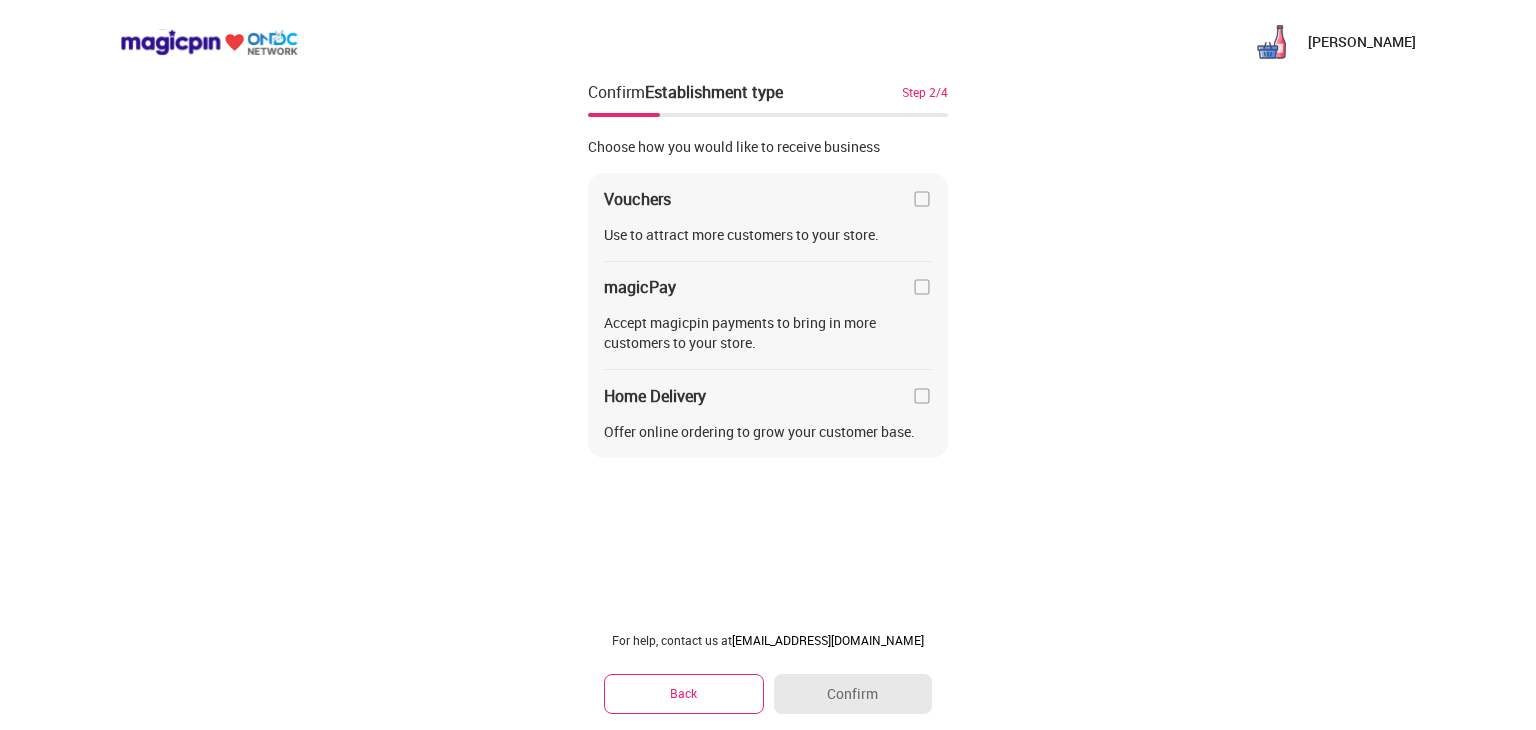 click at bounding box center (922, 396) 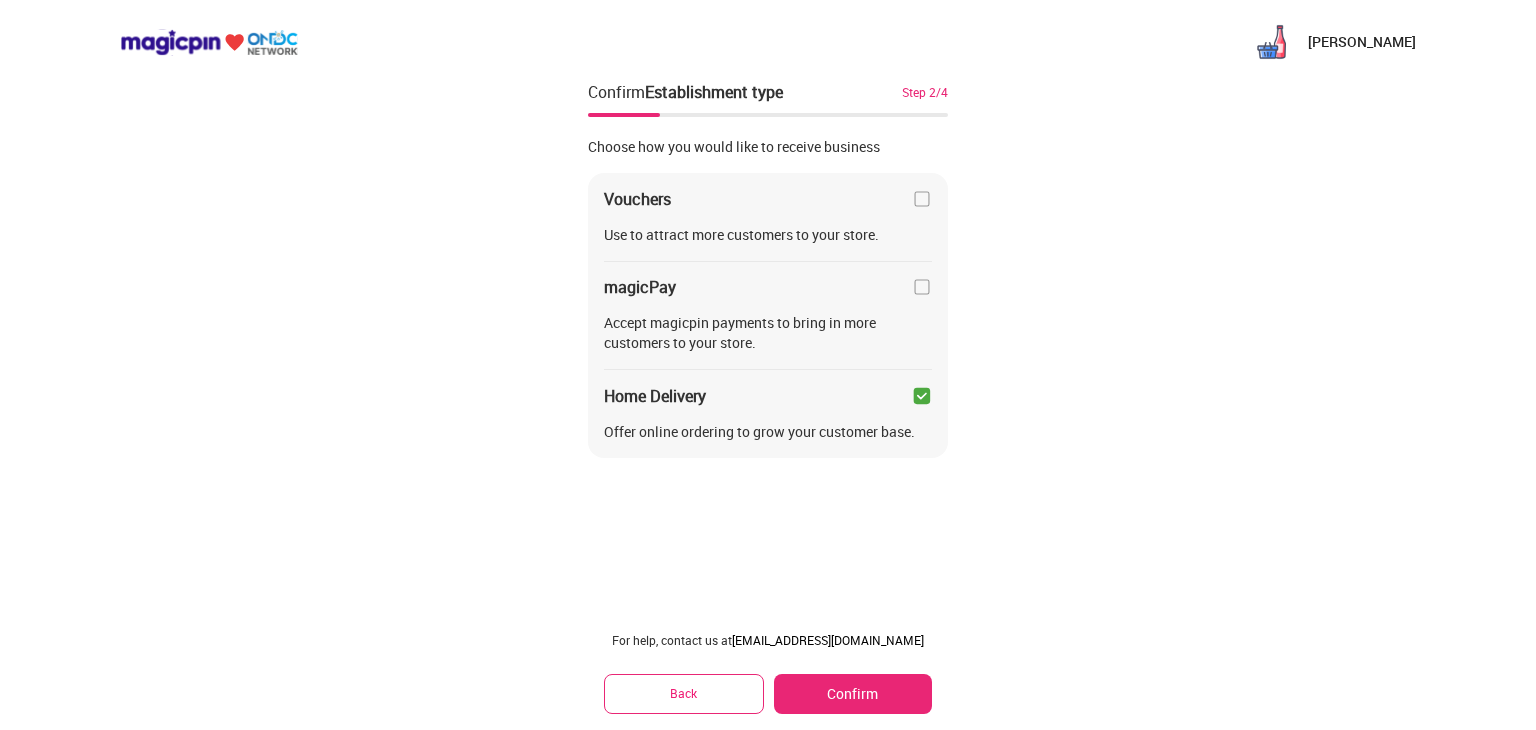 click at bounding box center (922, 199) 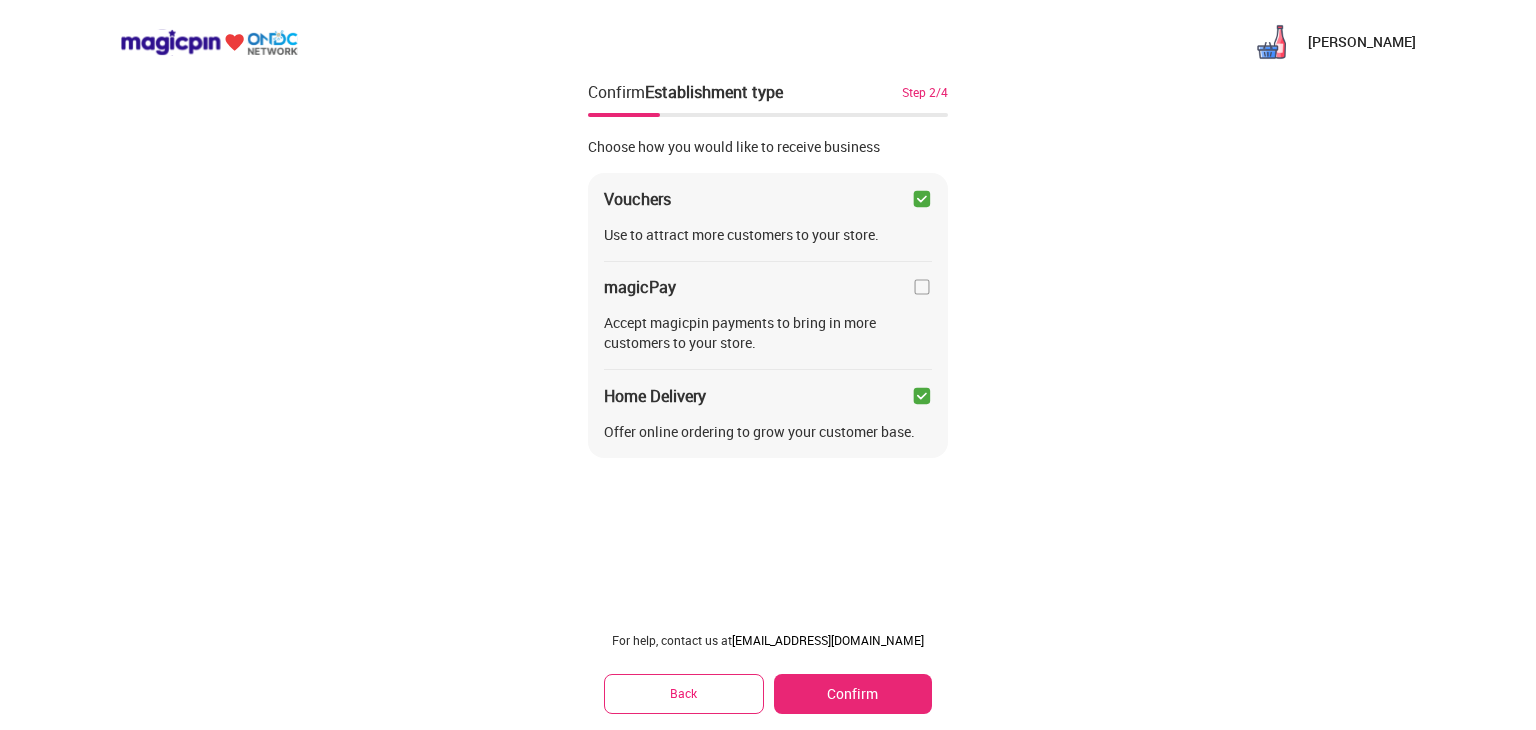 click on "Confirm" at bounding box center [853, 694] 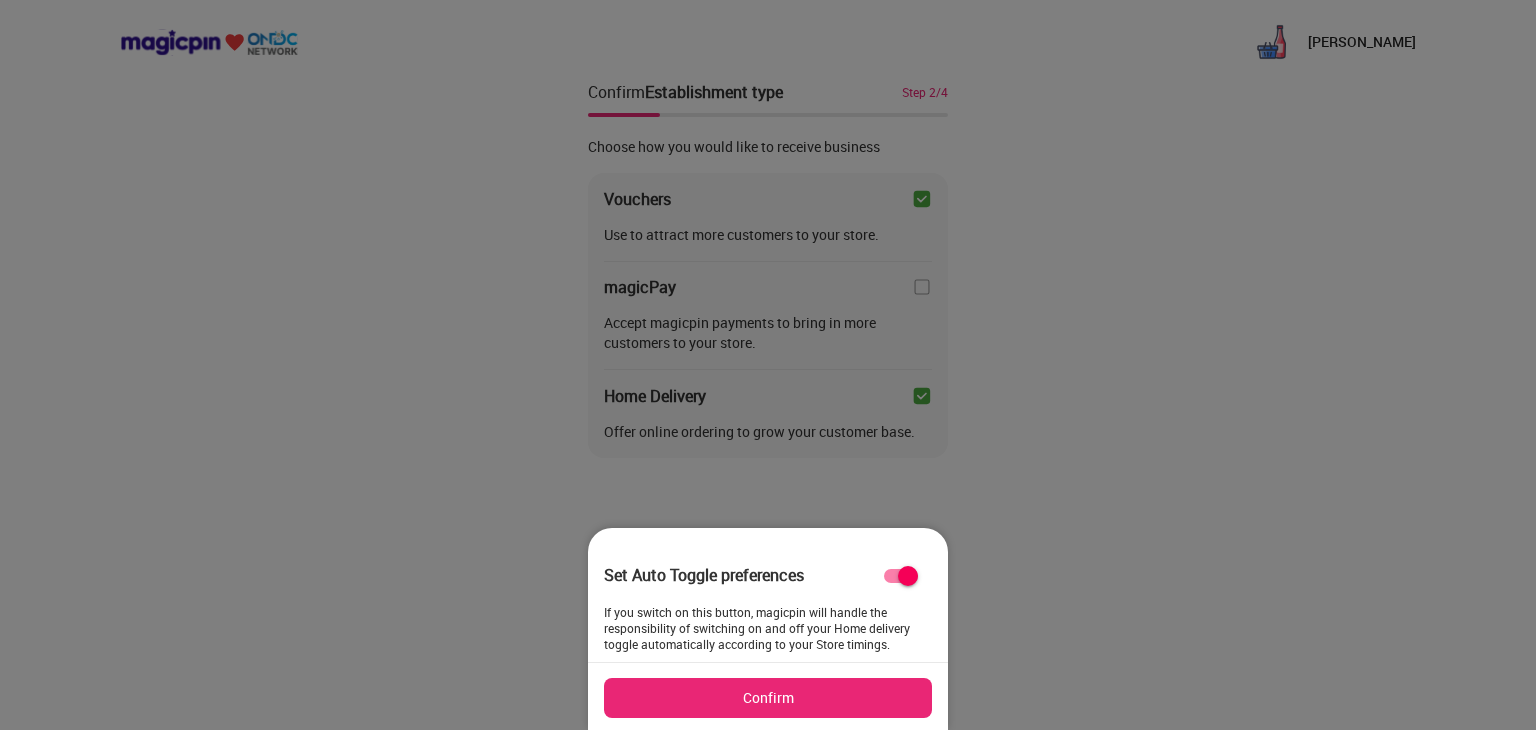 click on "Confirm" at bounding box center (768, 698) 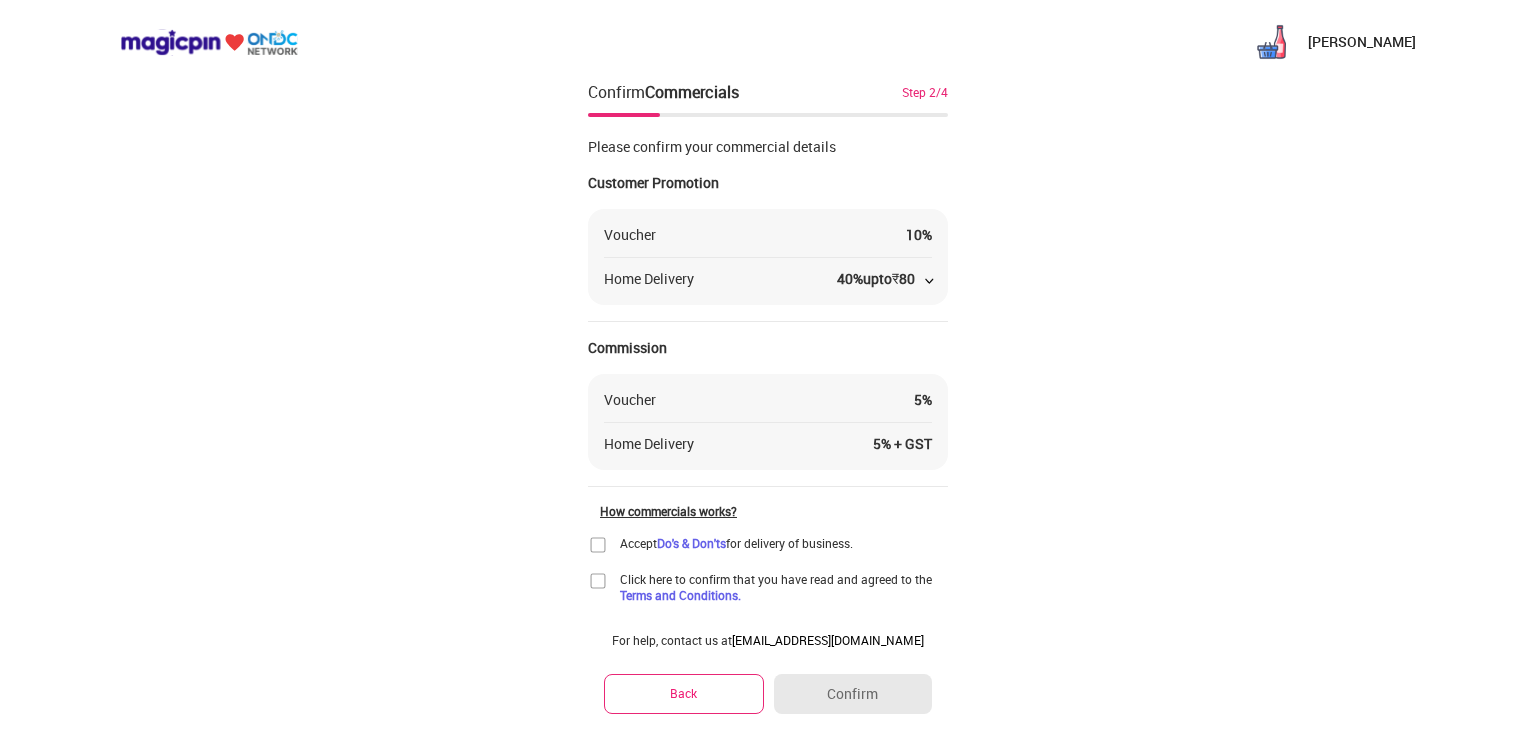 click at bounding box center (598, 545) 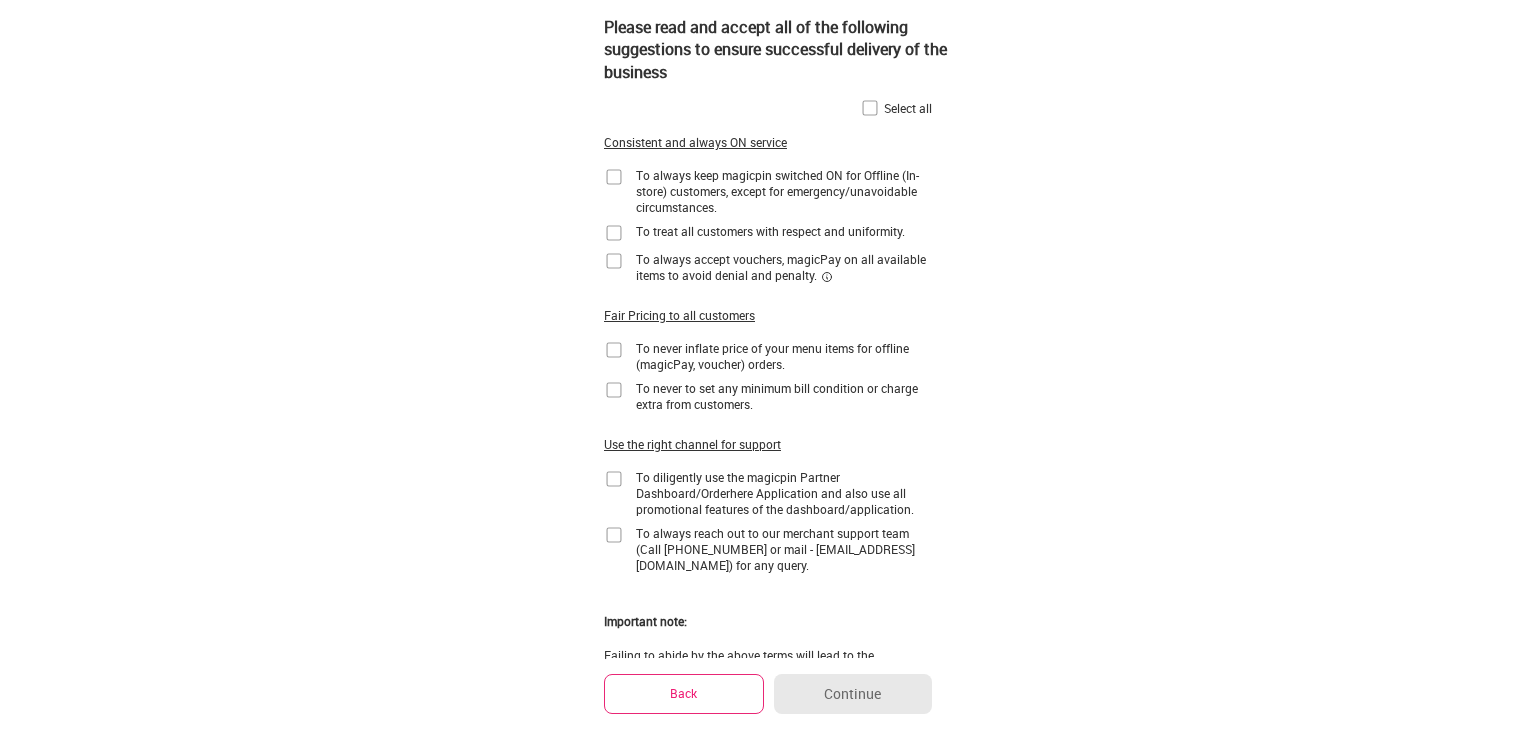 click at bounding box center [614, 233] 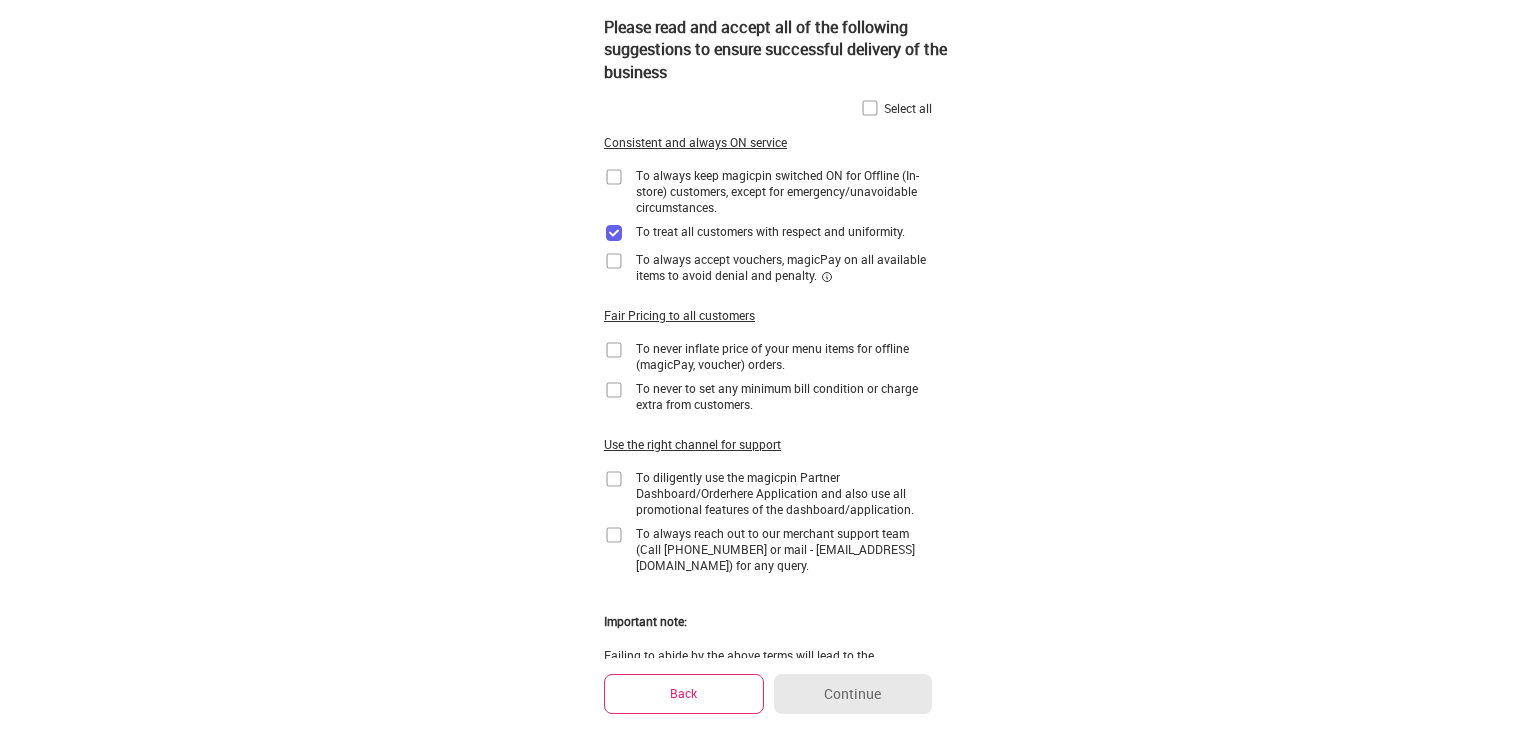click on "Please read and accept all of the following suggestions to ensure successful delivery of the business Select all Consistent and always ON service To always keep magicpin switched ON for Offline (In-store) customers, except for emergency/unavoidable circumstances. To treat all customers with respect and uniformity. To always accept vouchers, magicPay on all available items to avoid denial and penalty. Fair Pricing to all customers To never inflate price of your menu items for offline (magicPay, voucher) orders. To never to set any minimum bill condition or charge extra from customers. Use the right channel for support To diligently use the magicpin Partner Dashboard/Orderhere Application and also use all promotional features of the dashboard/application. To always reach out to our merchant support team (Call [PHONE_NUMBER] or mail - [EMAIL_ADDRESS][DOMAIN_NAME]) for any query. Important note: Failing to abide by the above terms will lead to the termination of your association with magicpin Back Continue" at bounding box center (768, 446) 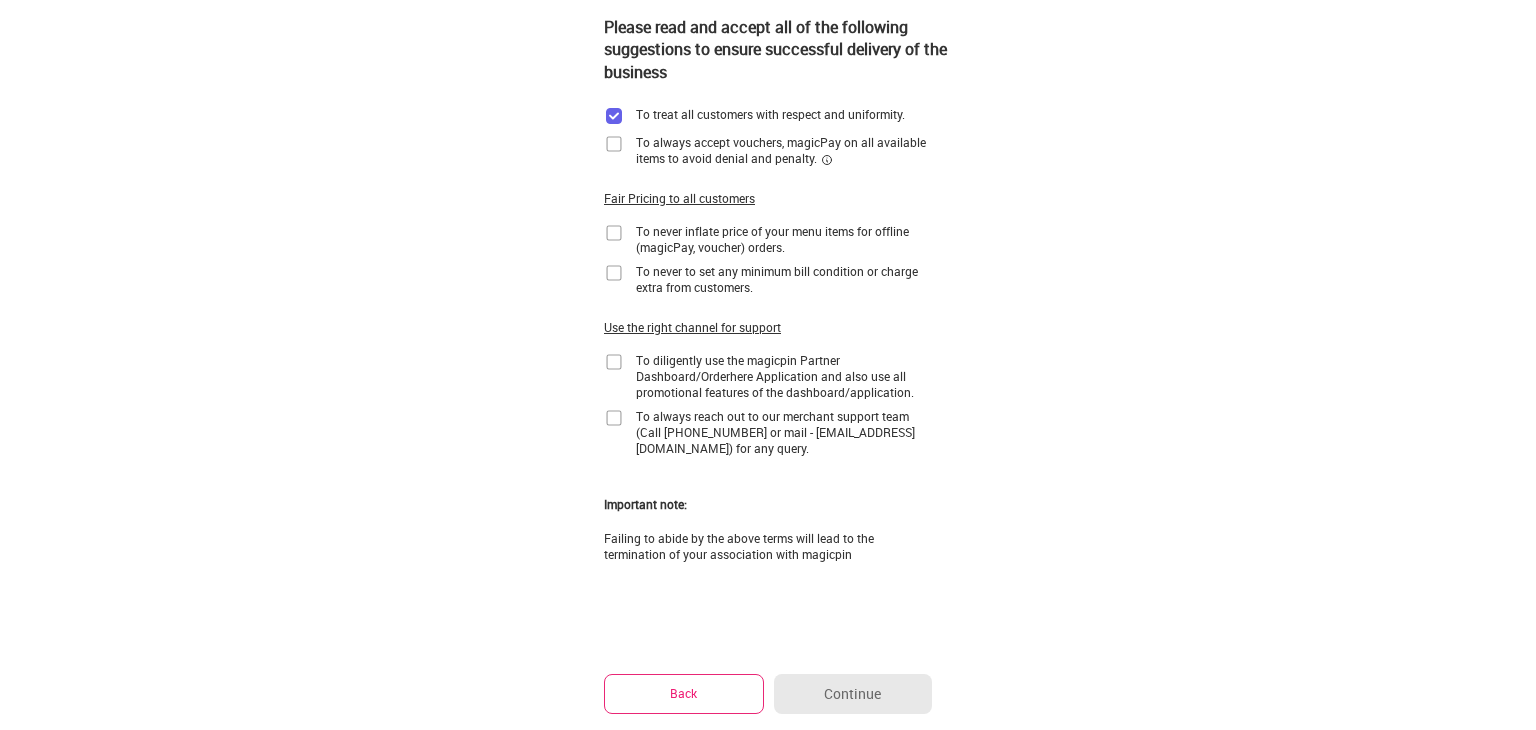scroll, scrollTop: 120, scrollLeft: 0, axis: vertical 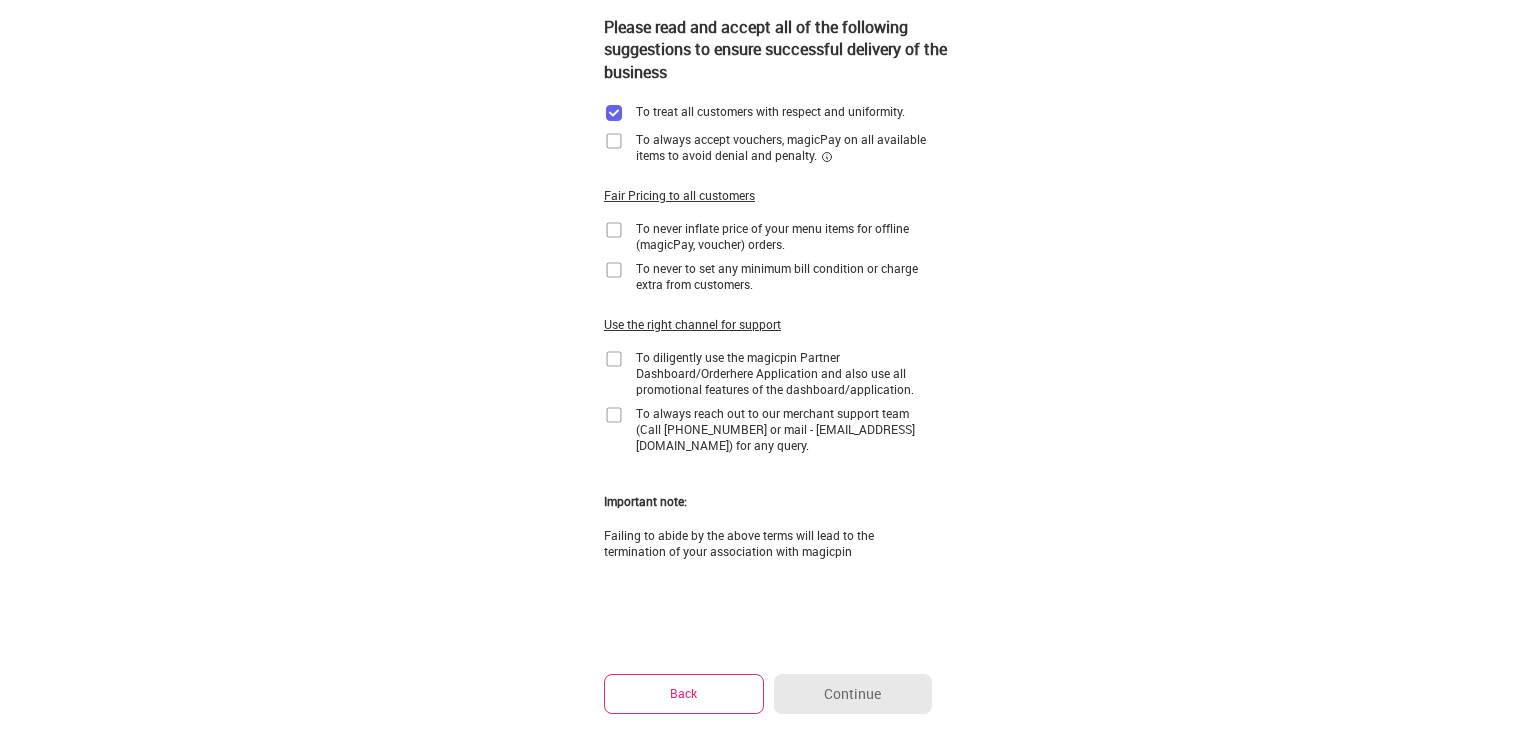 click at bounding box center (614, 230) 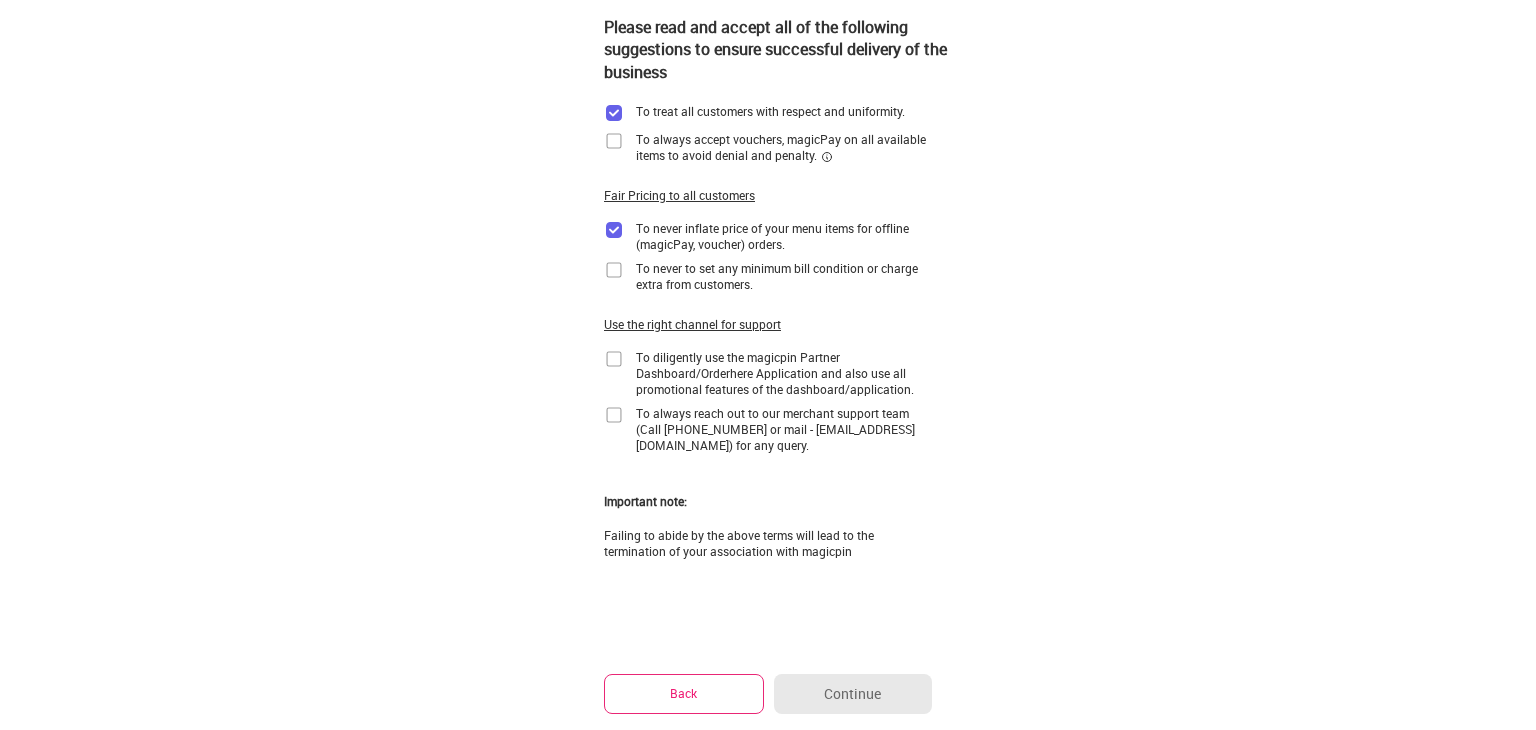 click on "Please read and accept all of the following suggestions to ensure successful delivery of the business Select all Consistent and always ON service To always keep magicpin switched ON for Offline (In-store) customers, except for emergency/unavoidable circumstances. To treat all customers with respect and uniformity. To always accept vouchers, magicPay on all available items to avoid denial and penalty. Fair Pricing to all customers To never inflate price of your menu items for offline (magicPay, voucher) orders. To never to set any minimum bill condition or charge extra from customers. Use the right channel for support To diligently use the magicpin Partner Dashboard/Orderhere Application and also use all promotional features of the dashboard/application. To always reach out to our merchant support team (Call [PHONE_NUMBER] or mail - [EMAIL_ADDRESS][DOMAIN_NAME]) for any query. Important note: Failing to abide by the above terms will lead to the termination of your association with magicpin Back Continue" at bounding box center (768, 326) 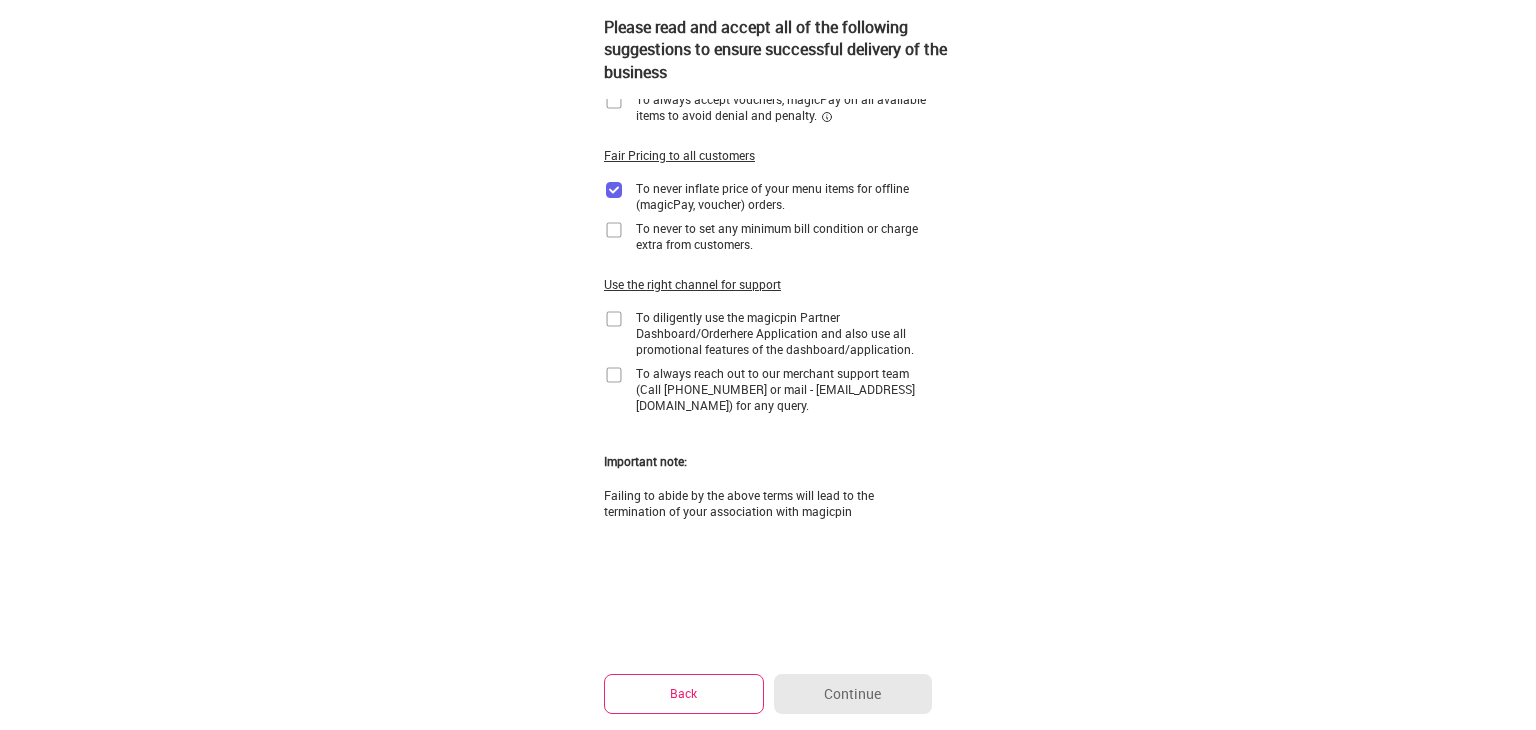 scroll, scrollTop: 163, scrollLeft: 0, axis: vertical 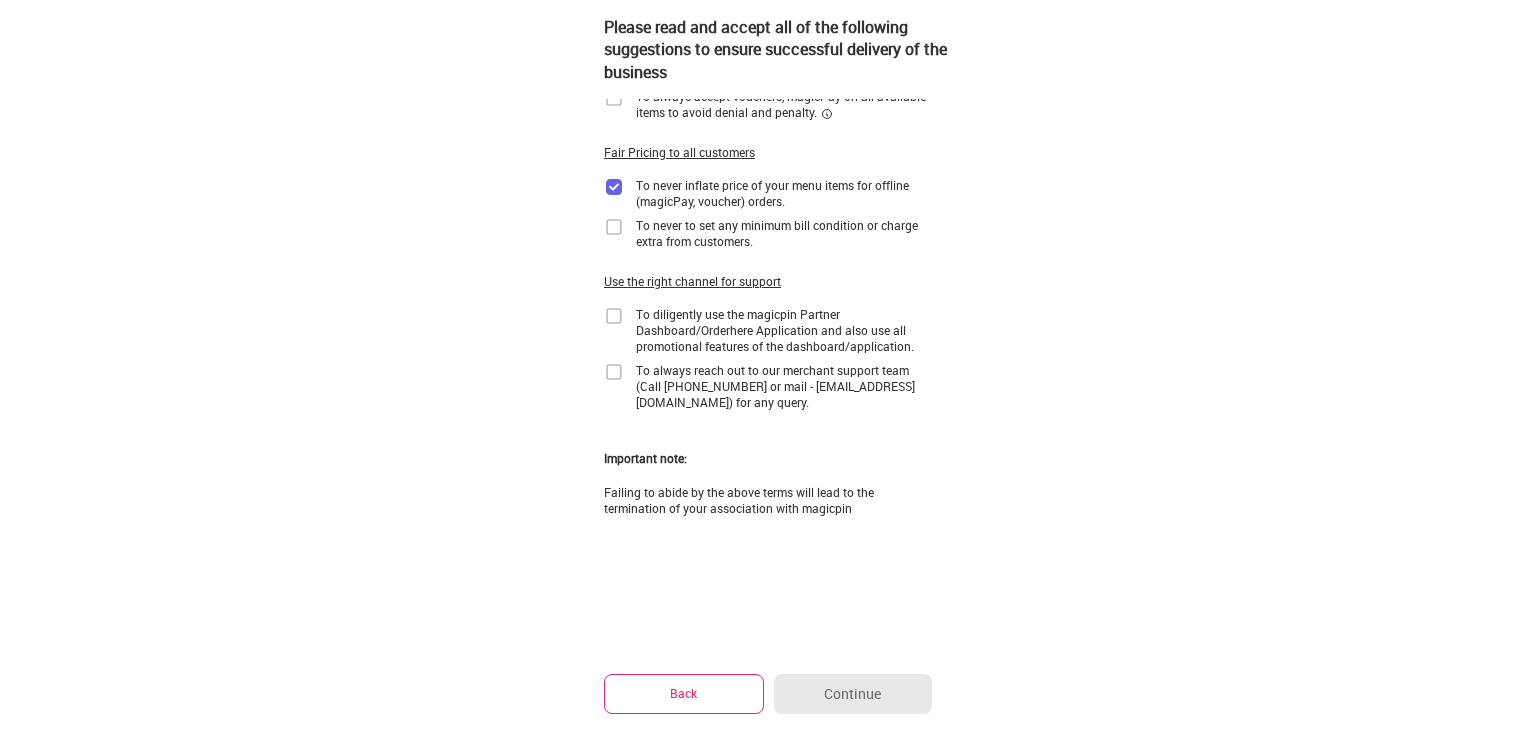 click on "Please read and accept all of the following suggestions to ensure successful delivery of the business Select all Consistent and always ON service To always keep magicpin switched ON for Offline (In-store) customers, except for emergency/unavoidable circumstances. To treat all customers with respect and uniformity. To always accept vouchers, magicPay on all available items to avoid denial and penalty. Fair Pricing to all customers To never inflate price of your menu items for offline (magicPay, voucher) orders. To never to set any minimum bill condition or charge extra from customers. Use the right channel for support To diligently use the magicpin Partner Dashboard/Orderhere Application and also use all promotional features of the dashboard/application. To always reach out to our merchant support team (Call [PHONE_NUMBER] or mail - [EMAIL_ADDRESS][DOMAIN_NAME]) for any query. Important note: Failing to abide by the above terms will lead to the termination of your association with magicpin Back Continue" at bounding box center (768, 283) 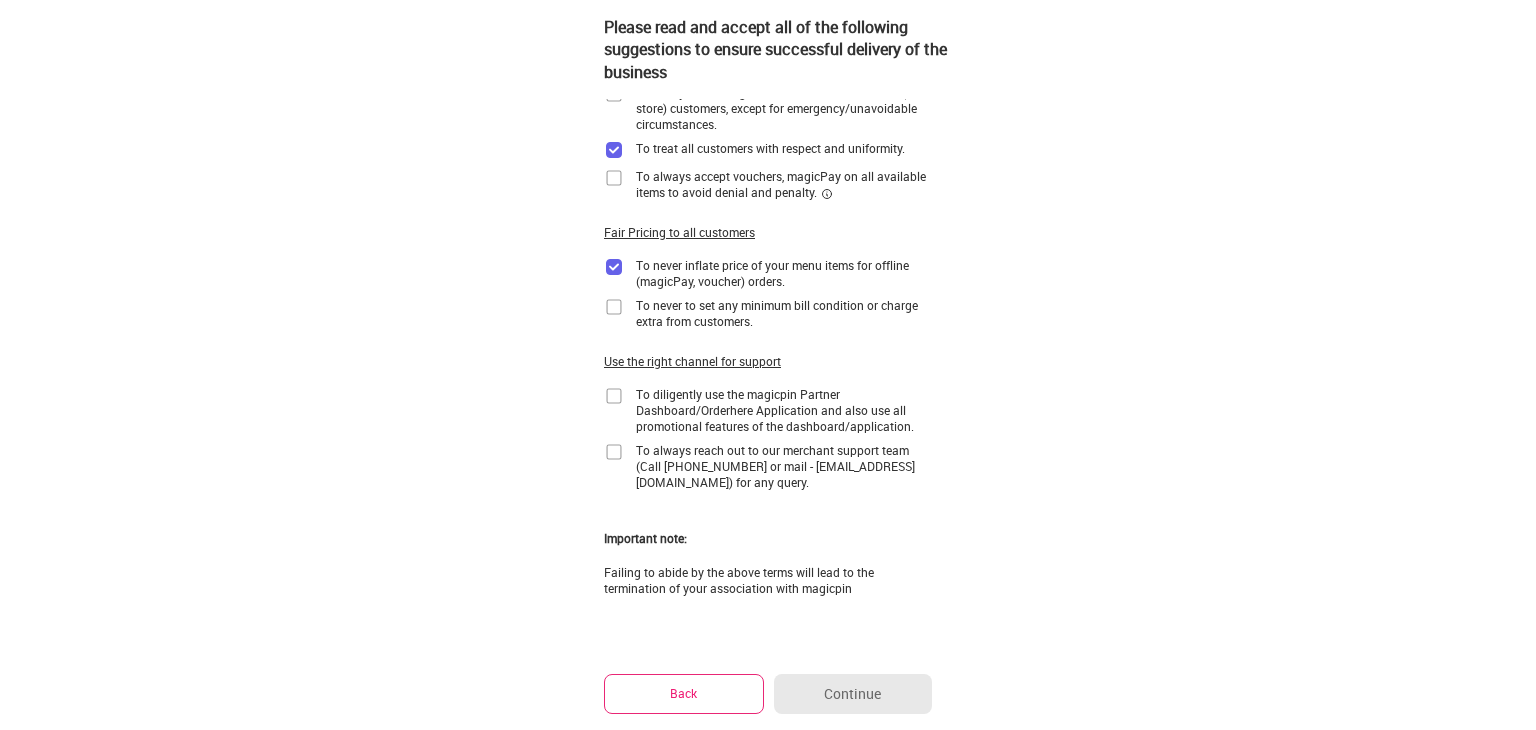 scroll, scrollTop: 0, scrollLeft: 0, axis: both 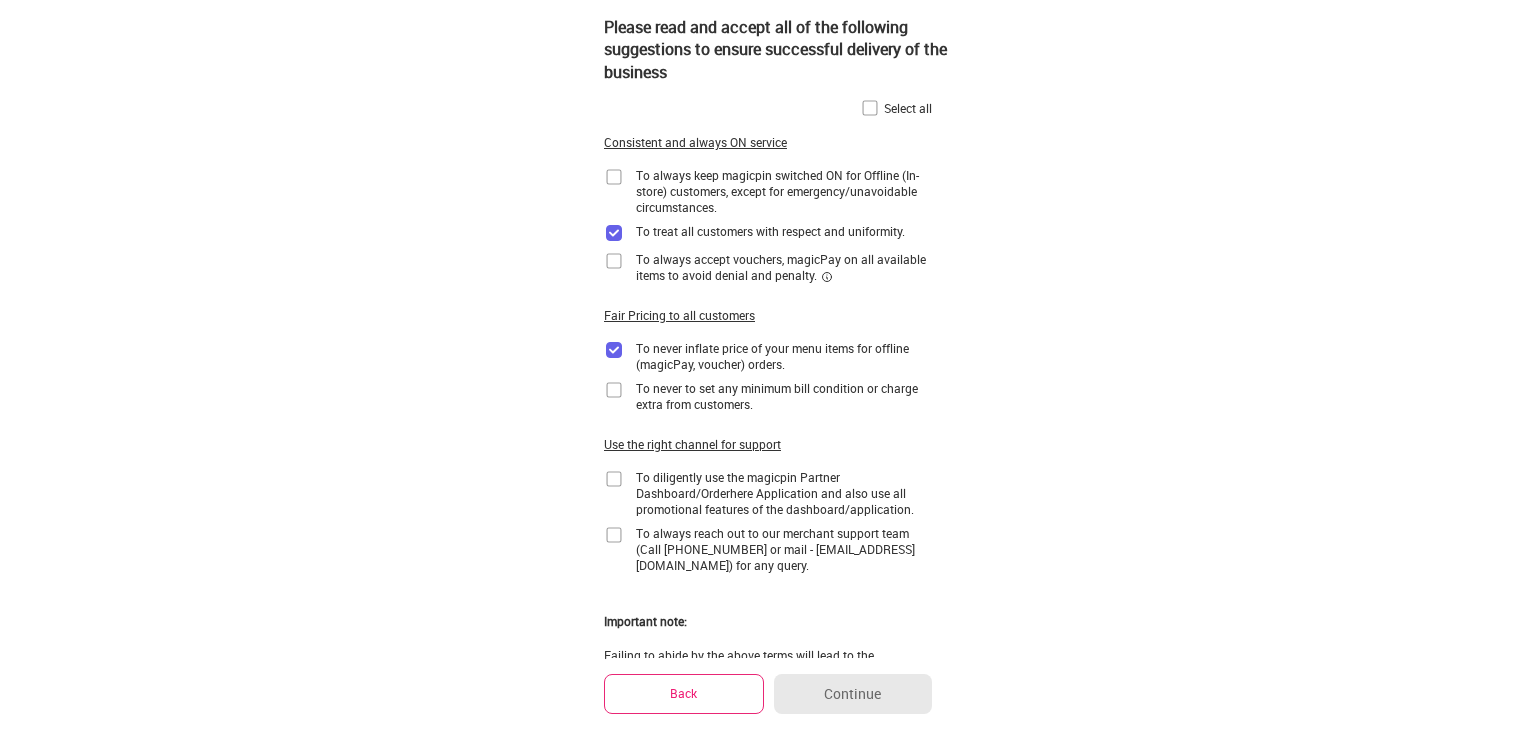 click at bounding box center [614, 535] 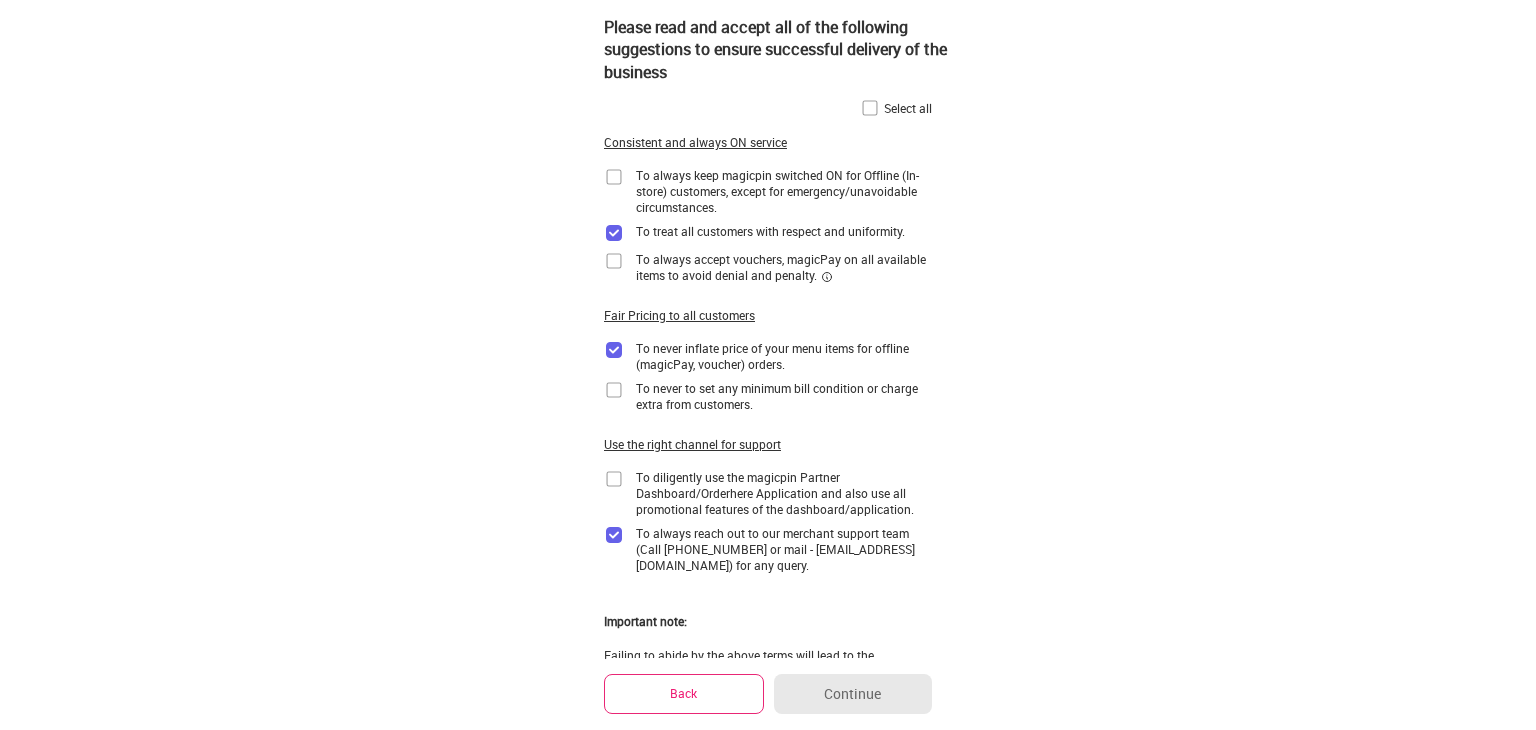 click on "Please read and accept all of the following suggestions to ensure successful delivery of the business Select all Consistent and always ON service To always keep magicpin switched ON for Offline (In-store) customers, except for emergency/unavoidable circumstances. To treat all customers with respect and uniformity. To always accept vouchers, magicPay on all available items to avoid denial and penalty. Fair Pricing to all customers To never inflate price of your menu items for offline (magicPay, voucher) orders. To never to set any minimum bill condition or charge extra from customers. Use the right channel for support To diligently use the magicpin Partner Dashboard/Orderhere Application and also use all promotional features of the dashboard/application. To always reach out to our merchant support team (Call [PHONE_NUMBER] or mail - [EMAIL_ADDRESS][DOMAIN_NAME]) for any query. Important note: Failing to abide by the above terms will lead to the termination of your association with magicpin" at bounding box center (768, 371) 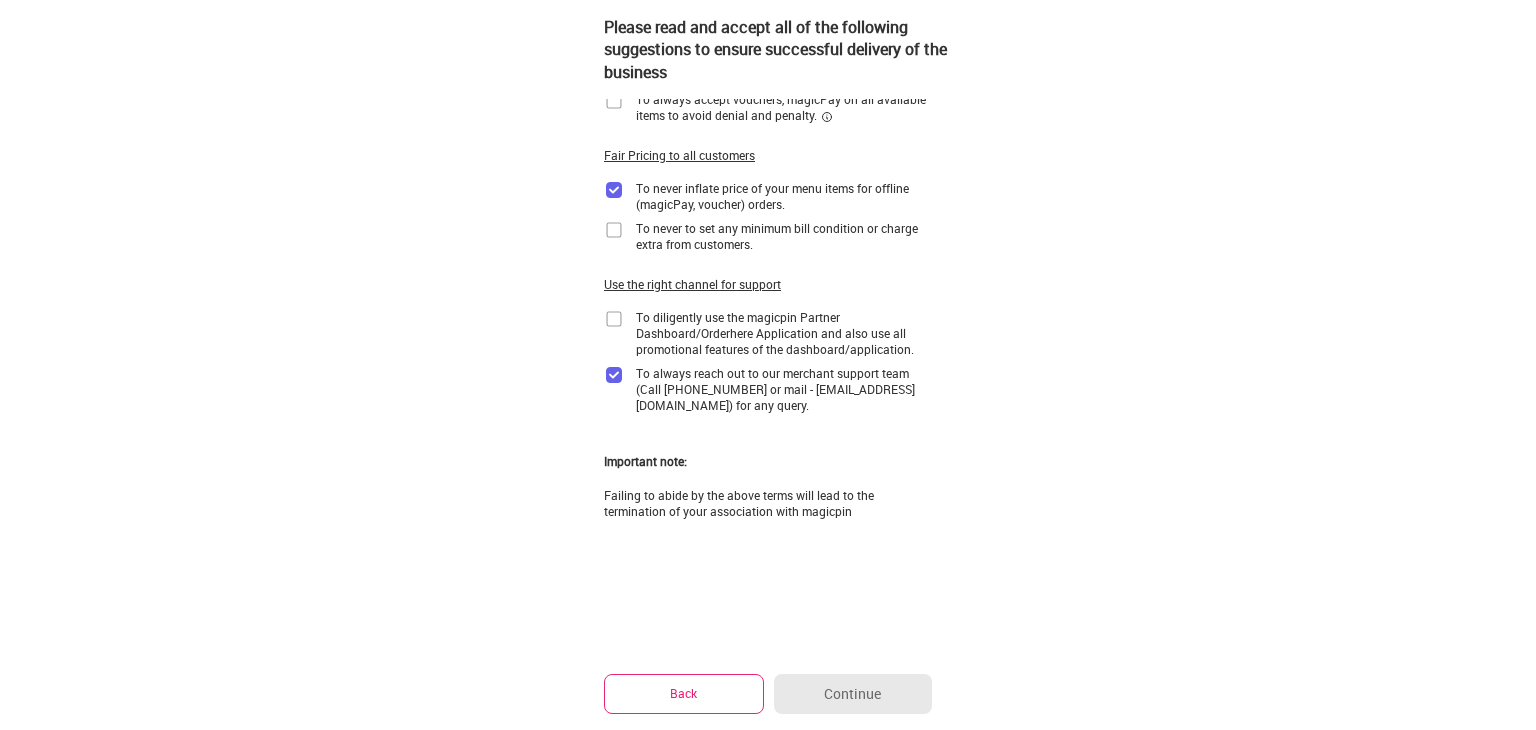 scroll, scrollTop: 163, scrollLeft: 0, axis: vertical 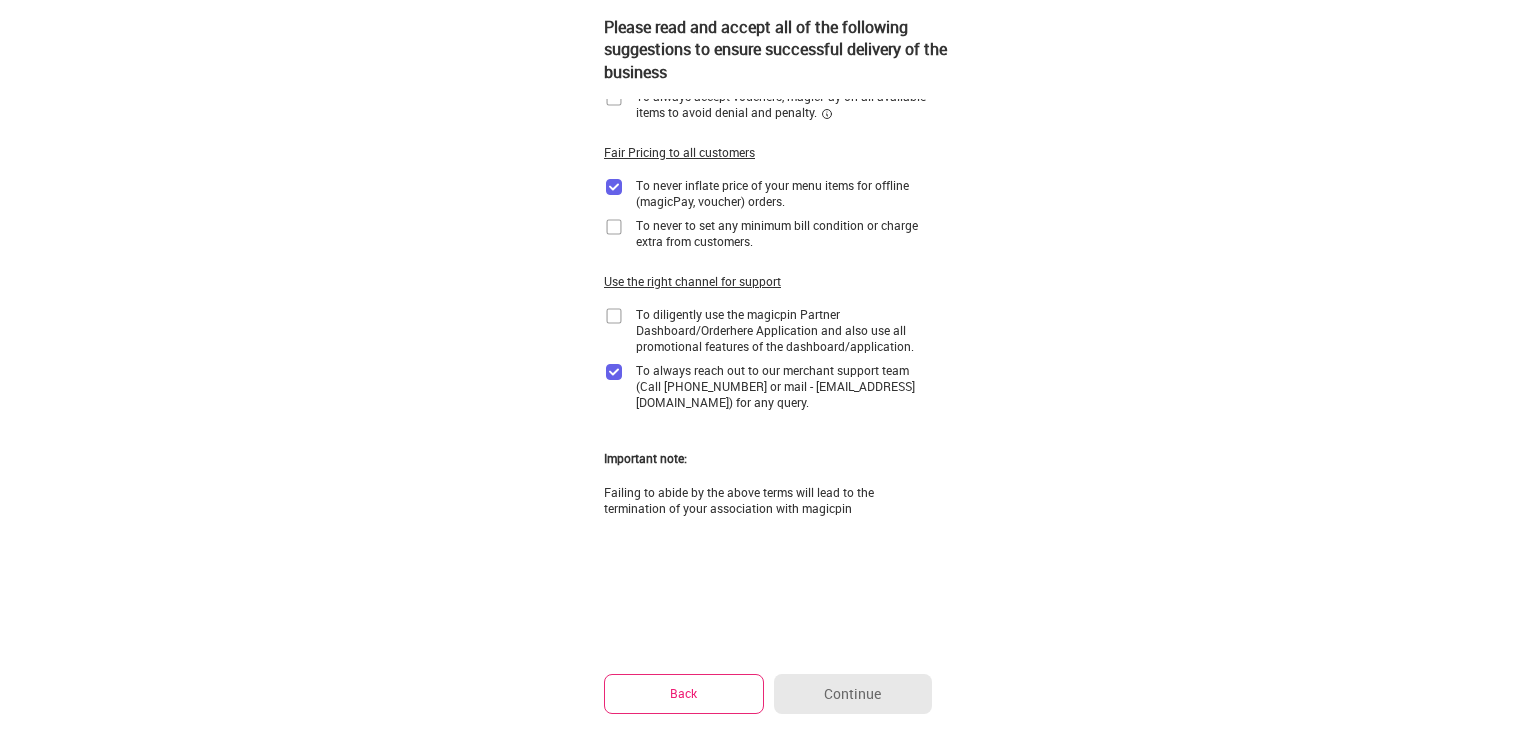 click at bounding box center [614, 316] 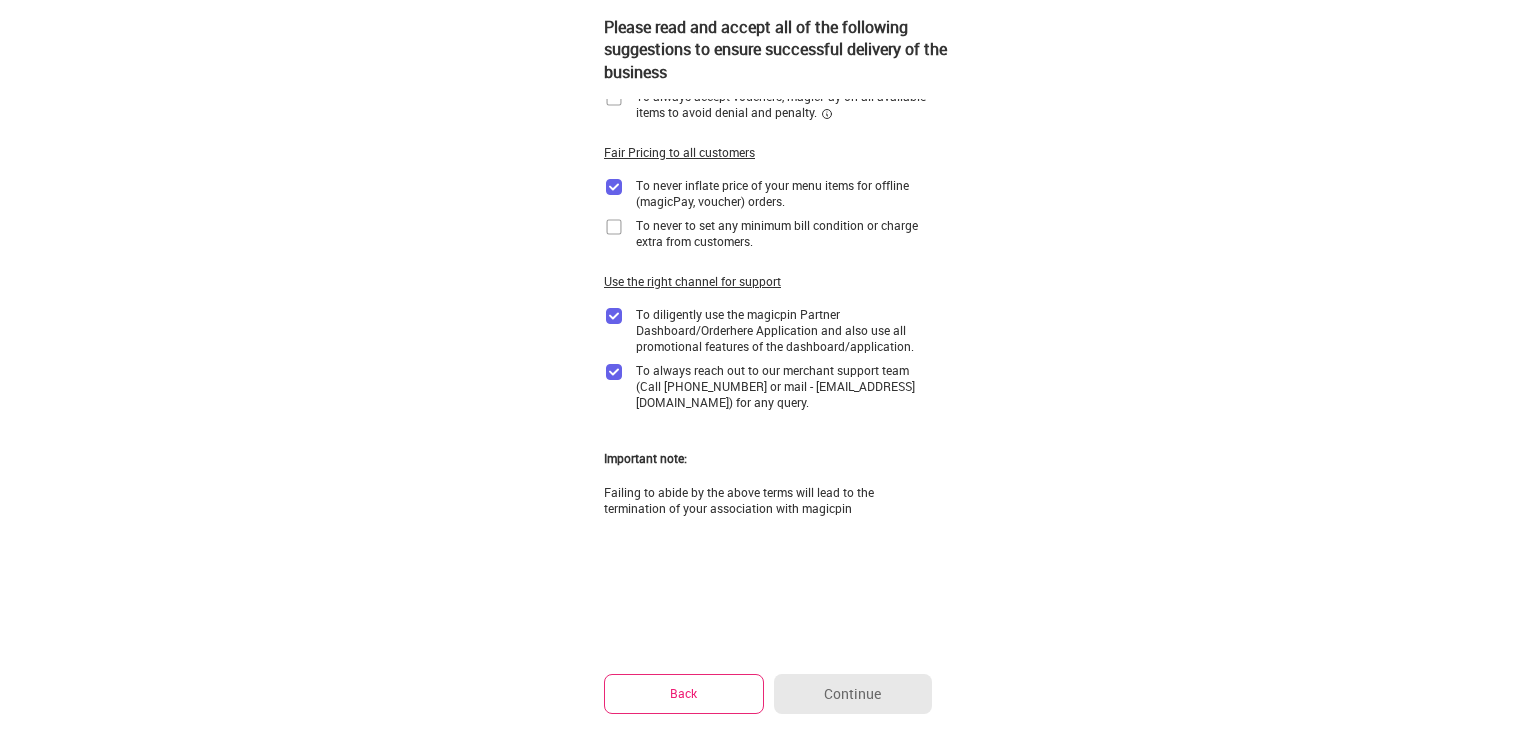 click at bounding box center [614, 227] 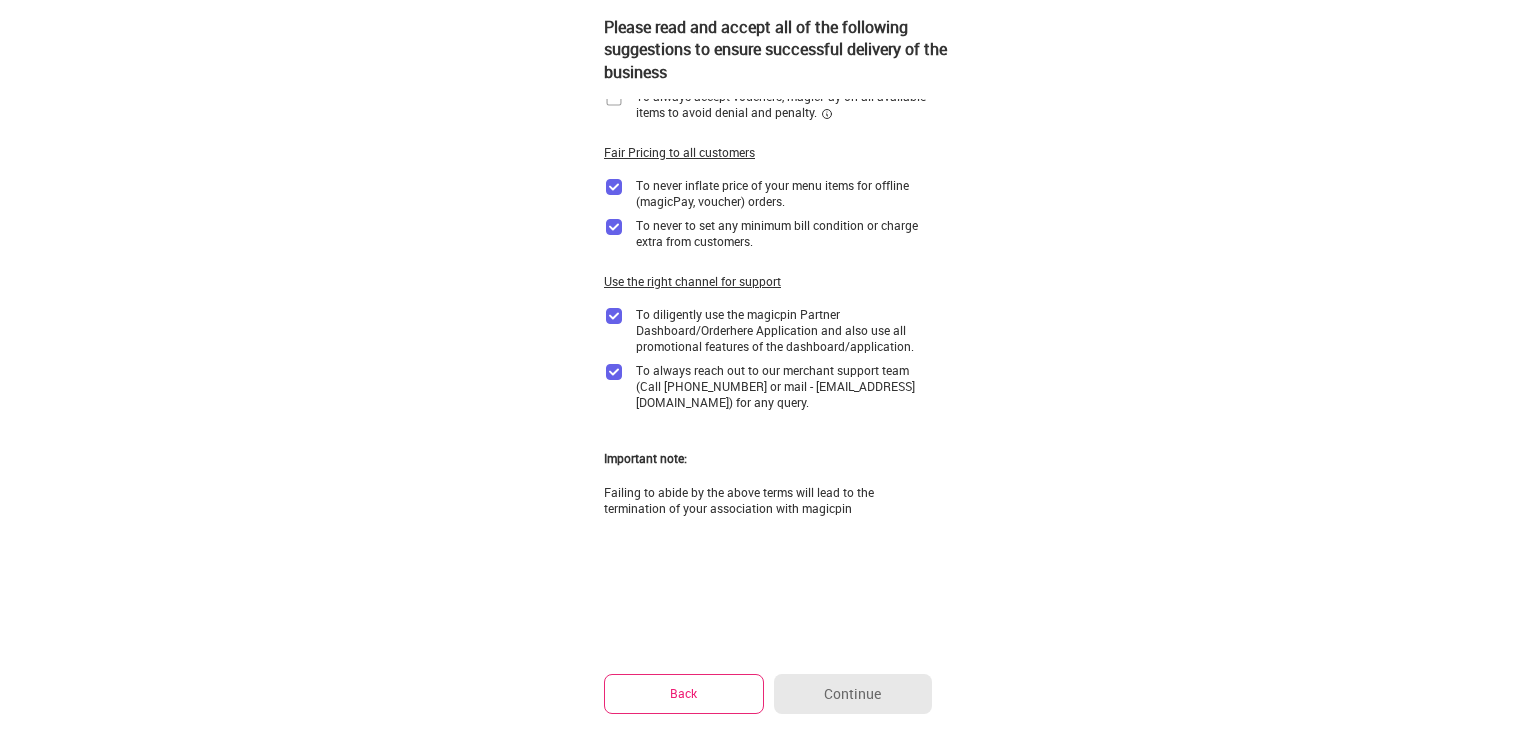 click at bounding box center [614, 98] 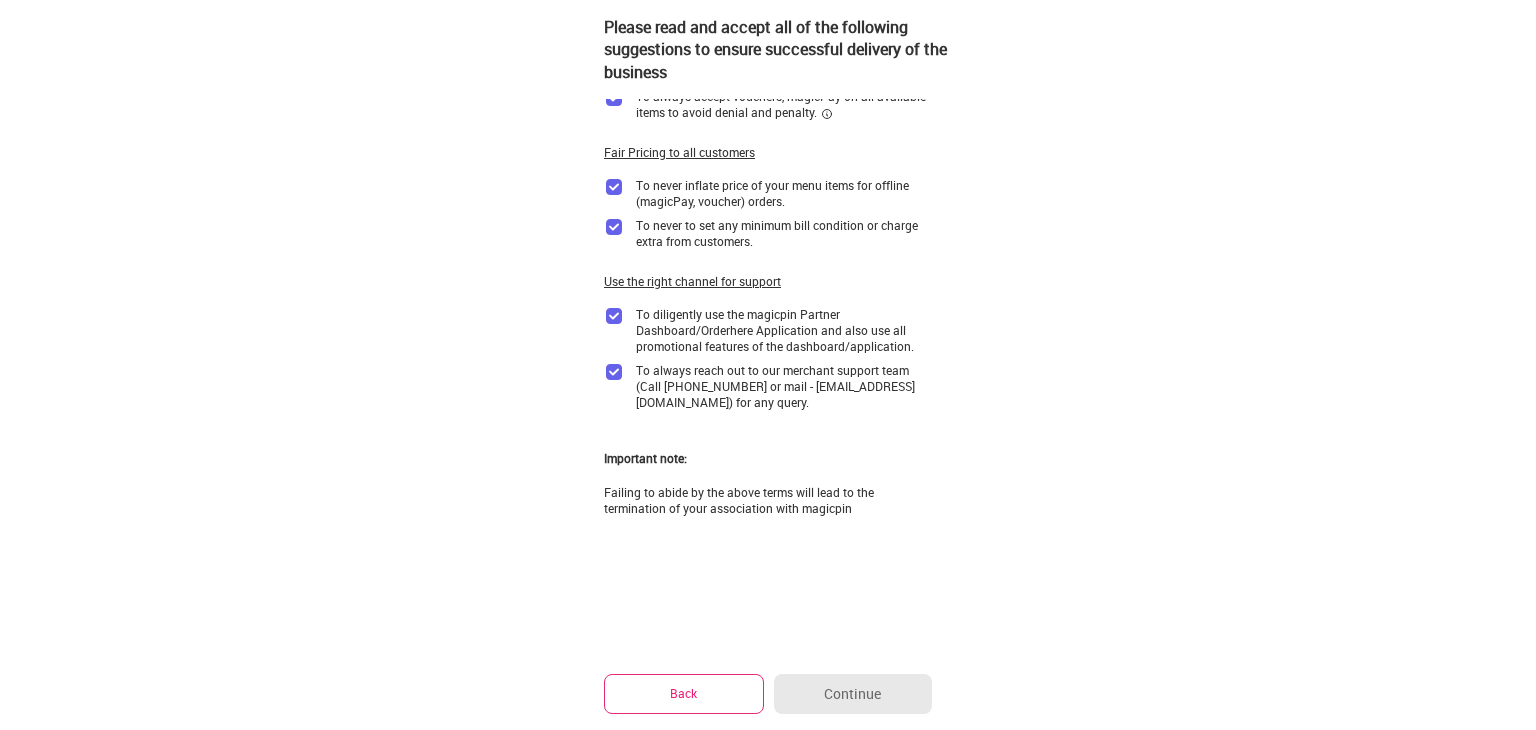 click on "Please read and accept all of the following suggestions to ensure successful delivery of the business Select all Consistent and always ON service To always keep magicpin switched ON for Offline (In-store) customers, except for emergency/unavoidable circumstances. To treat all customers with respect and uniformity. To always accept vouchers, magicPay on all available items to avoid denial and penalty. Fair Pricing to all customers To never inflate price of your menu items for offline (magicPay, voucher) orders. To never to set any minimum bill condition or charge extra from customers. Use the right channel for support To diligently use the magicpin Partner Dashboard/Orderhere Application and also use all promotional features of the dashboard/application. To always reach out to our merchant support team (Call [PHONE_NUMBER] or mail - [EMAIL_ADDRESS][DOMAIN_NAME]) for any query. Important note: Failing to abide by the above terms will lead to the termination of your association with magicpin Back Continue" at bounding box center (768, 283) 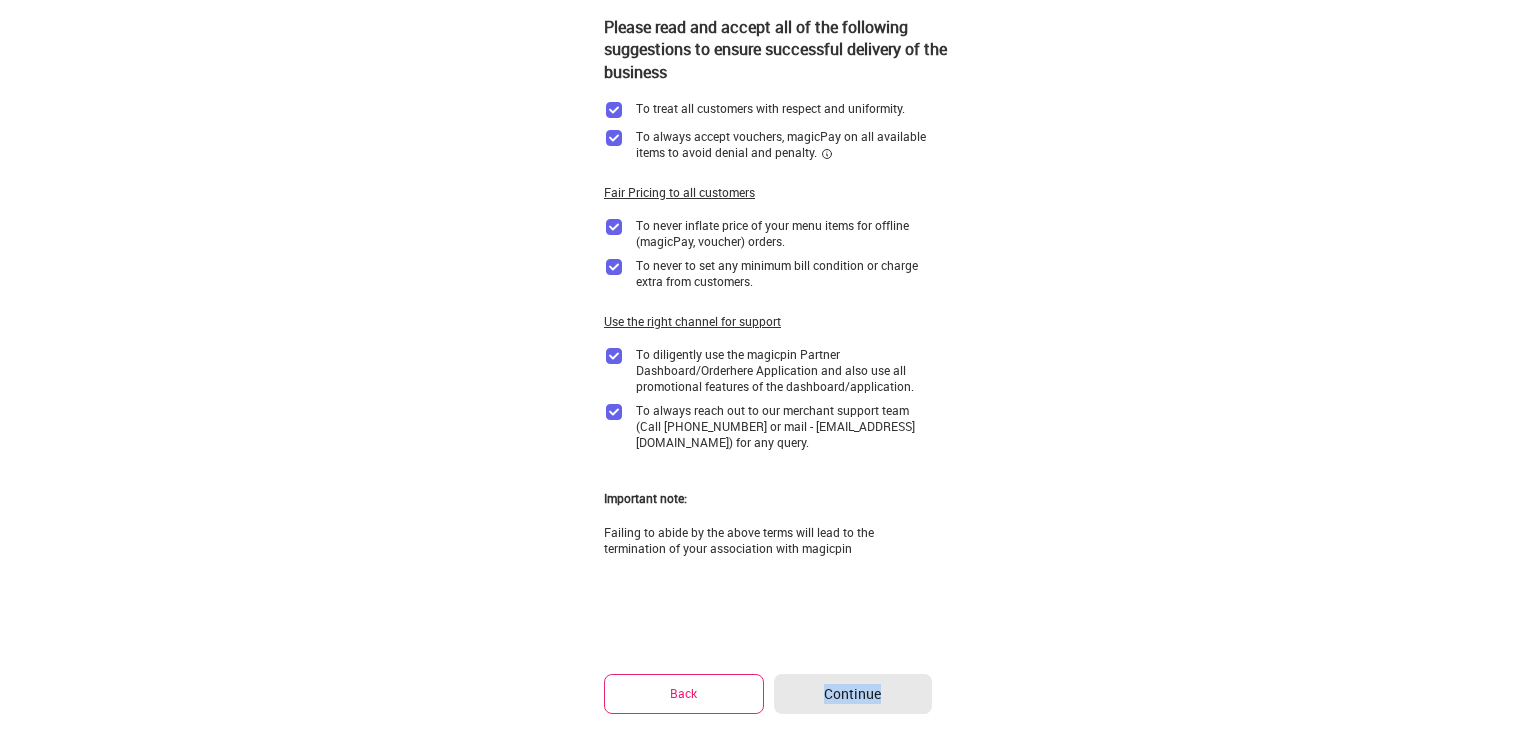 scroll, scrollTop: 0, scrollLeft: 0, axis: both 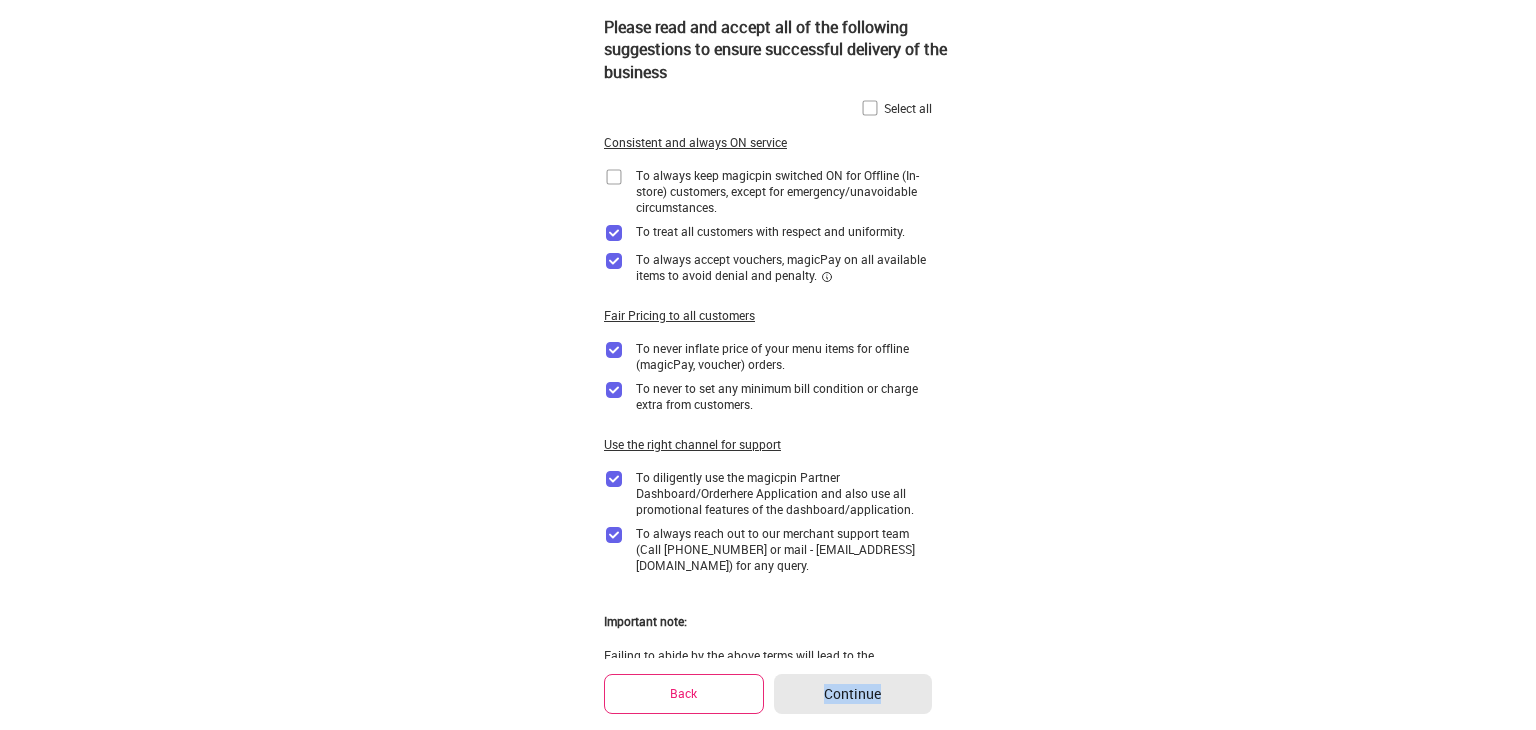 click at bounding box center (614, 177) 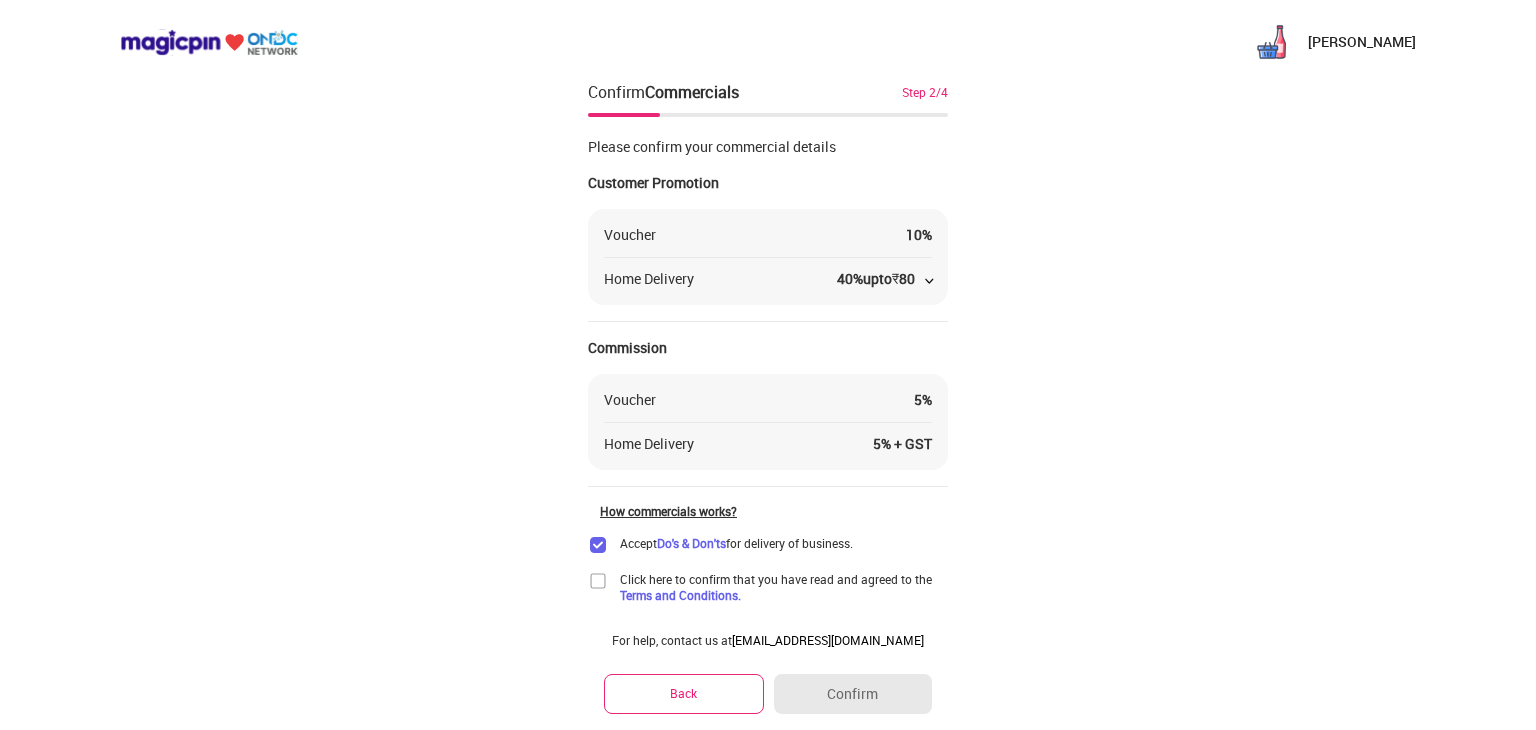 click at bounding box center [598, 581] 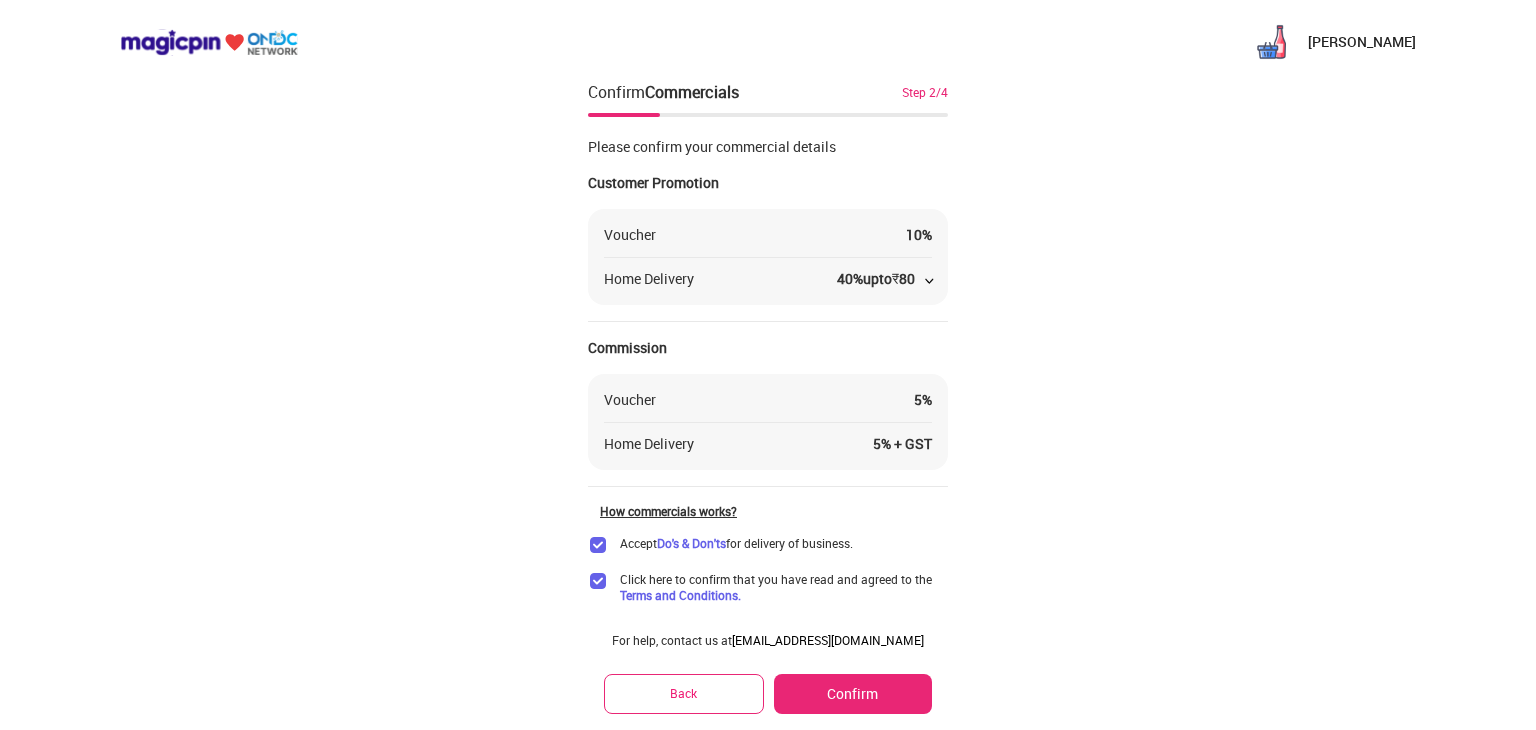 click on "40 %  upto  ₹ 80" at bounding box center [884, 279] 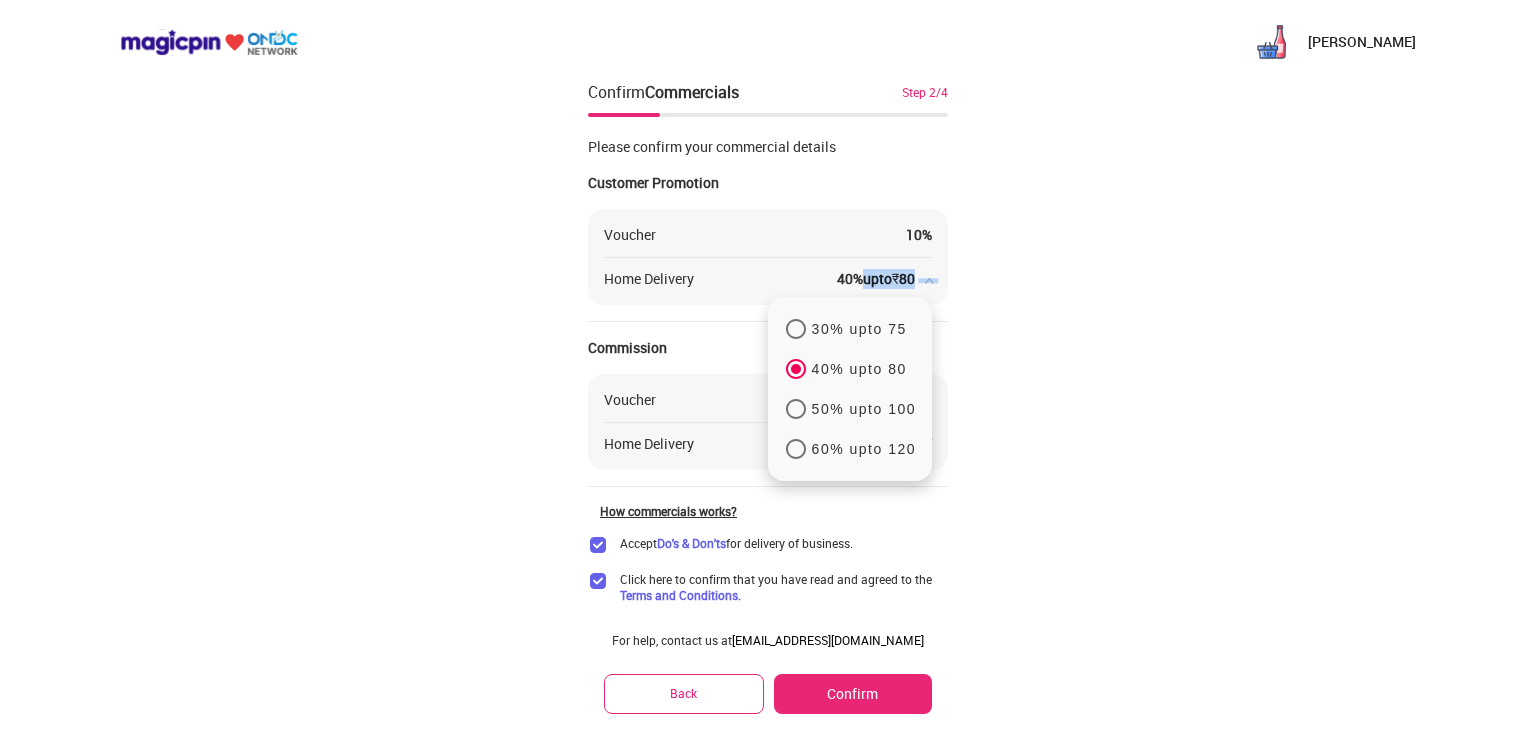 click on "40 %  upto  ₹ 80" at bounding box center (884, 279) 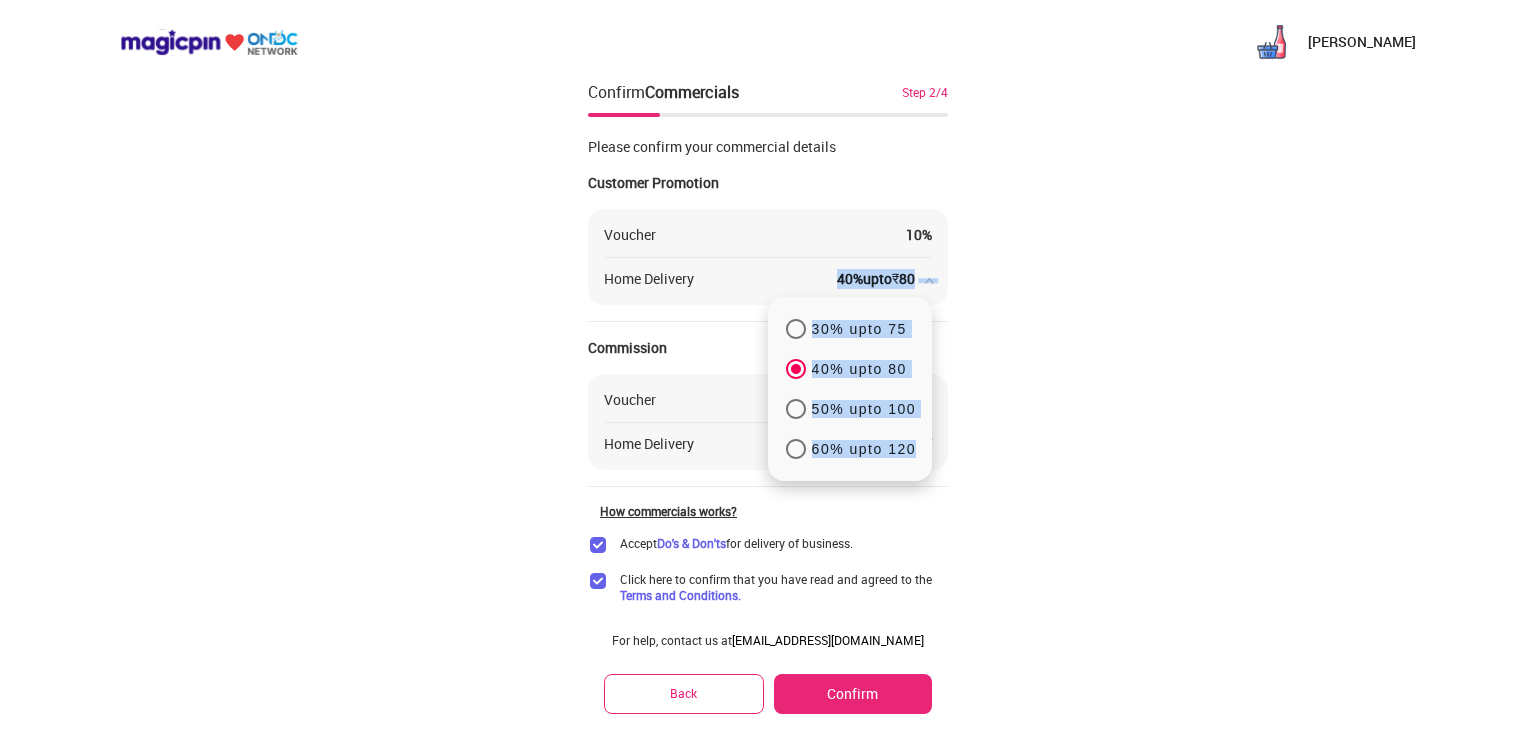 click on "Do's & Don'ts" at bounding box center (691, 543) 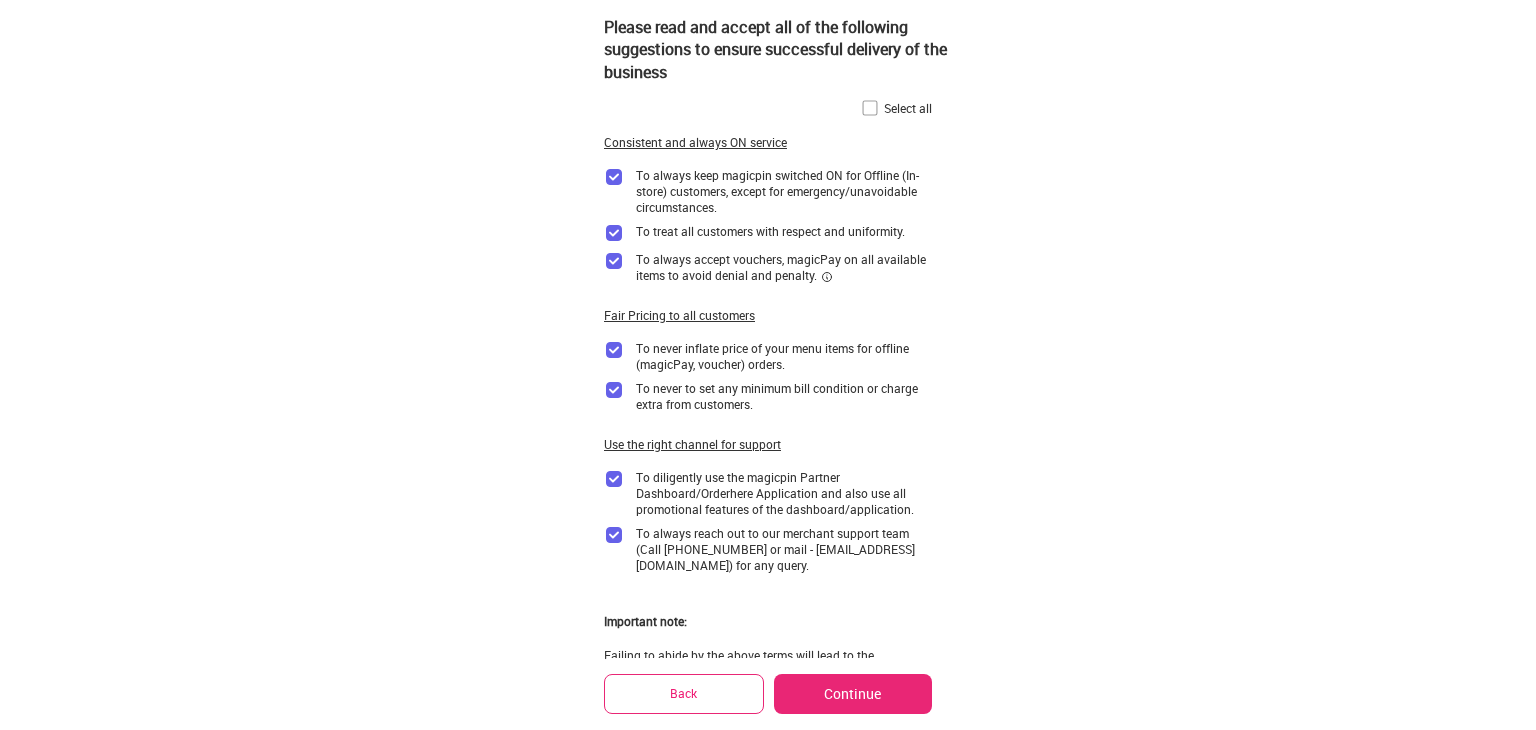 click on "Continue" at bounding box center (853, 694) 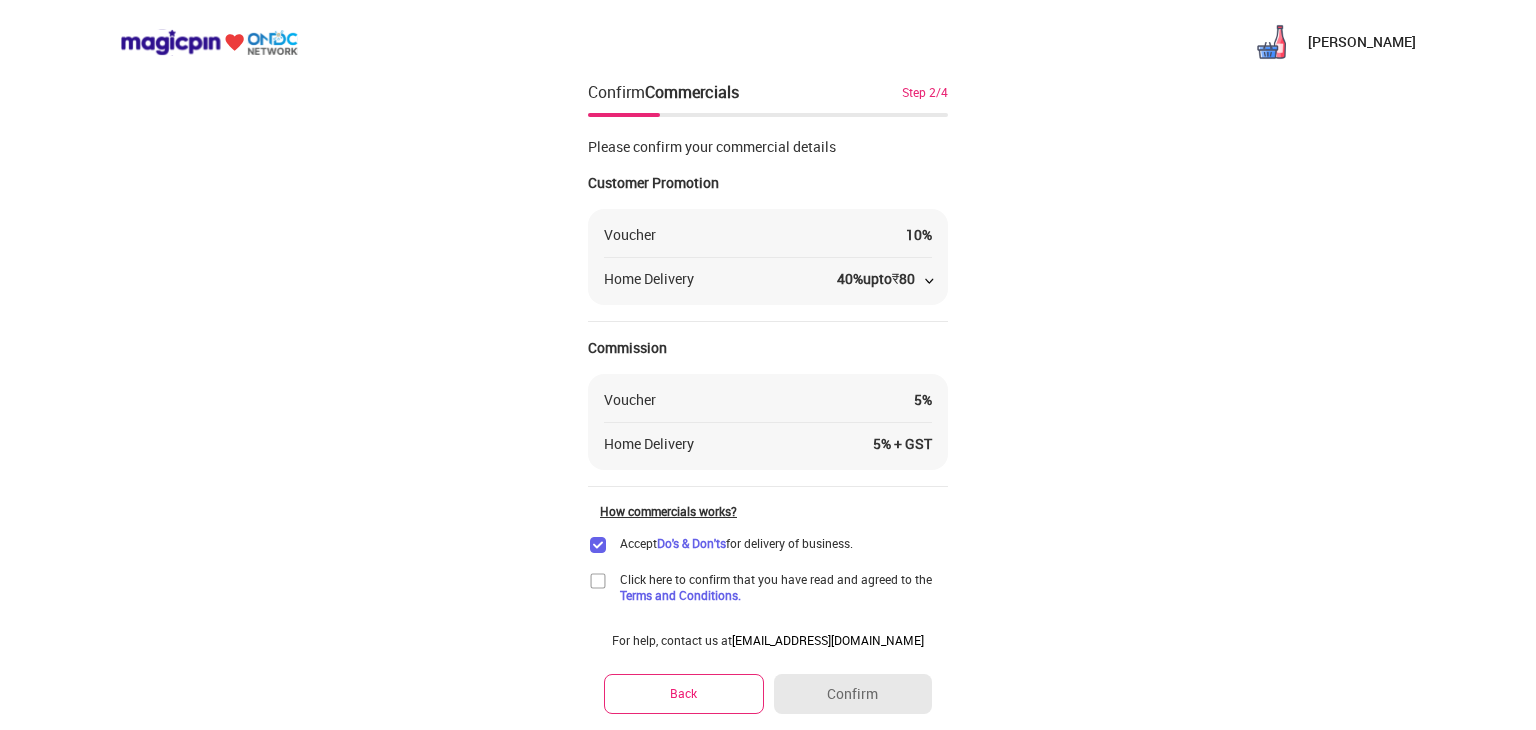 click at bounding box center (598, 545) 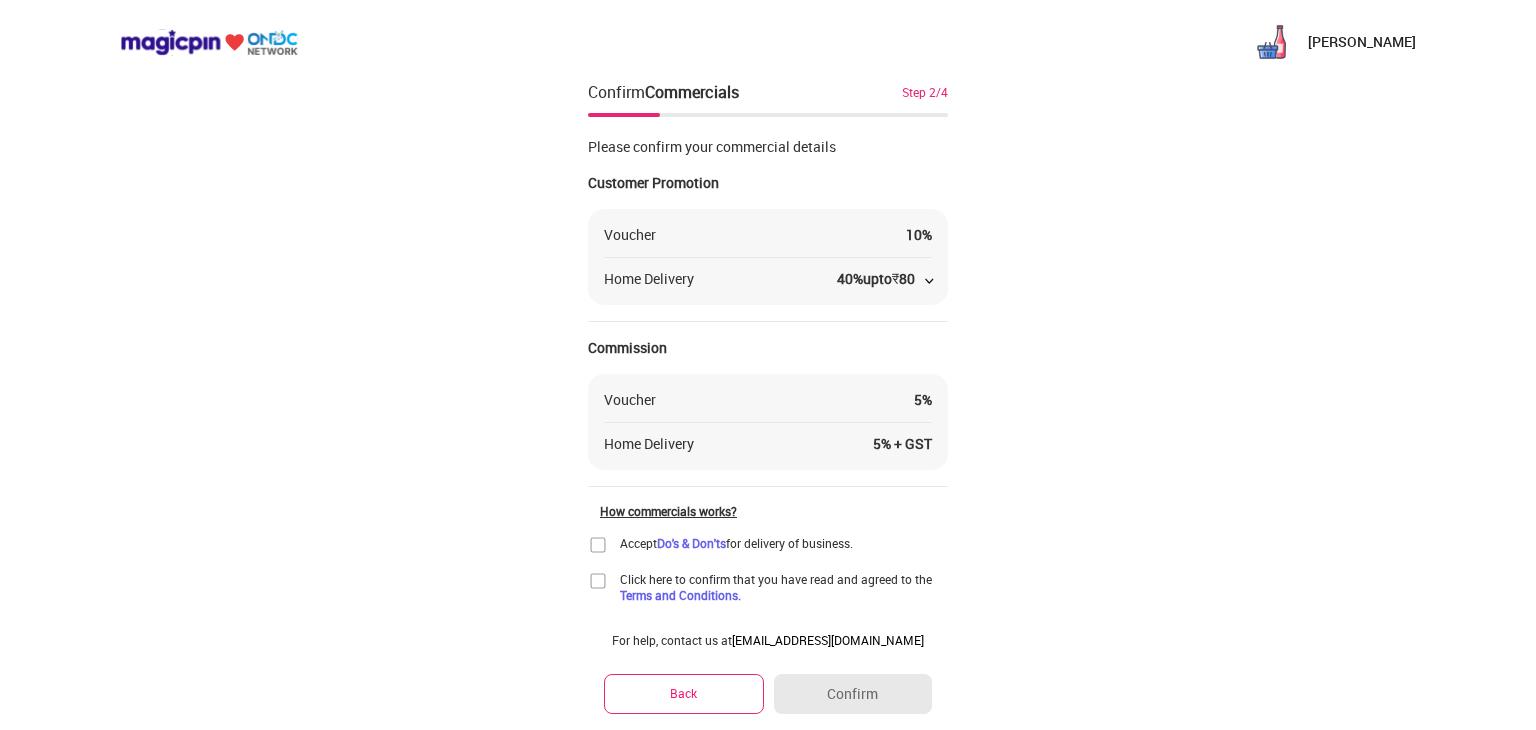 click at bounding box center [598, 545] 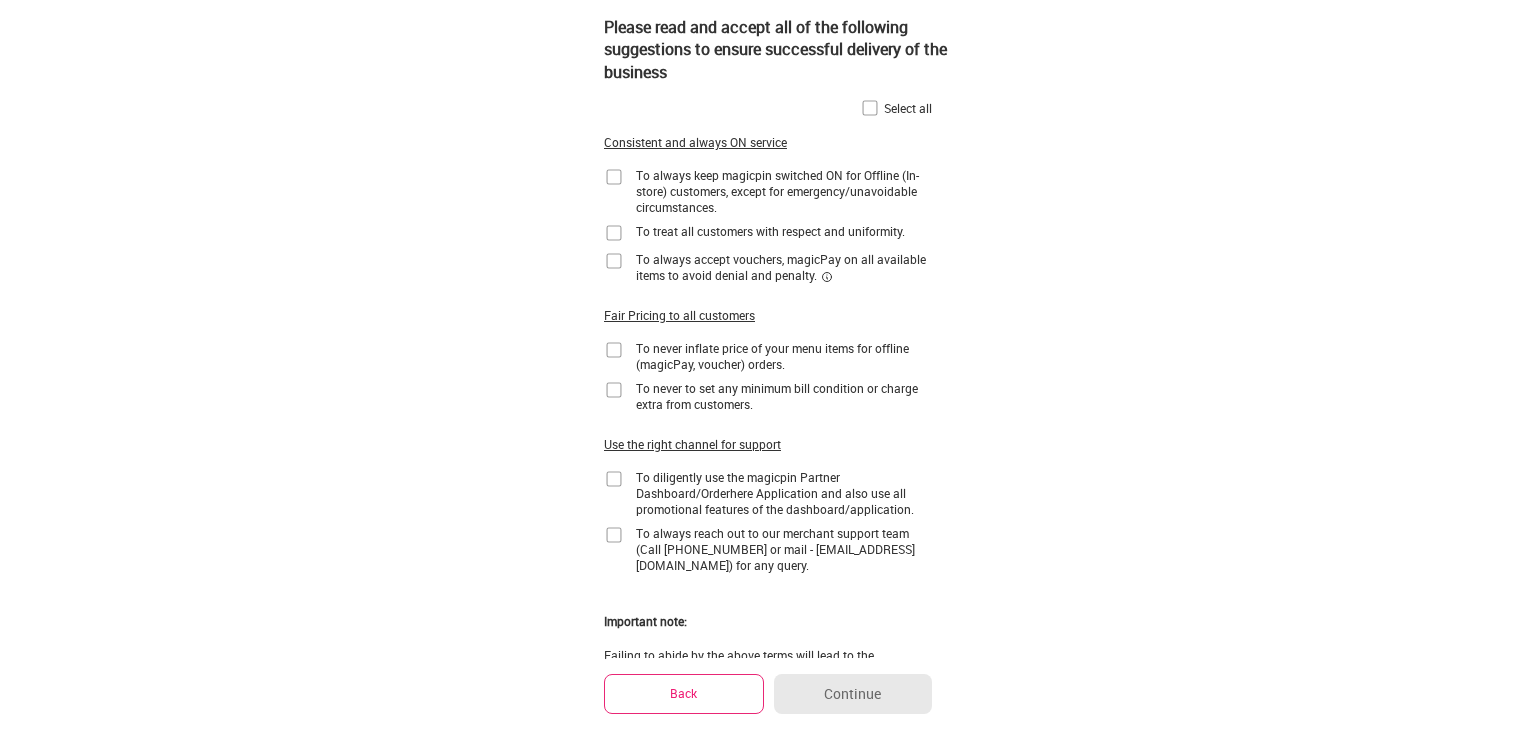 click at bounding box center (870, 108) 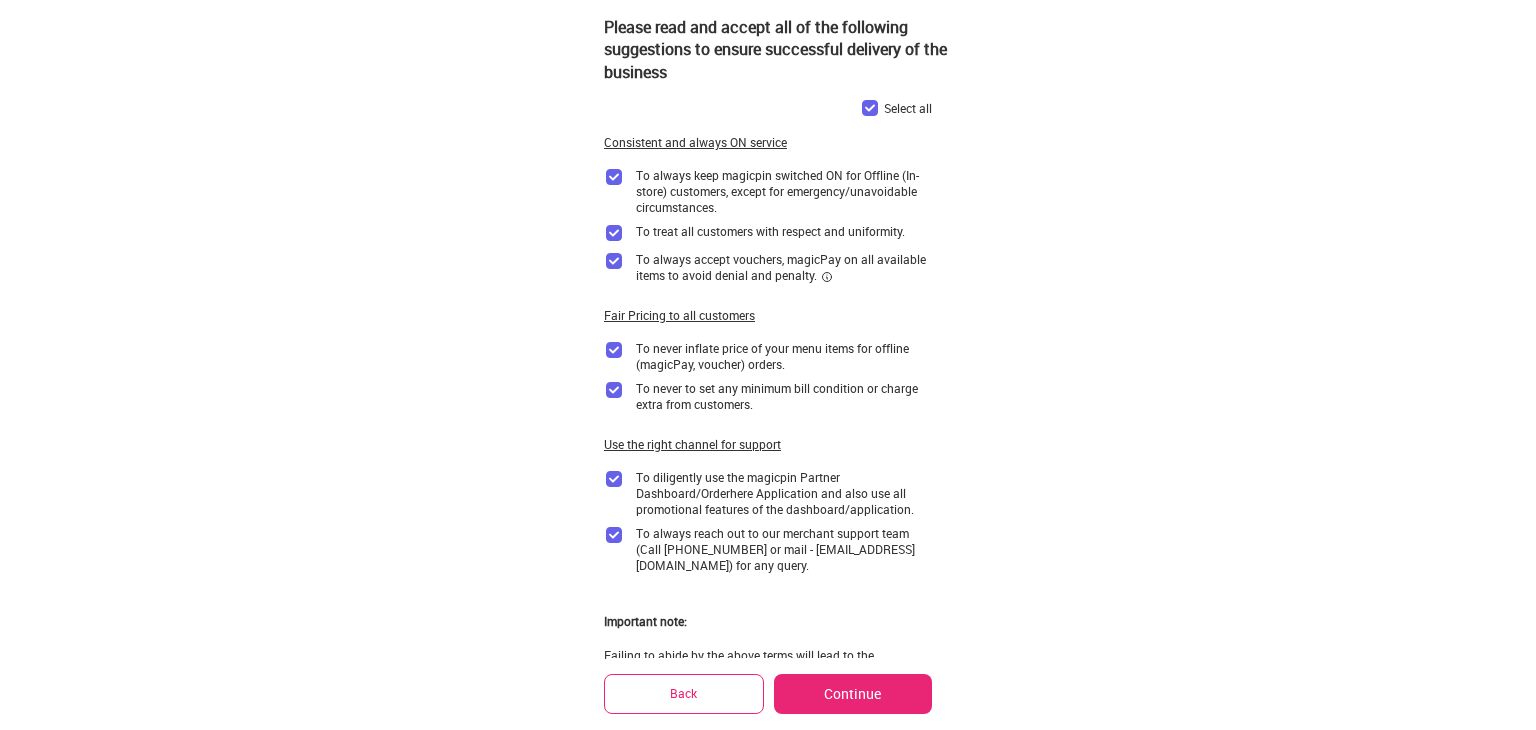 click on "Continue" at bounding box center [853, 694] 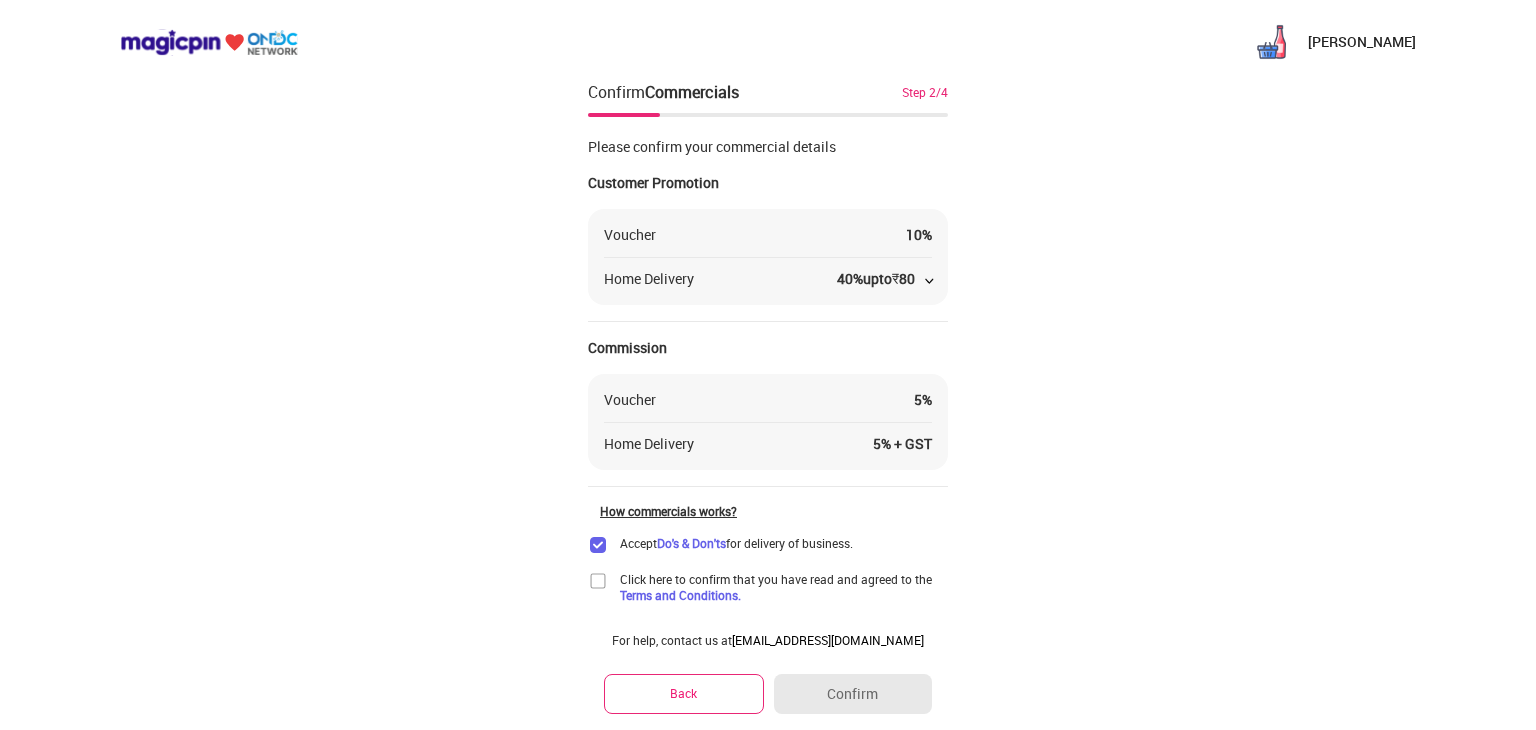 click at bounding box center [598, 581] 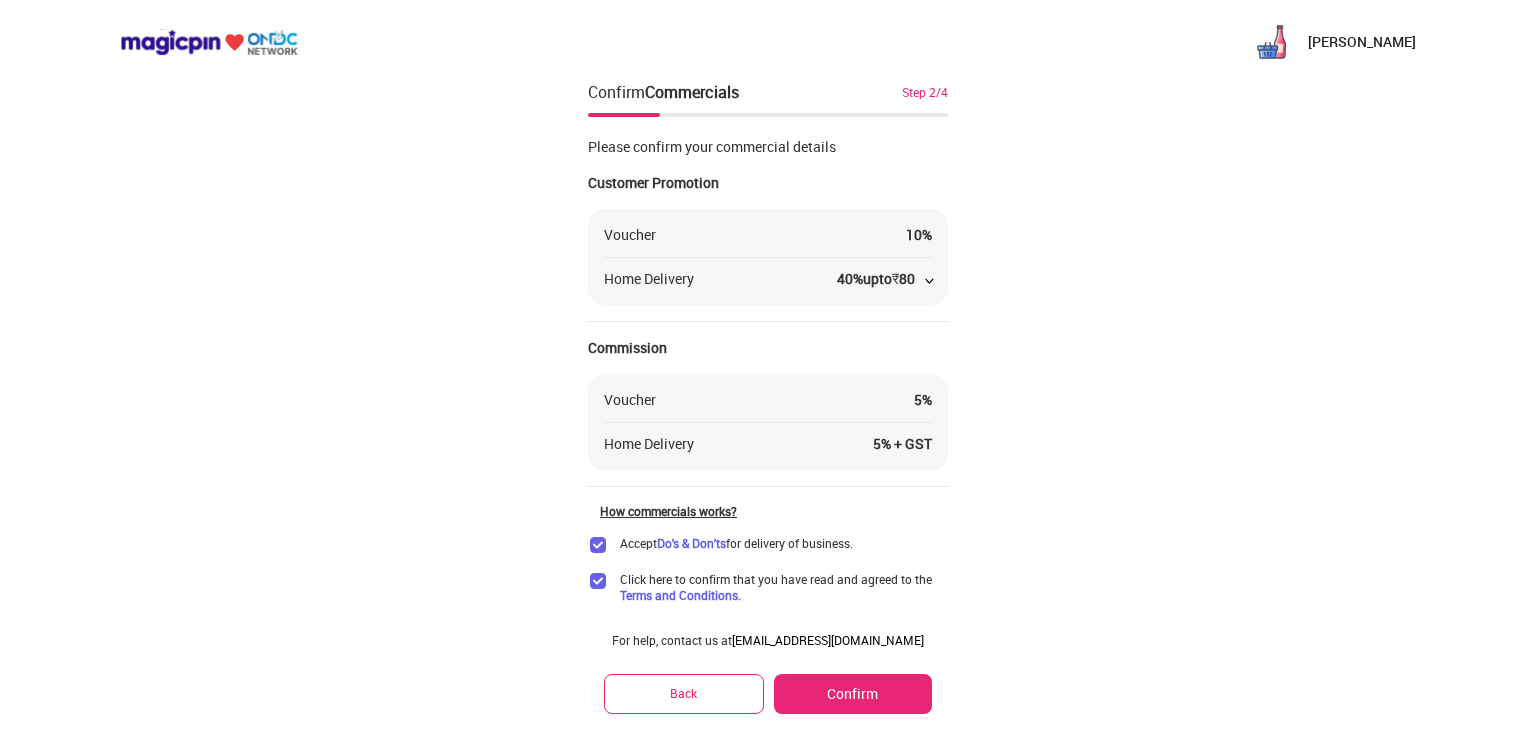 click on "Confirm" at bounding box center [853, 694] 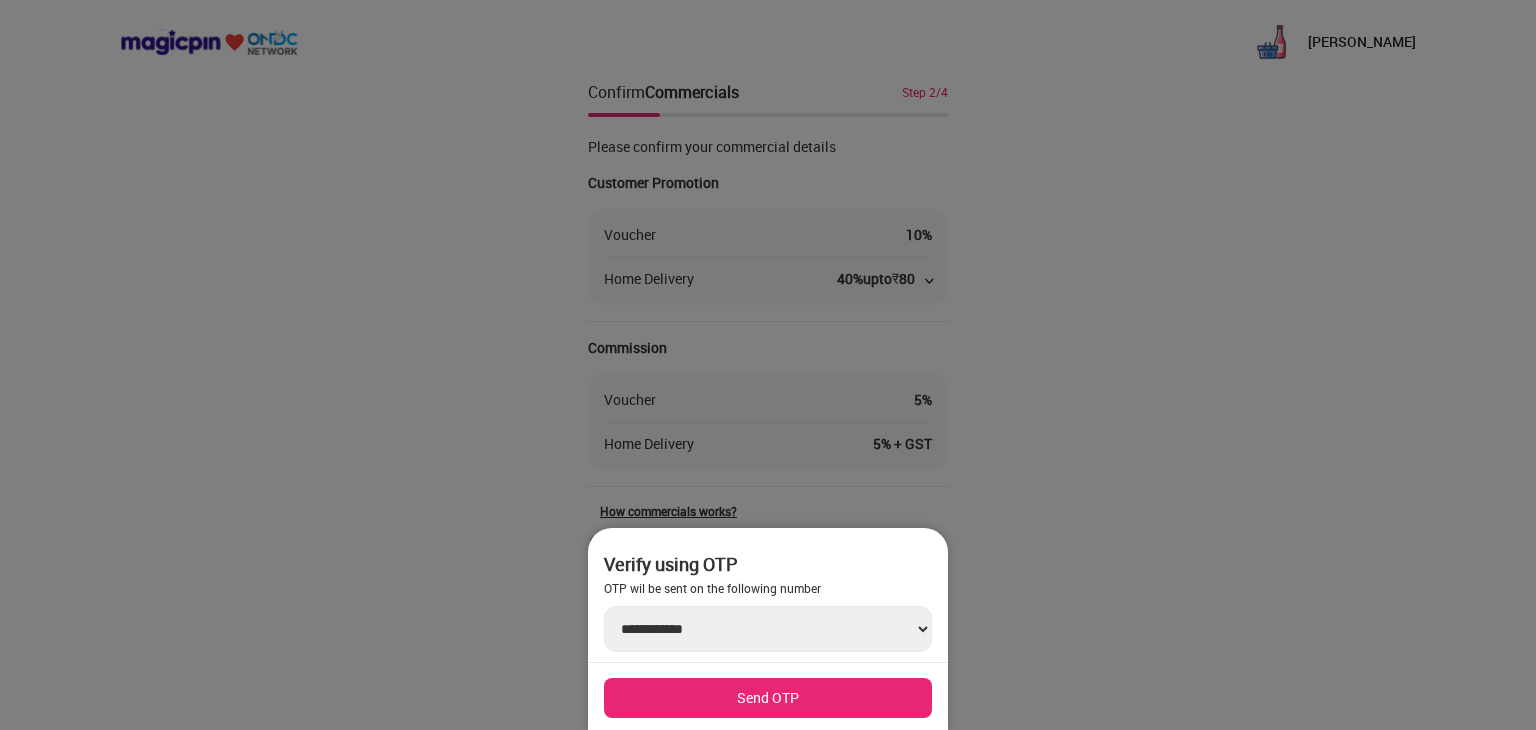 click on "Send OTP" at bounding box center [768, 698] 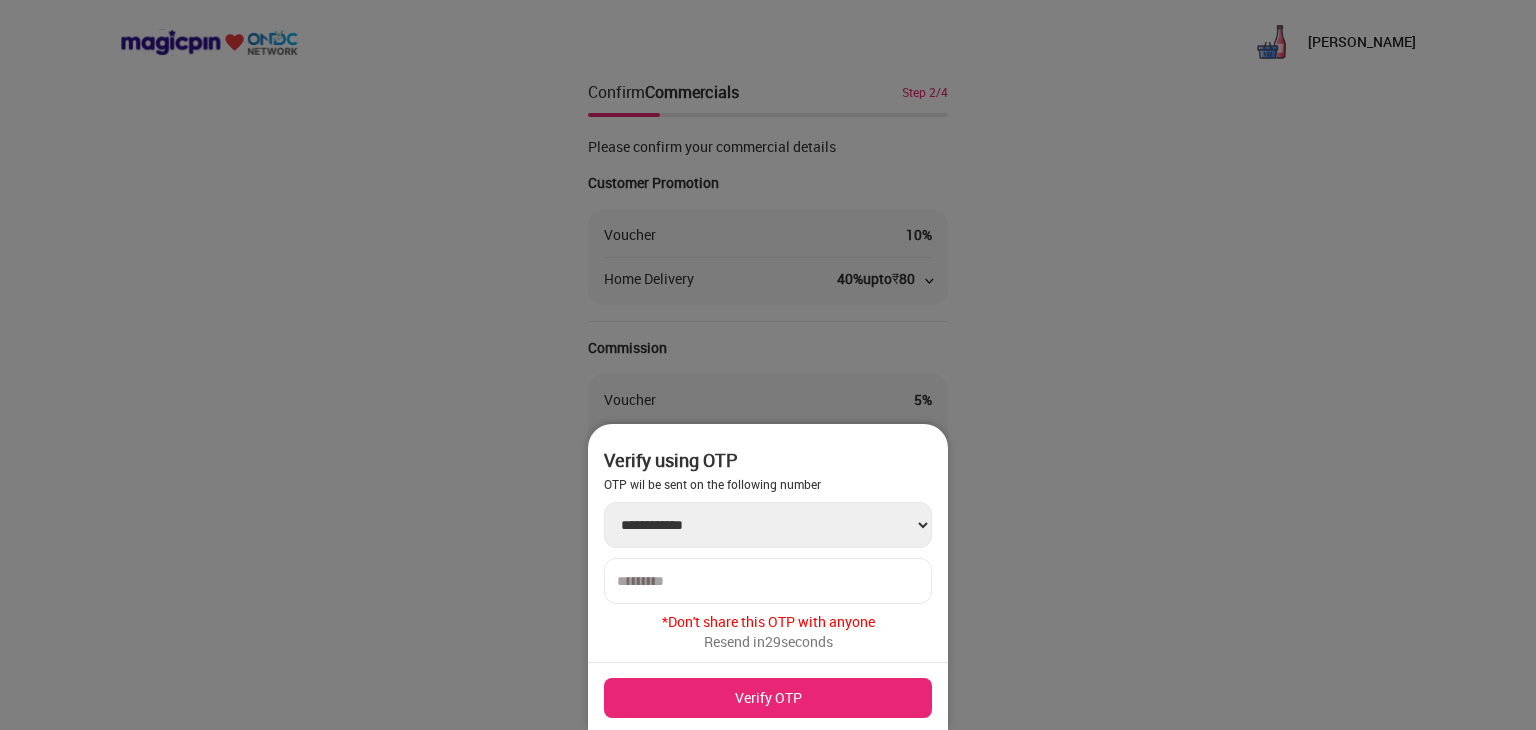 click at bounding box center (768, 581) 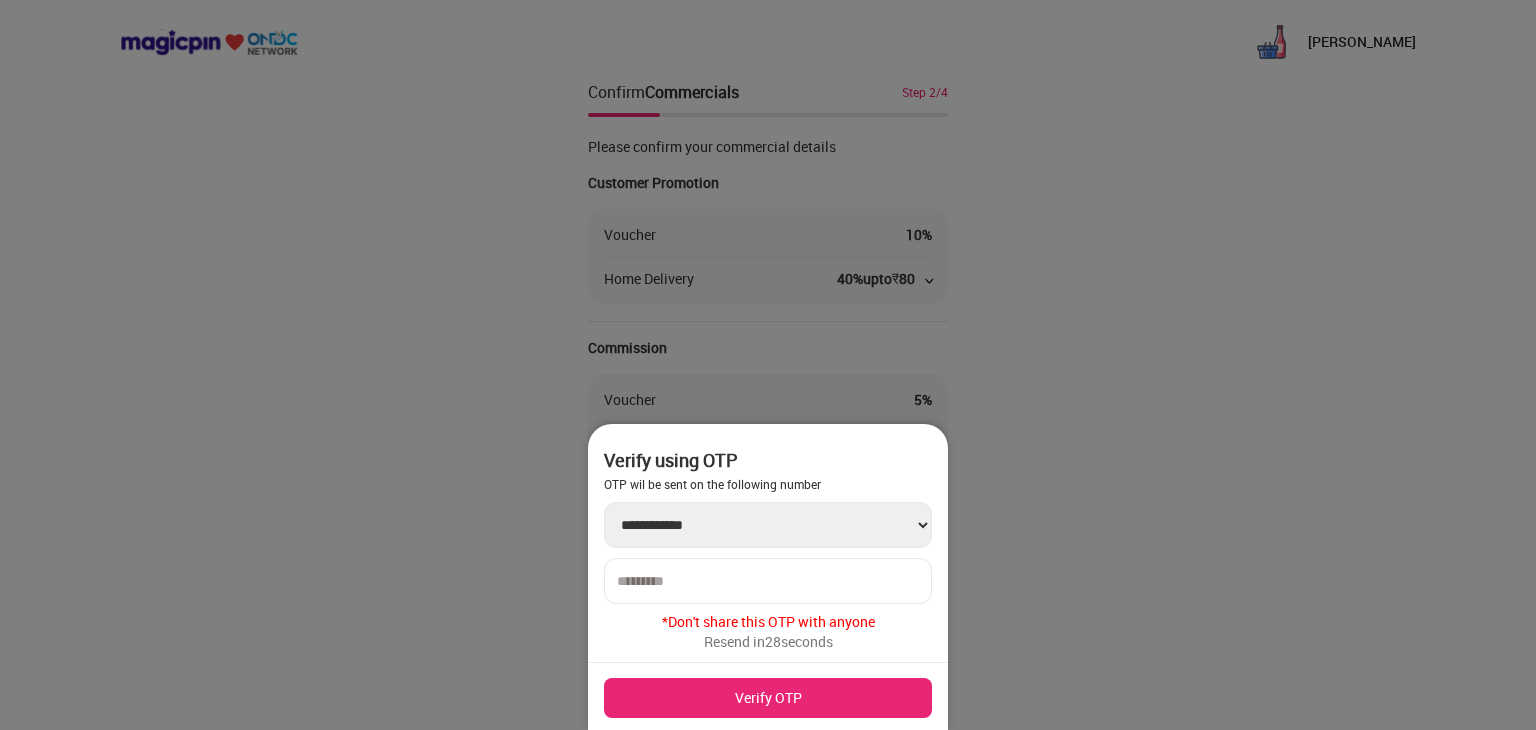 click at bounding box center [768, 581] 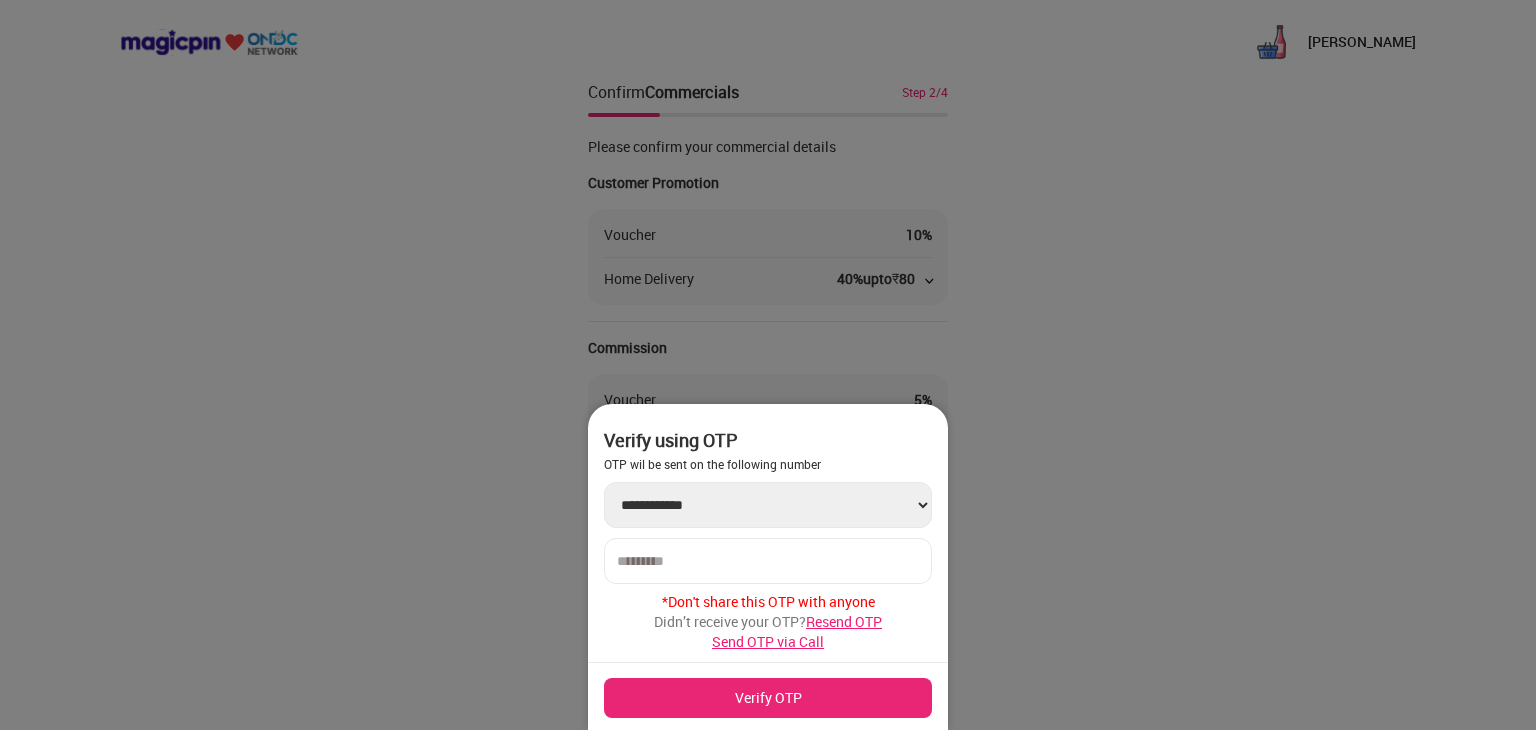 click on "* Don't share this OTP with anyone Didn’t receive your OTP?  Resend OTP Send OTP via Call" at bounding box center [768, 595] 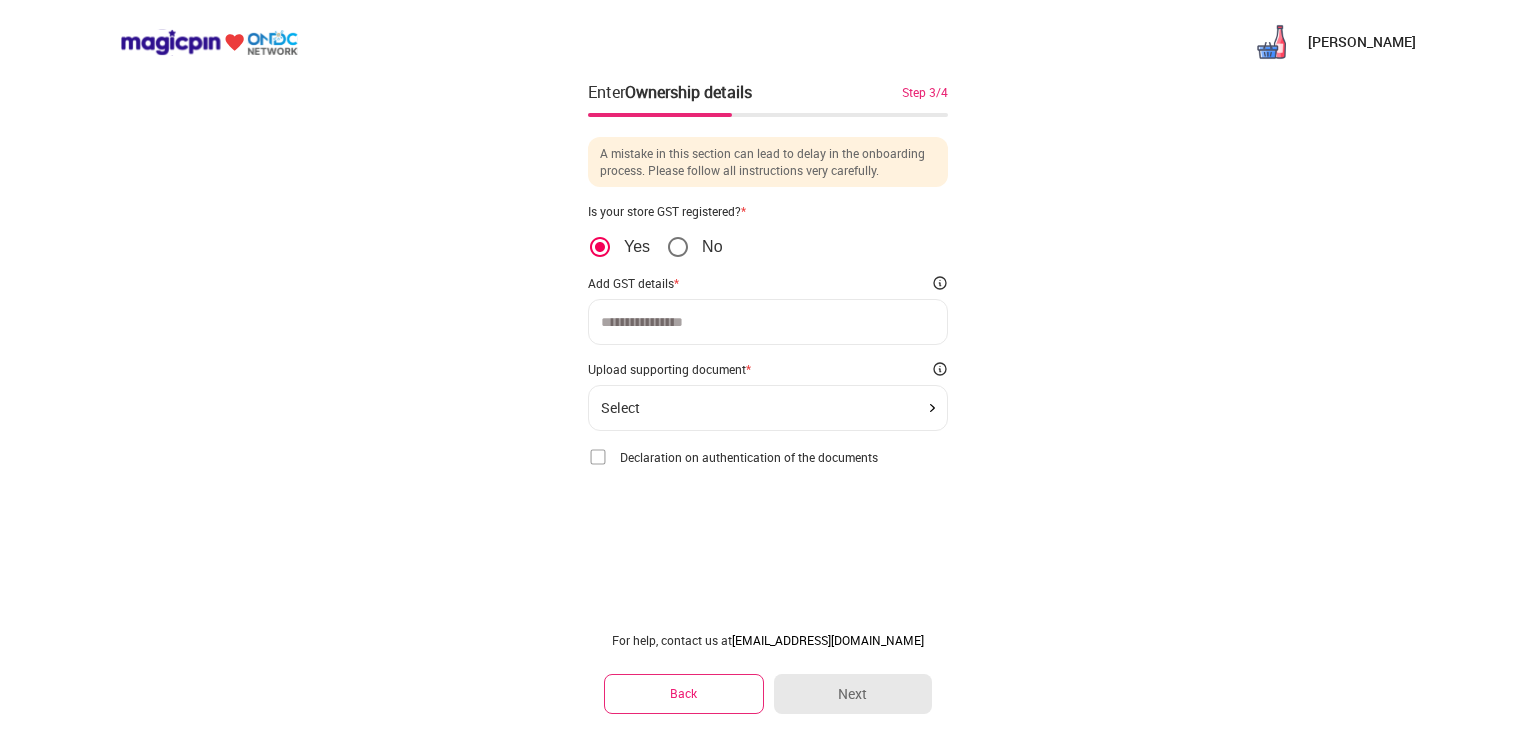 click at bounding box center (768, 322) 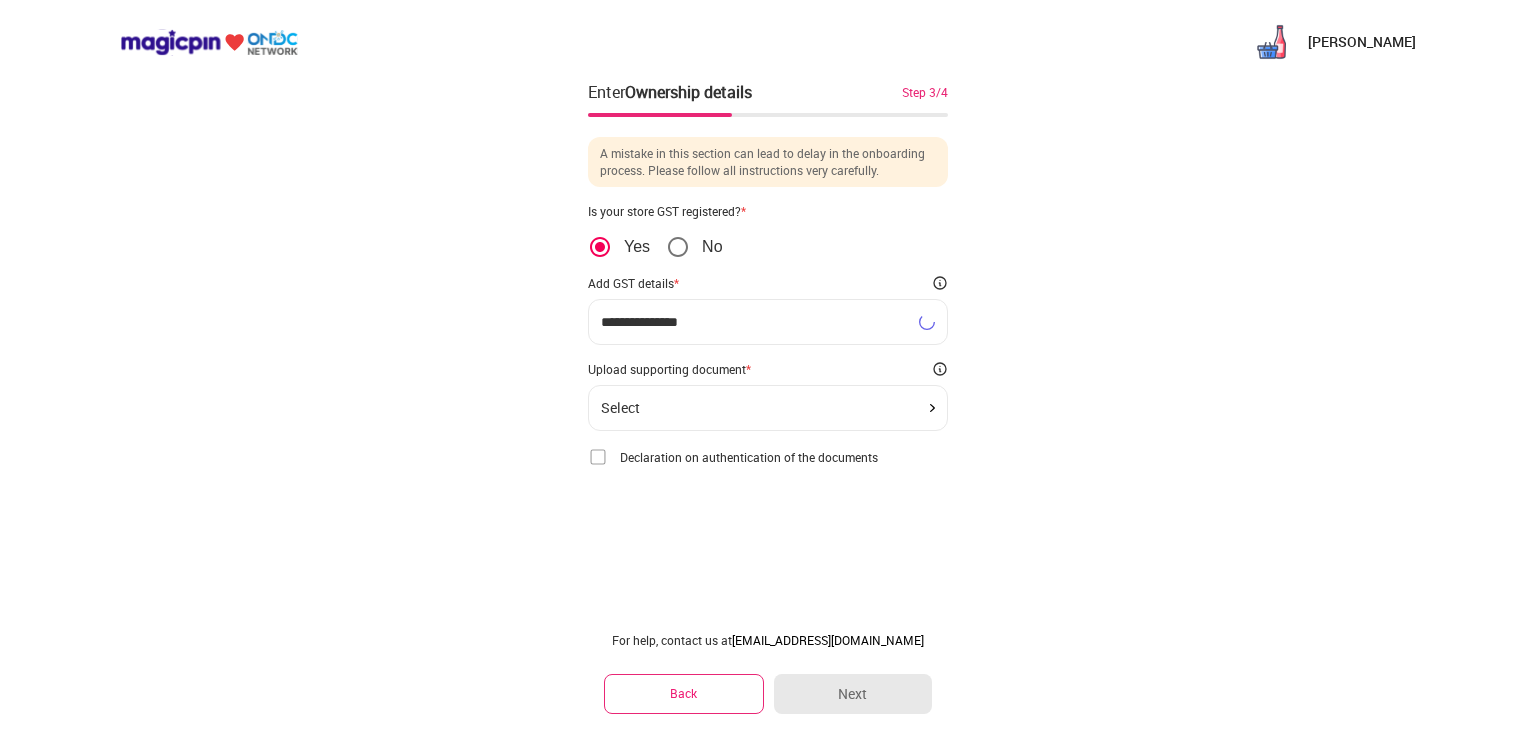 type on "**********" 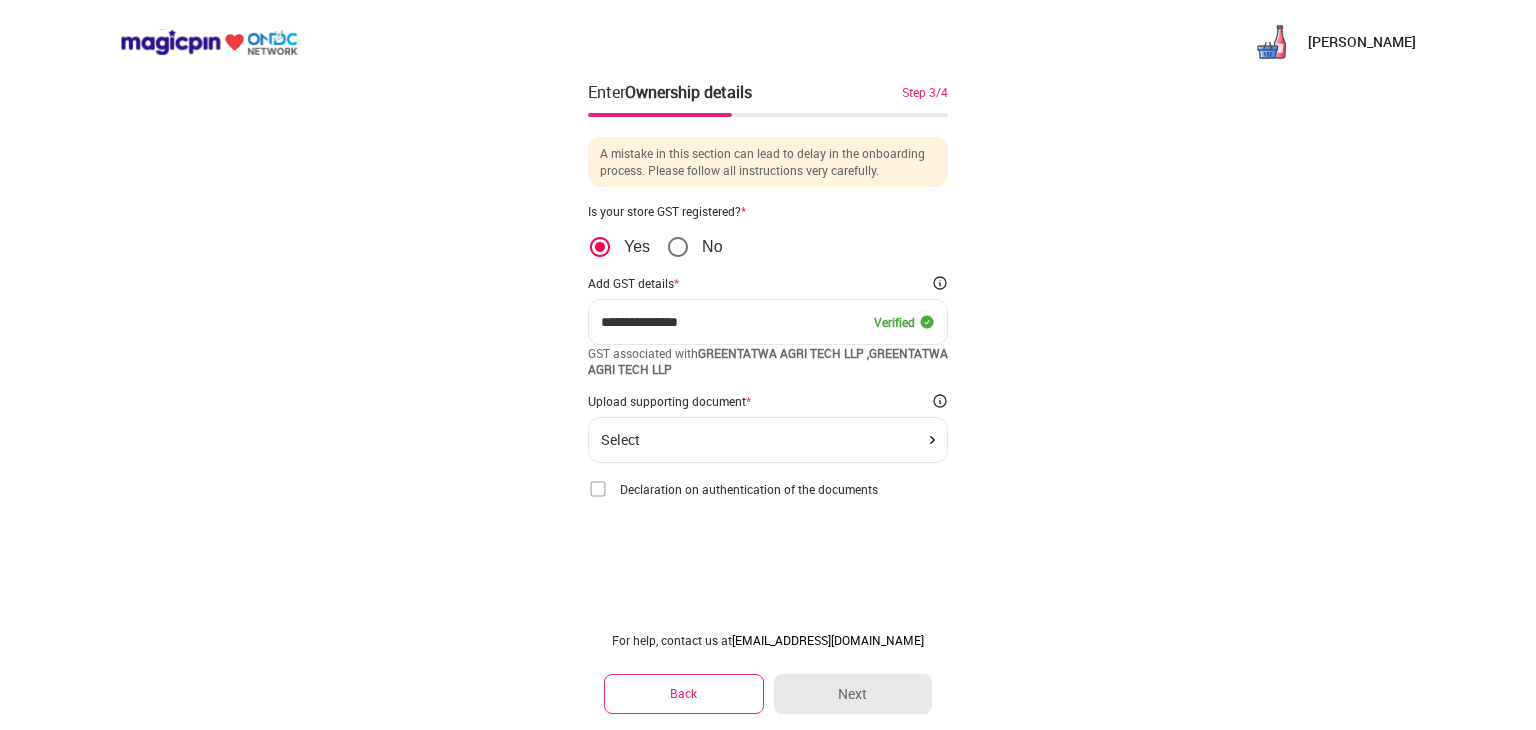 click on "Select" 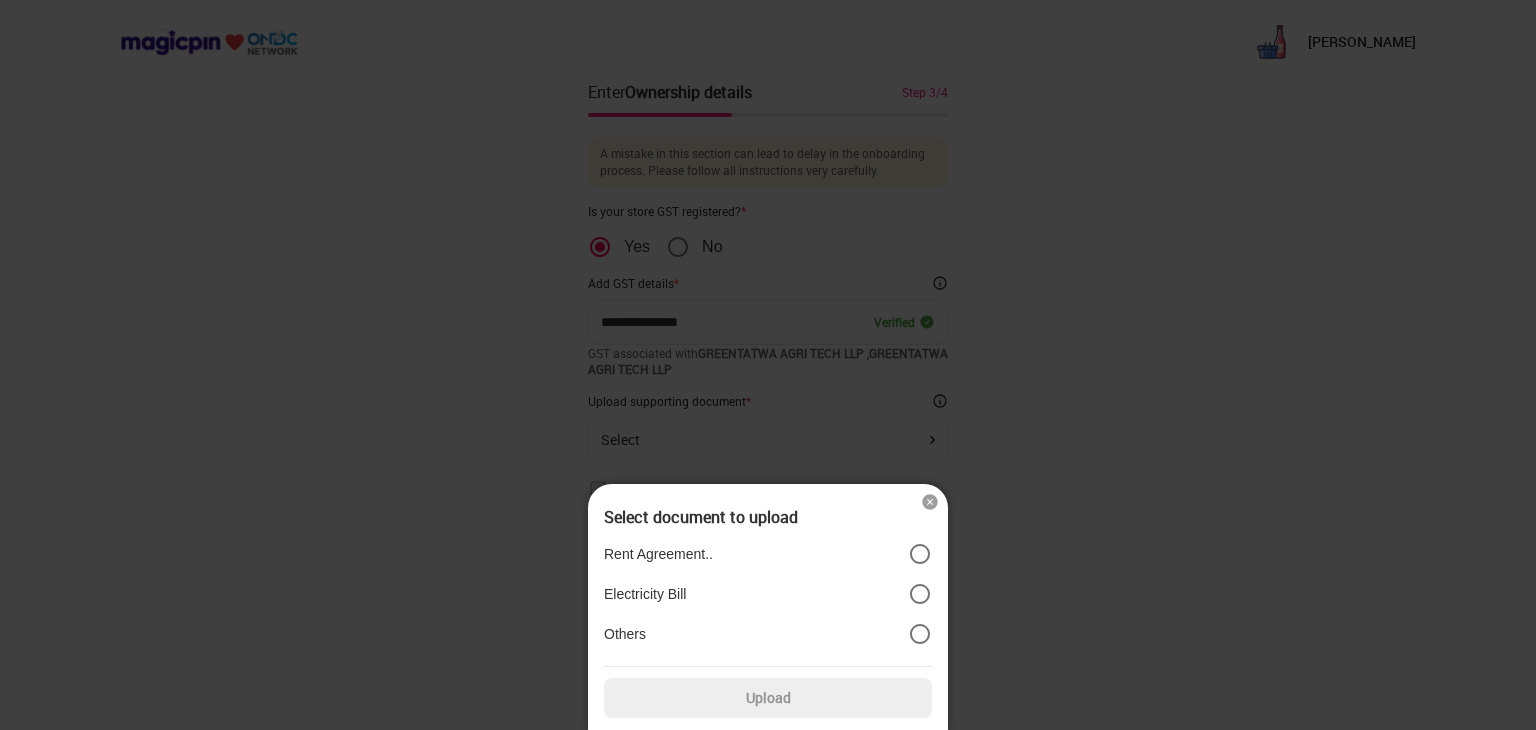 click on "Others" at bounding box center [768, 634] 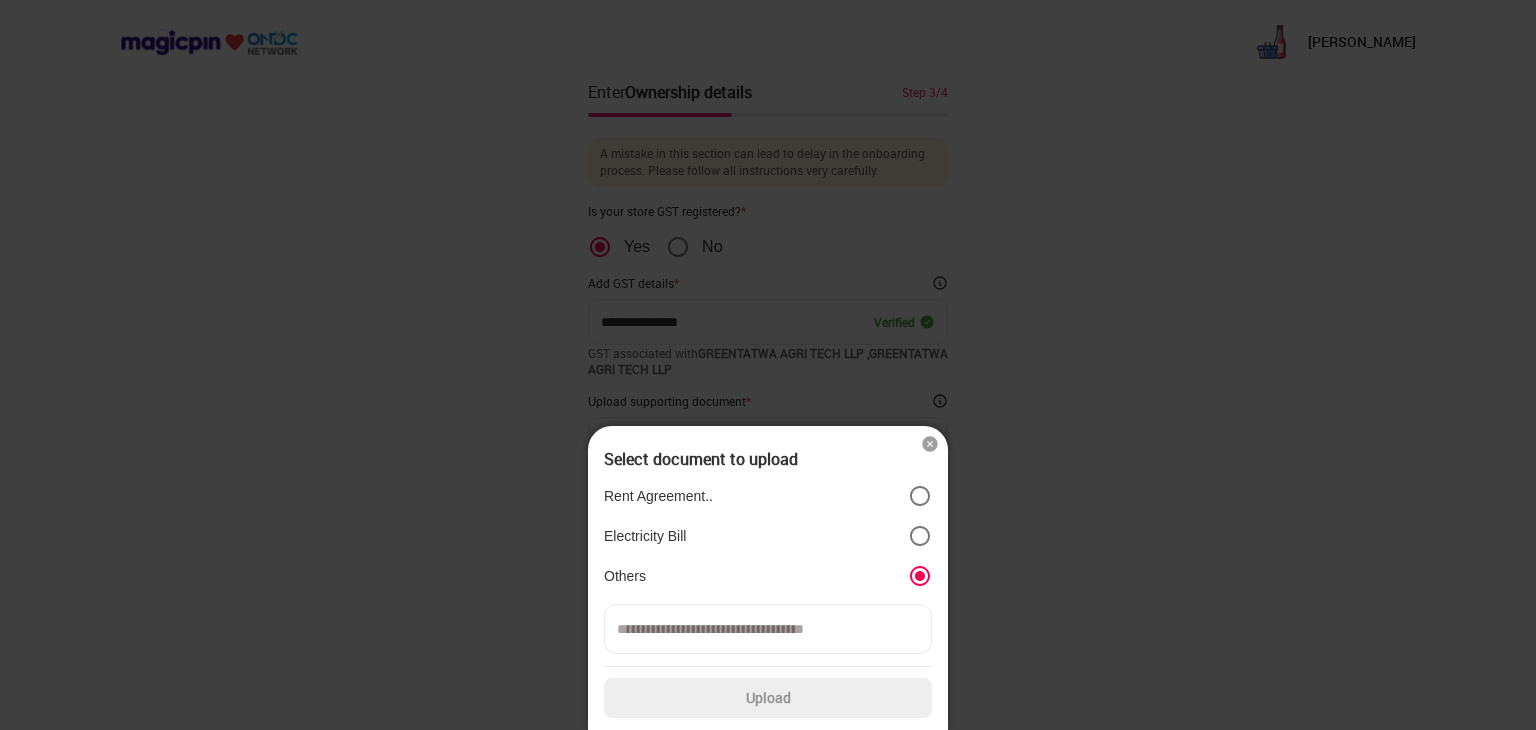 click at bounding box center [768, 629] 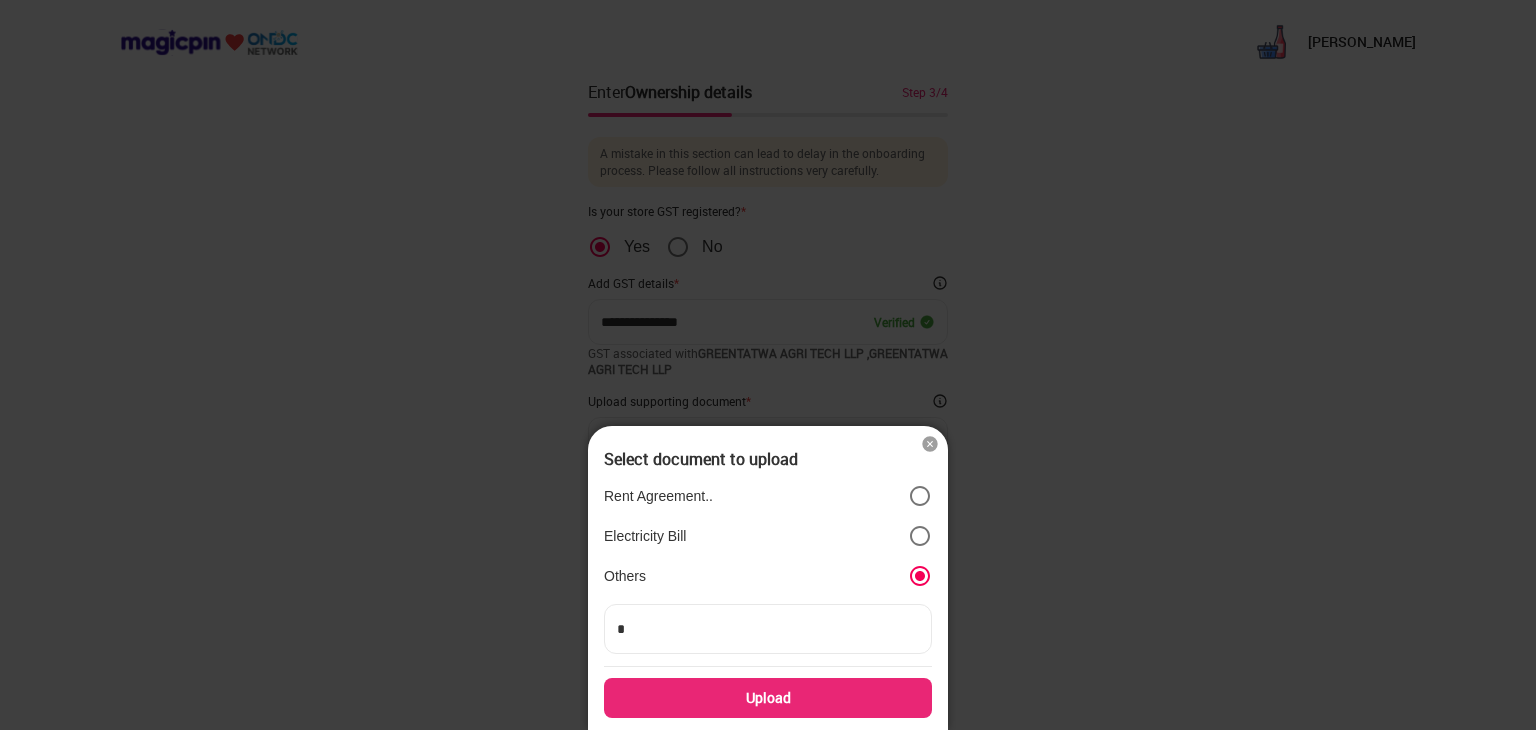 type on "**" 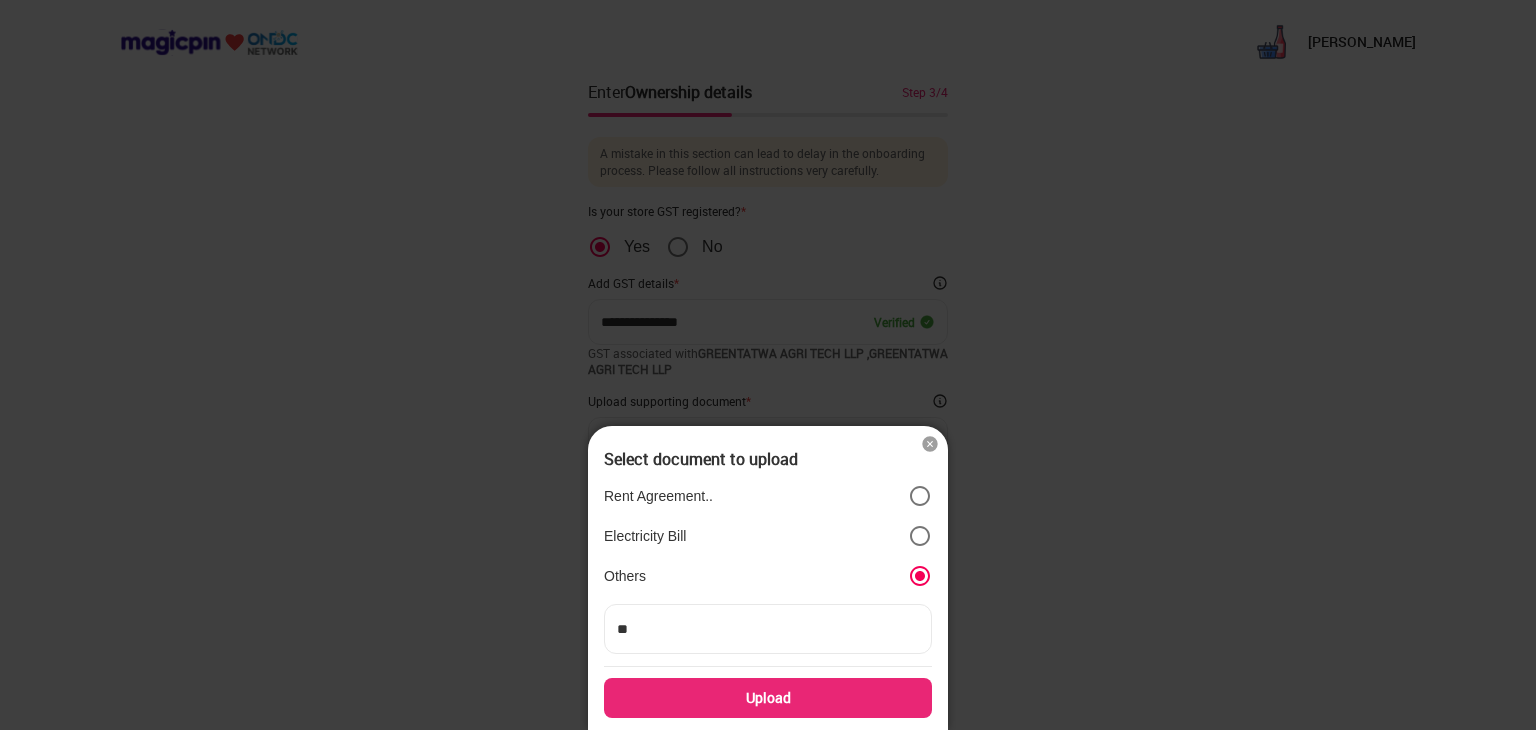 type on "***" 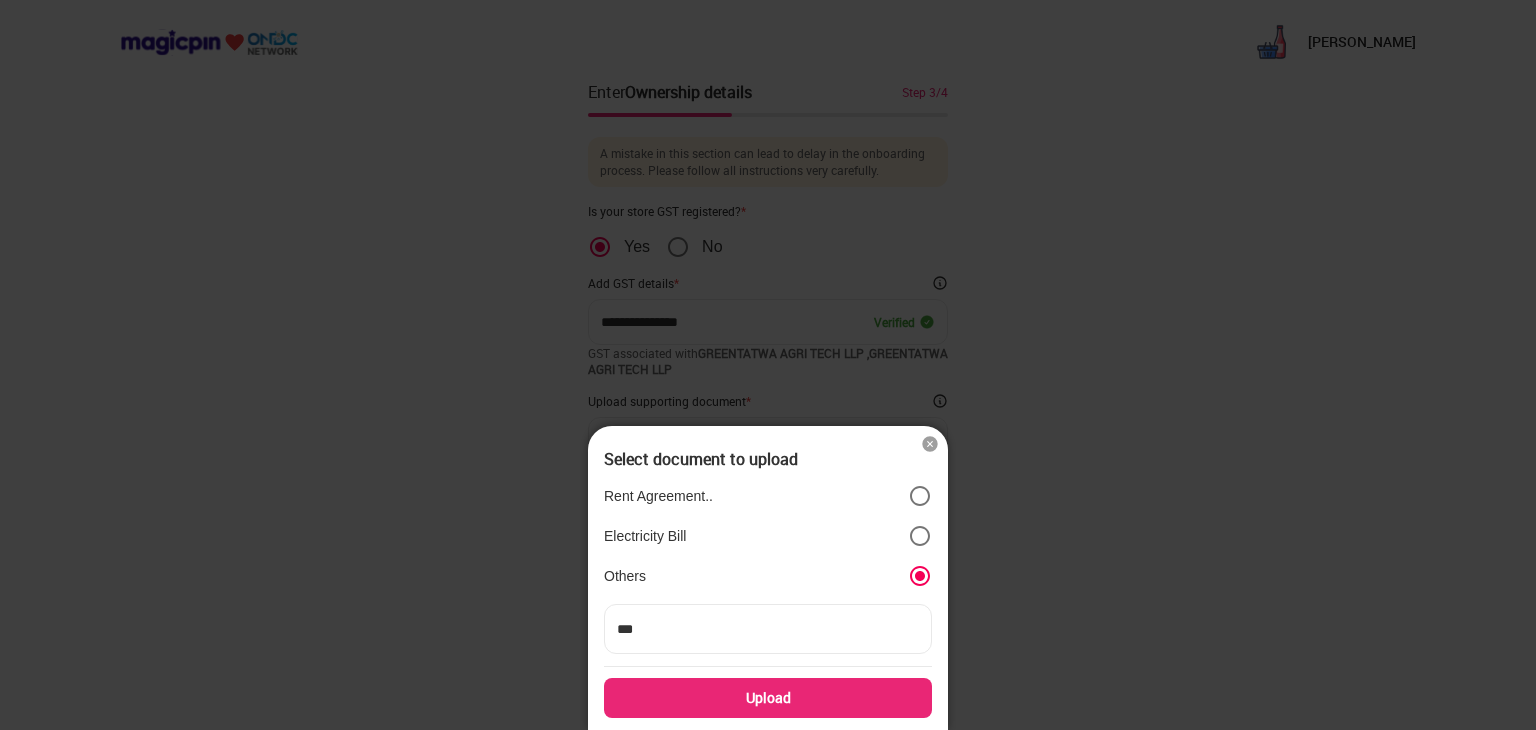 type on "***" 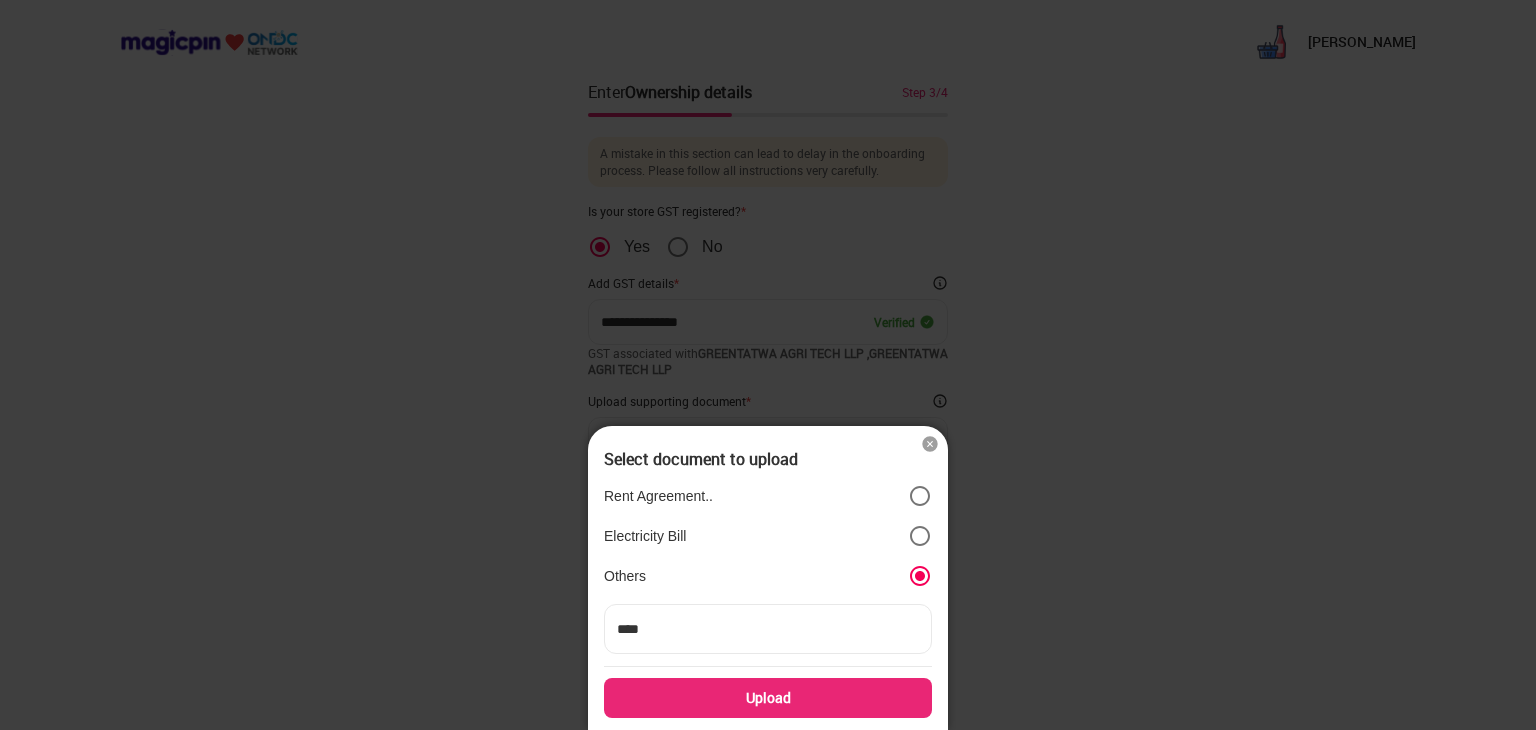 type on "*****" 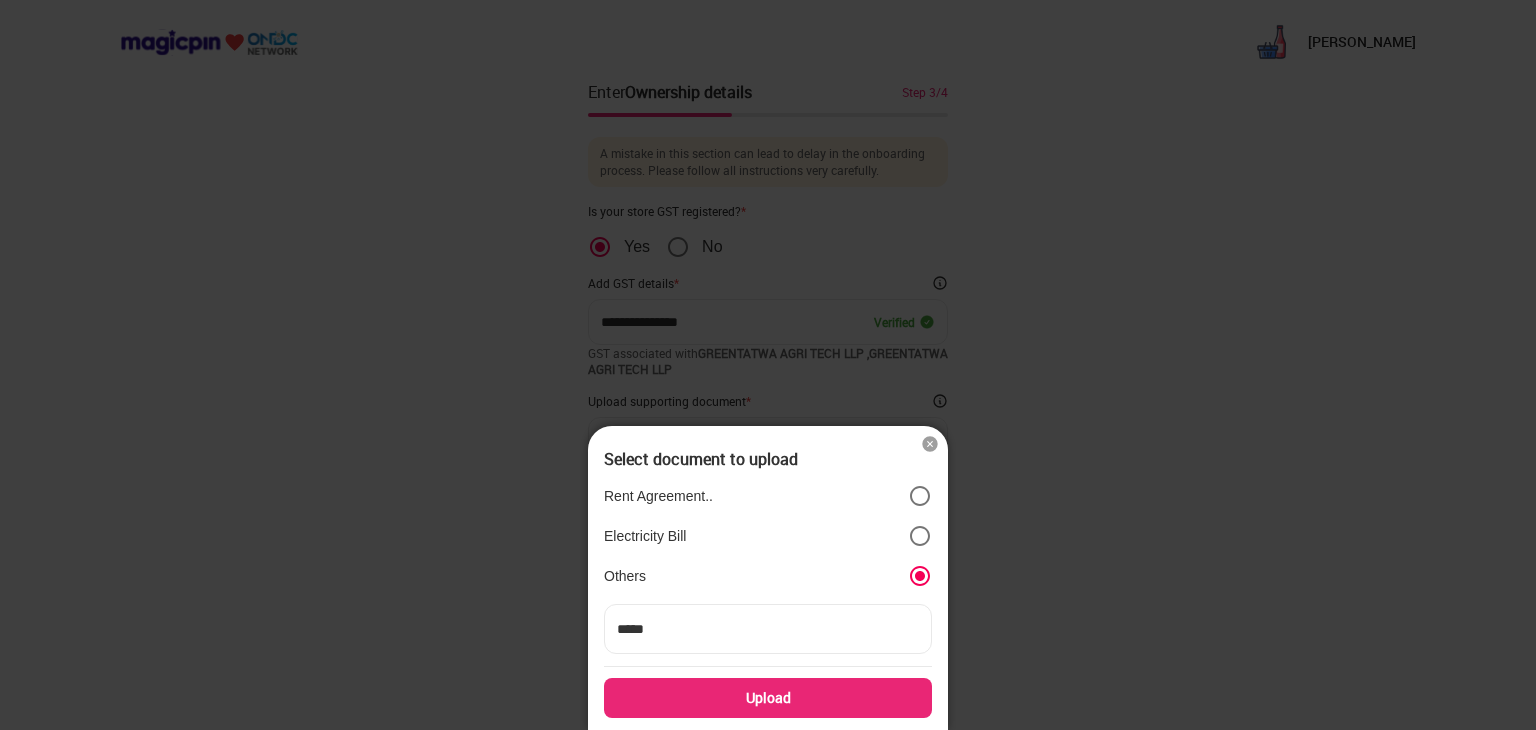 type on "******" 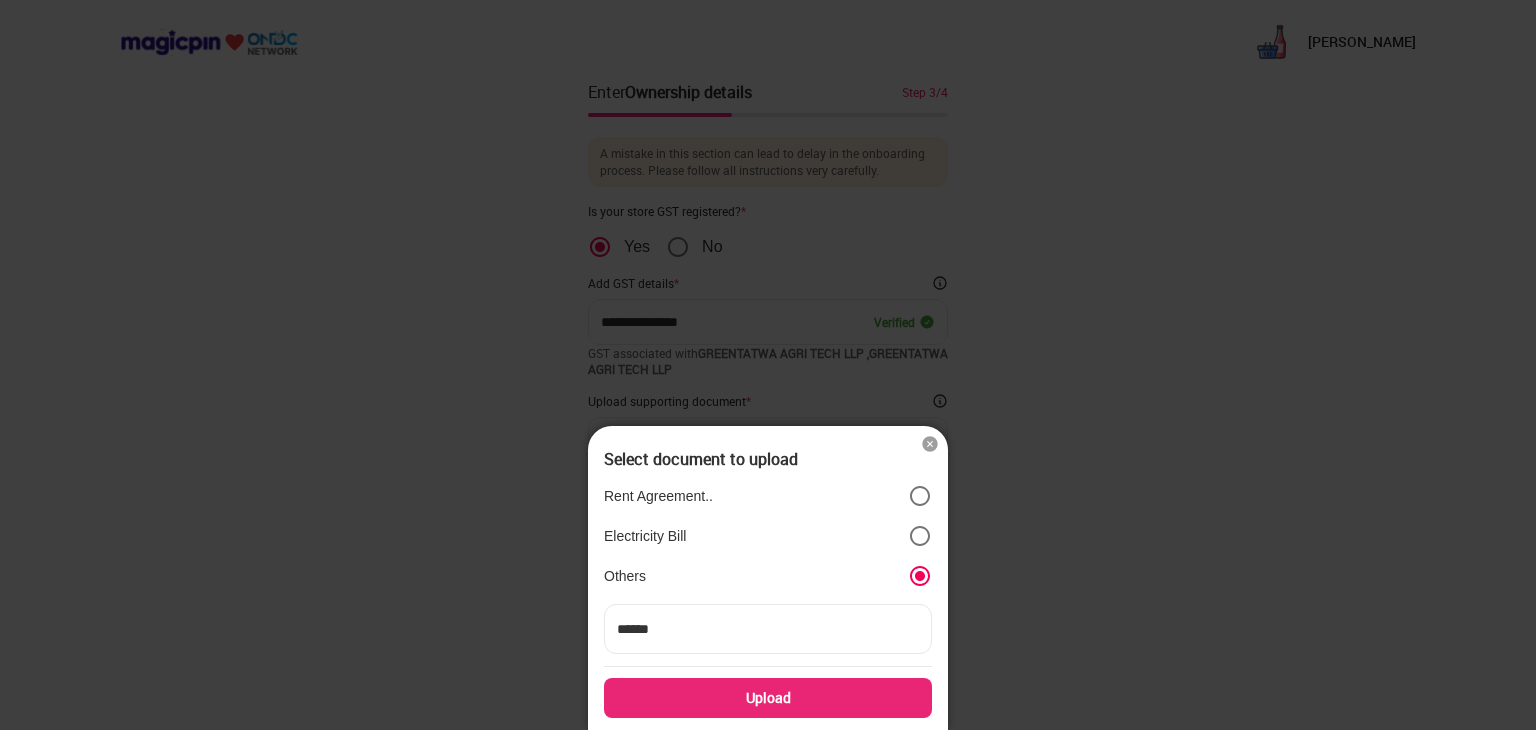 type on "*******" 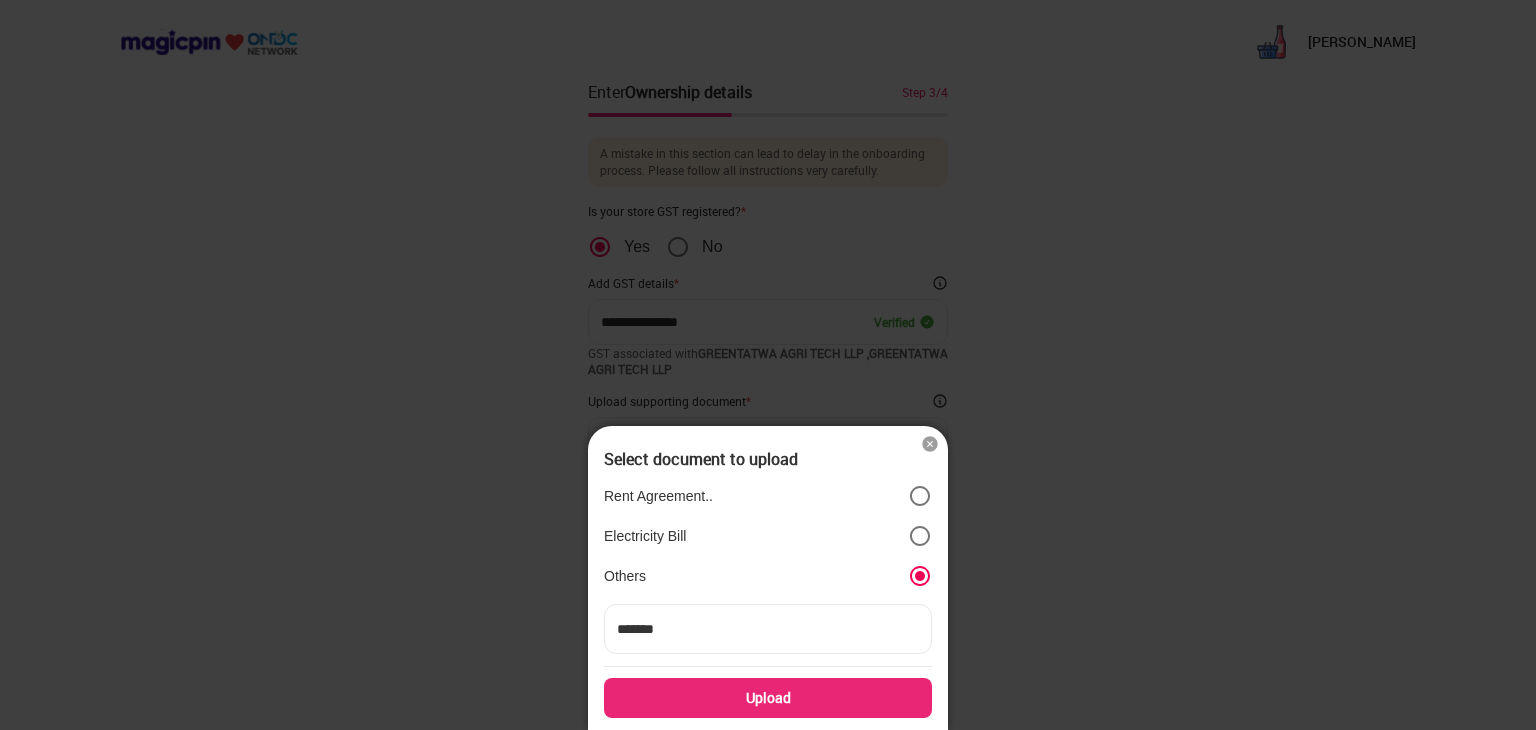 type on "********" 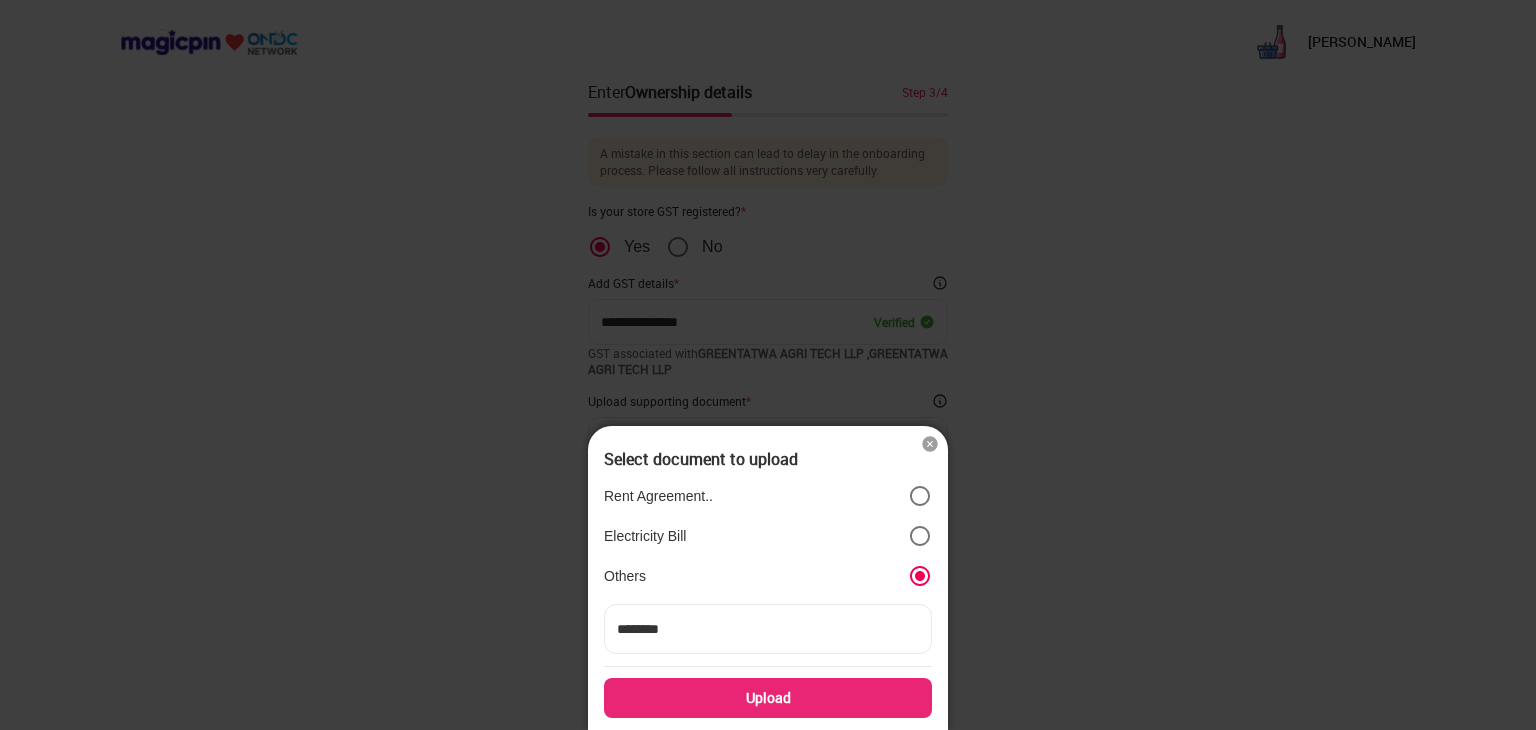 type on "*********" 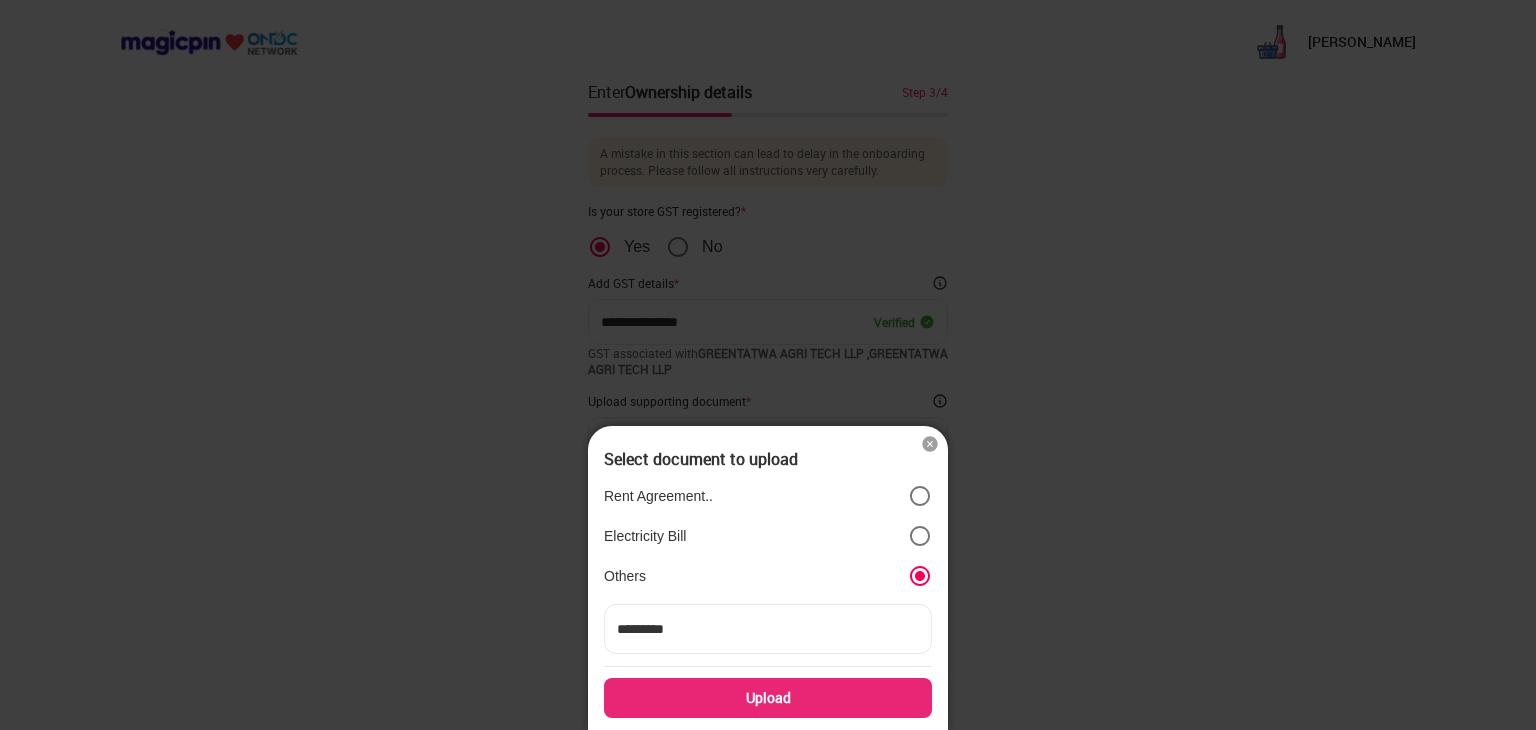 type on "**********" 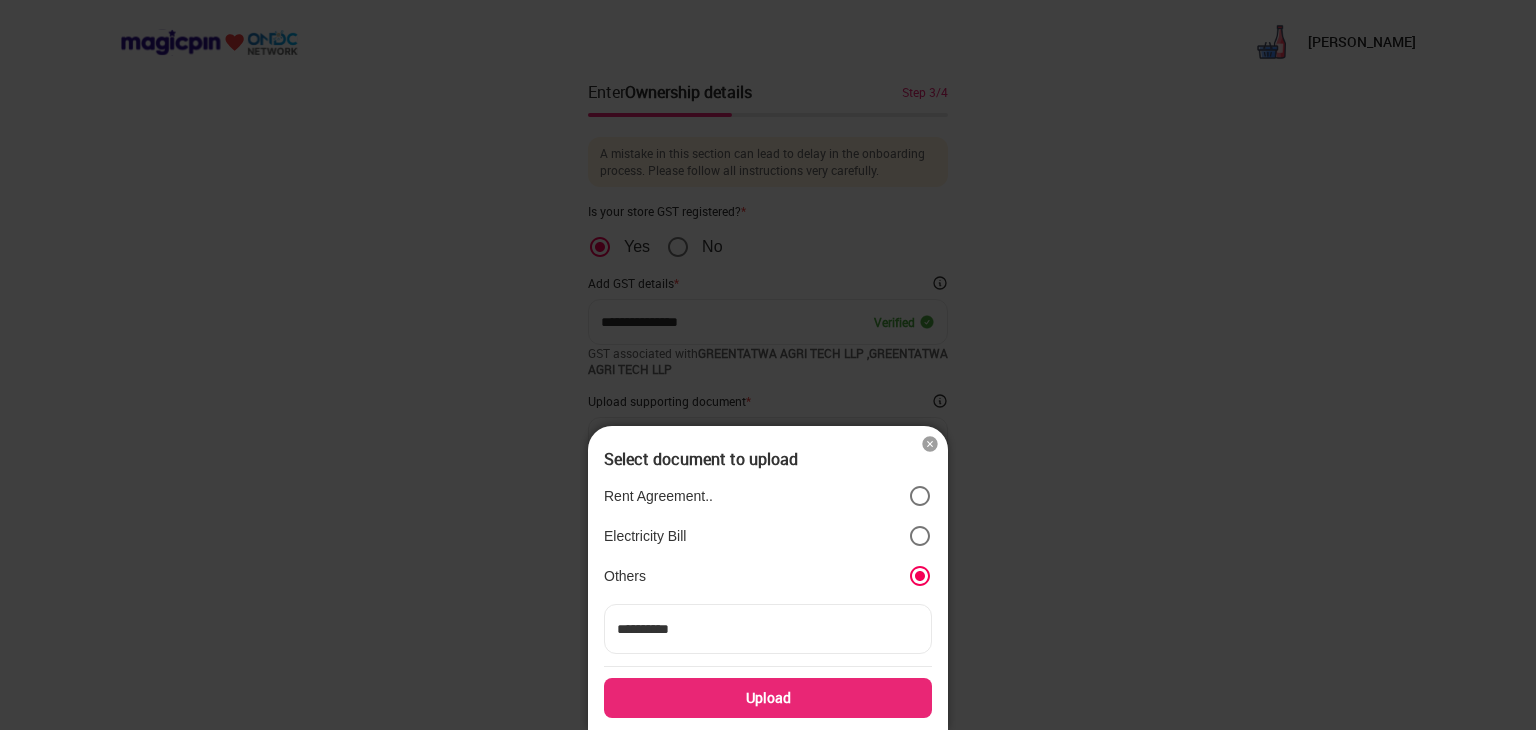 type on "**********" 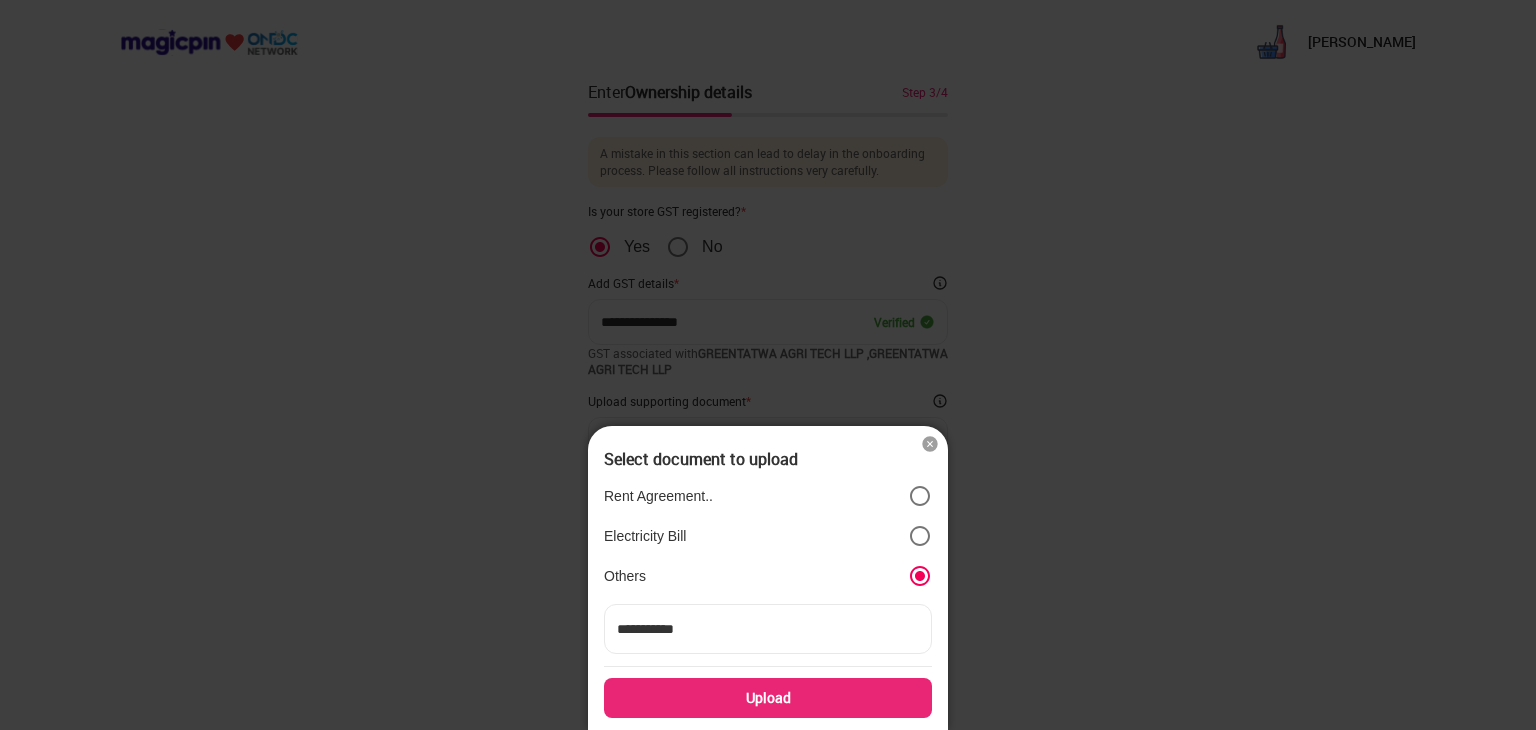 type on "**********" 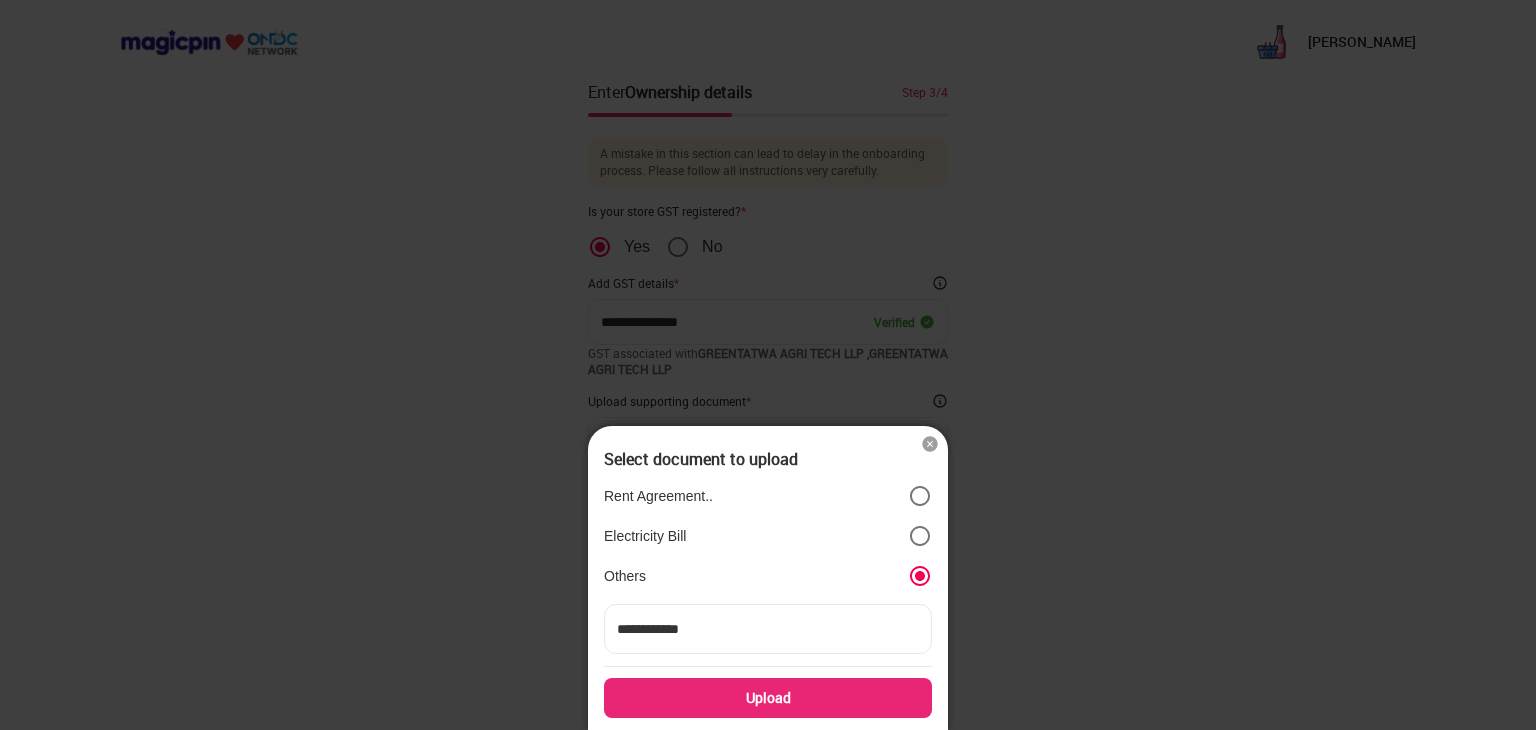 type on "**********" 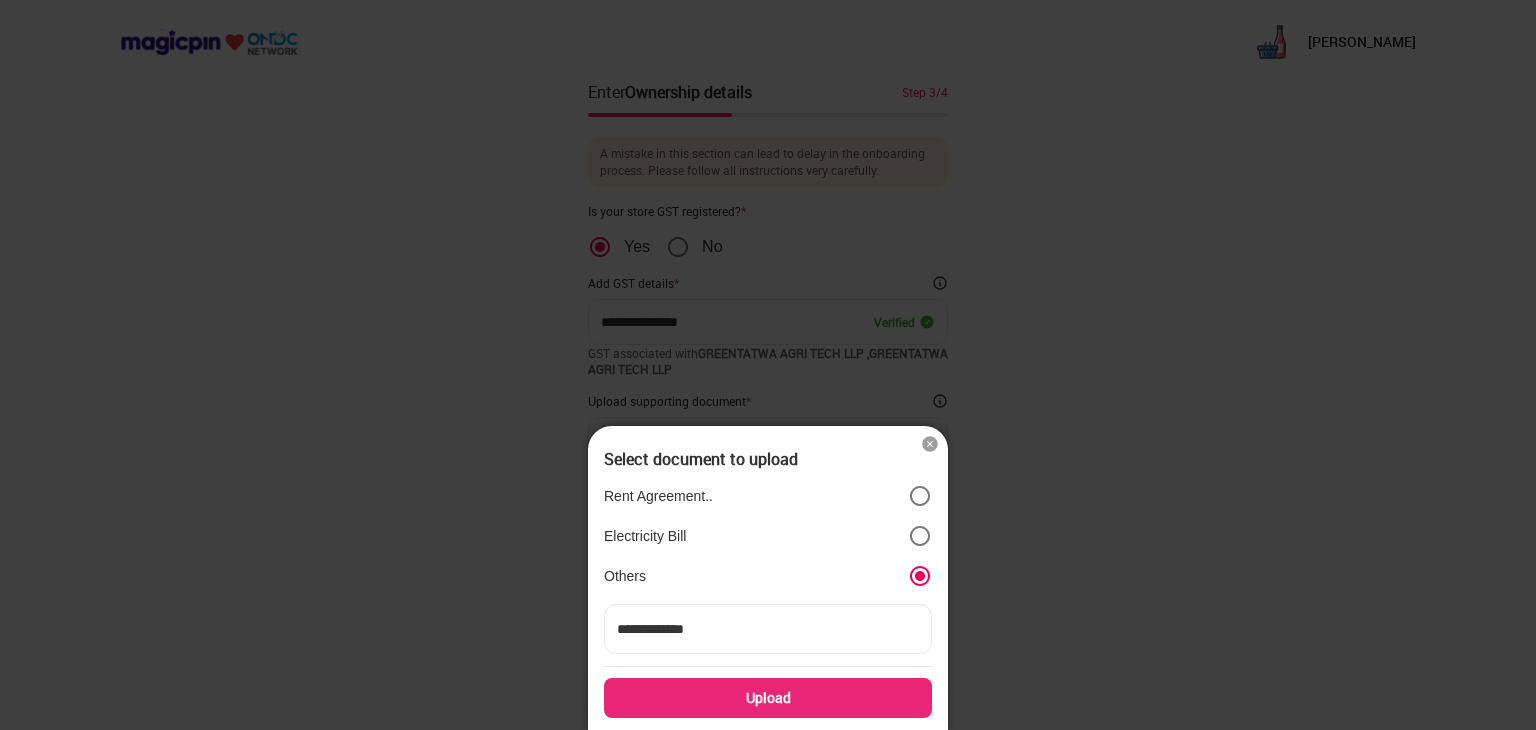 type on "**********" 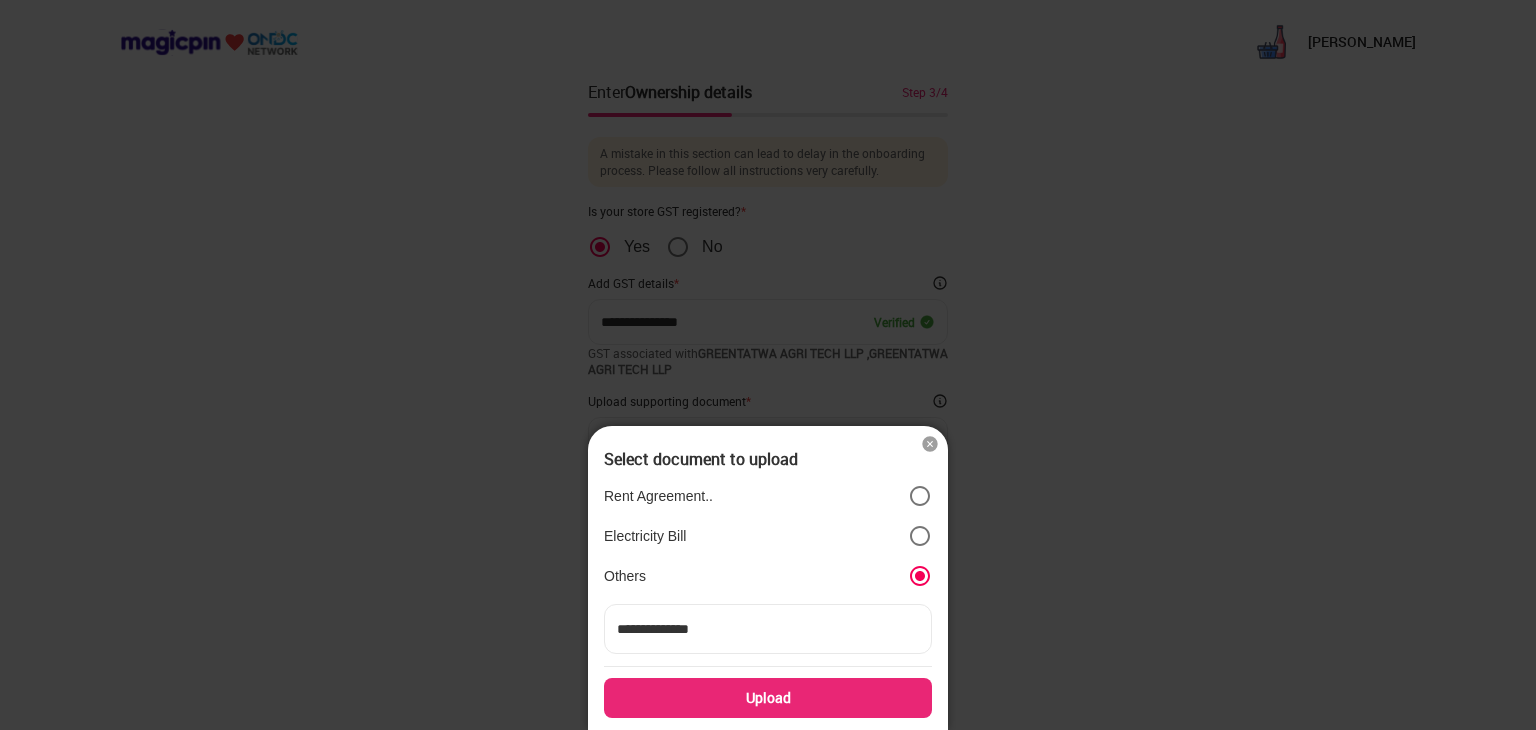 type on "**********" 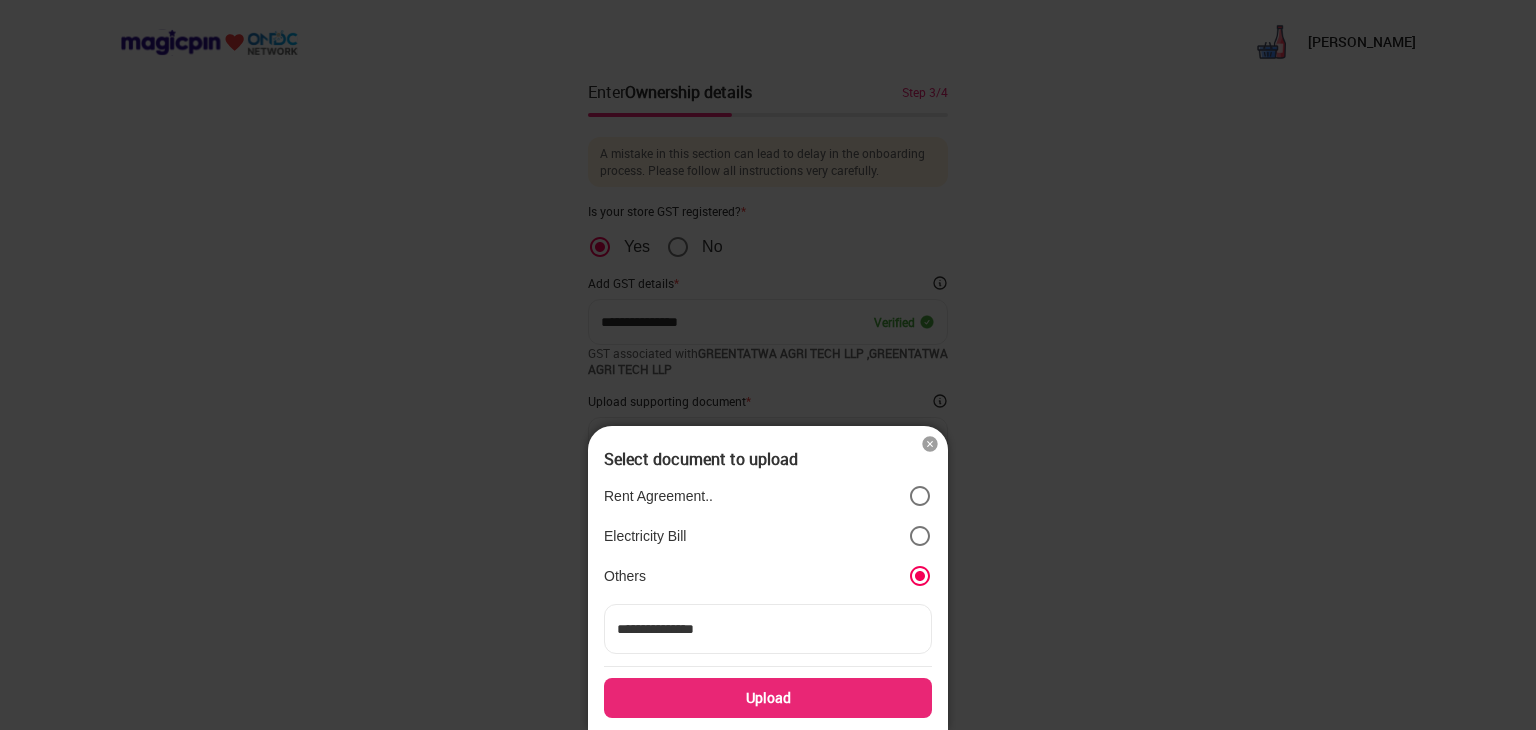 type on "**********" 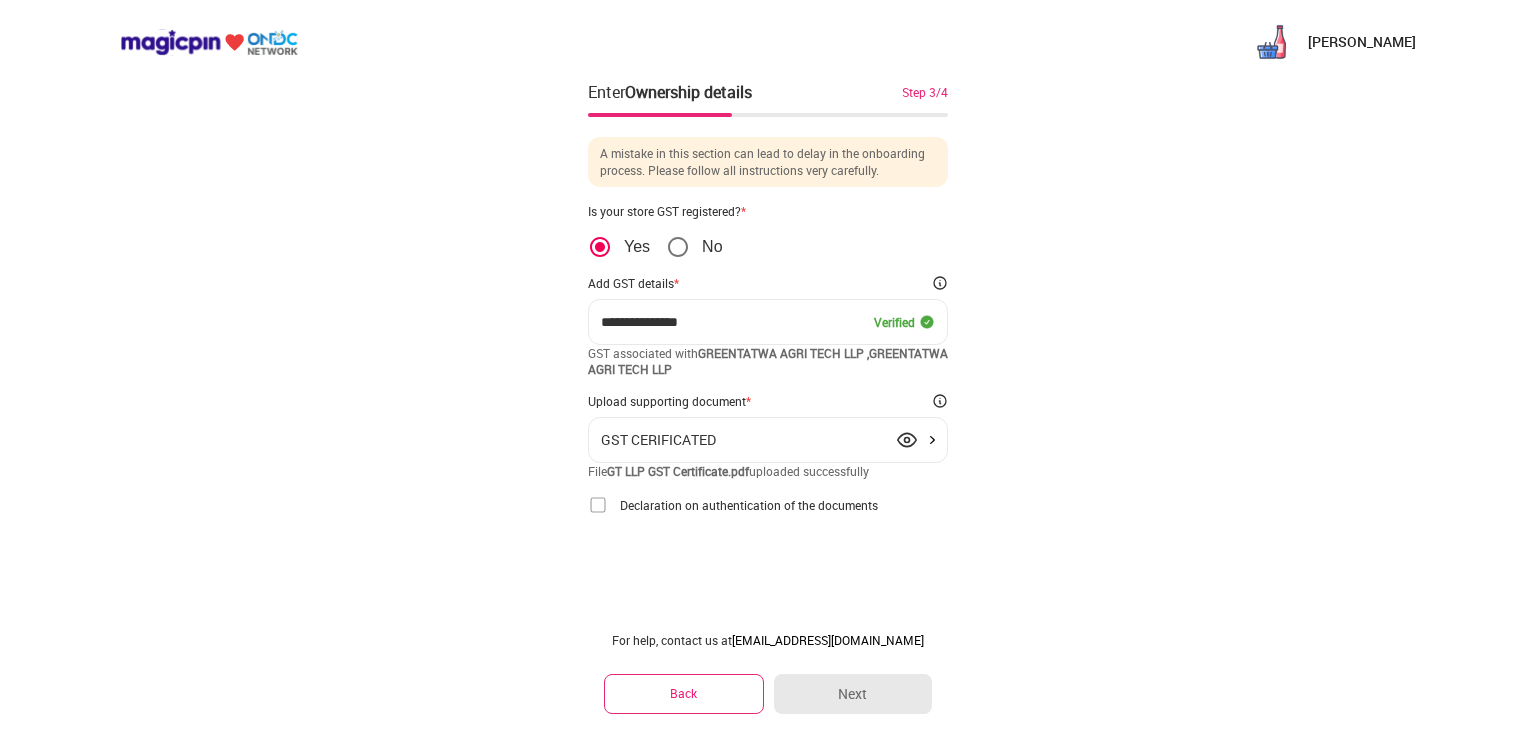 click at bounding box center (598, 505) 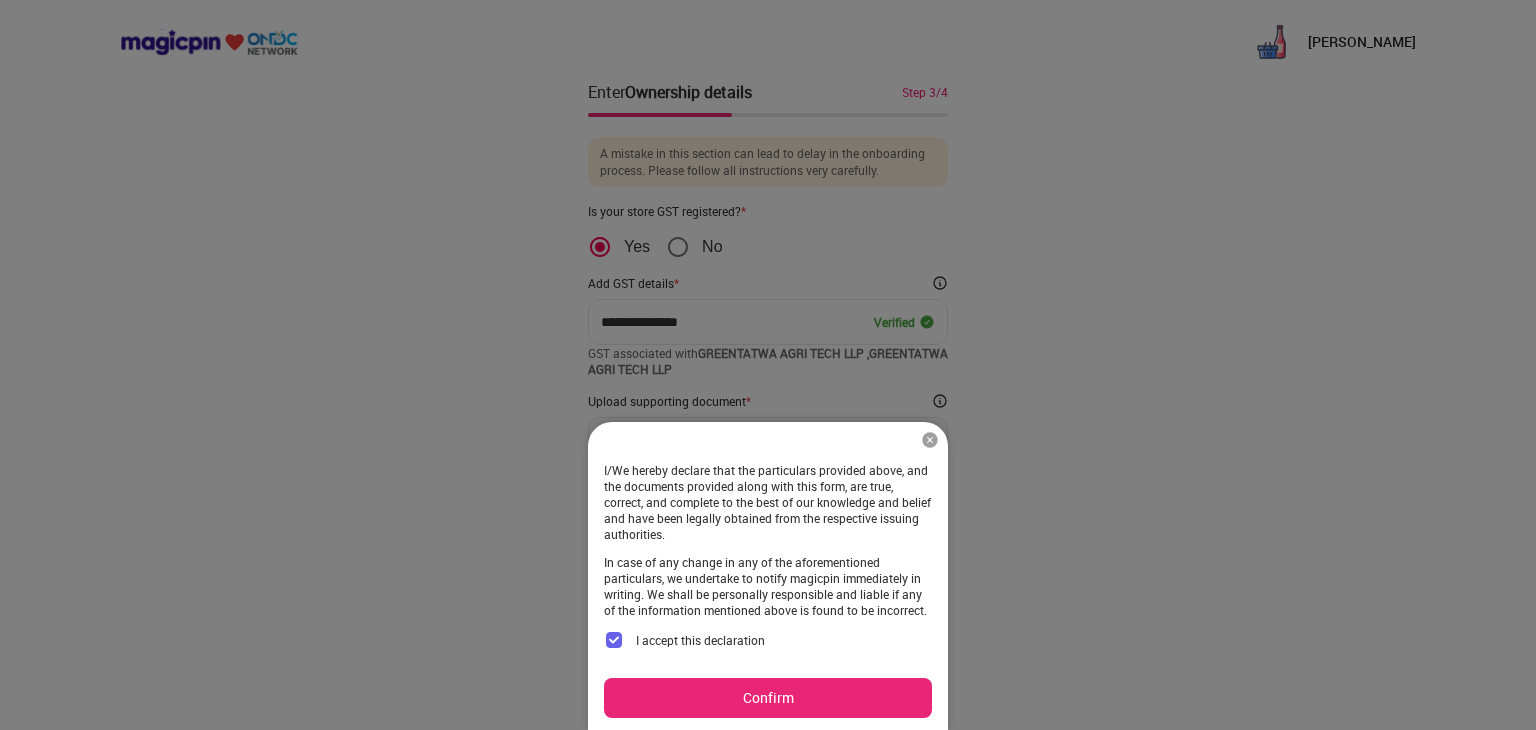 click on "Confirm" at bounding box center [768, 698] 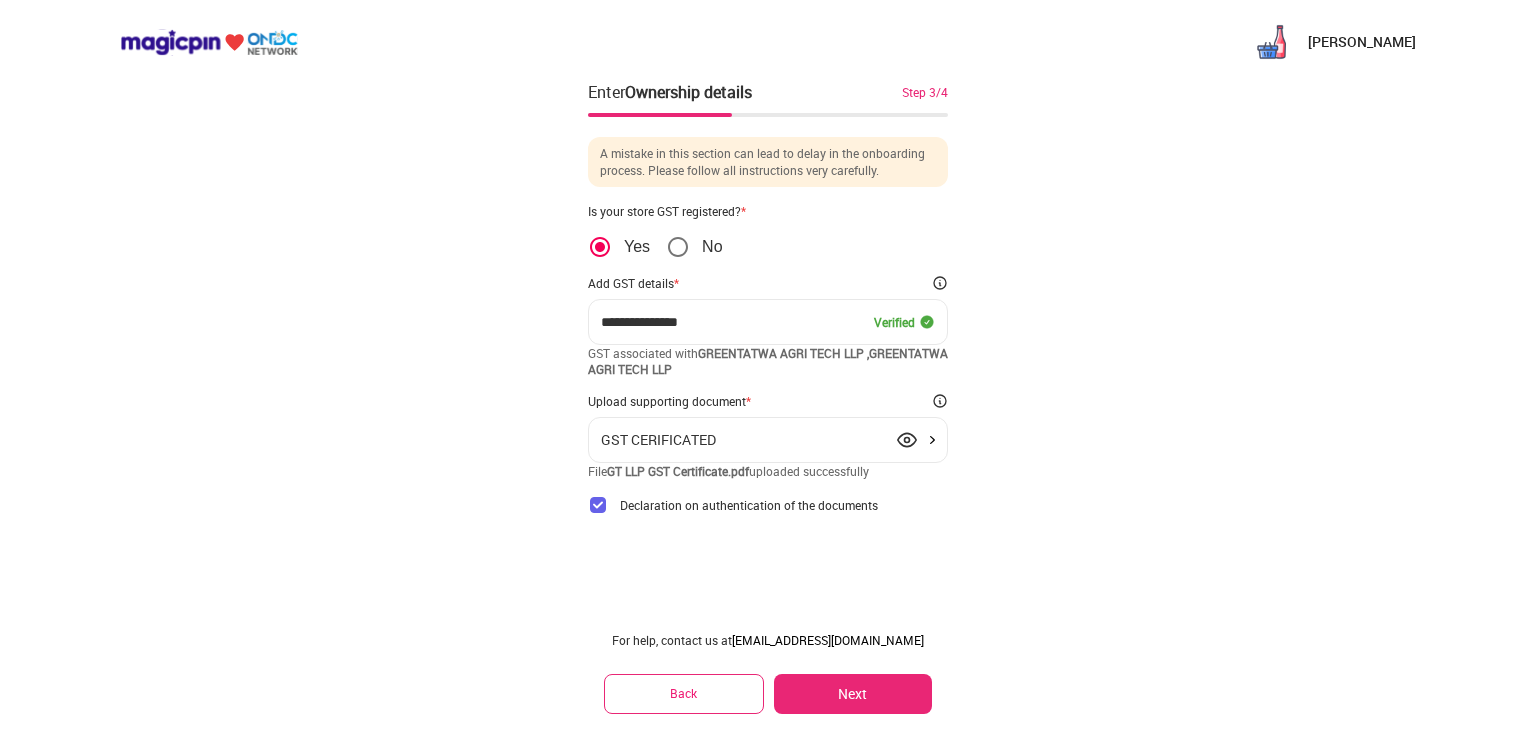 click on "Next" at bounding box center (853, 694) 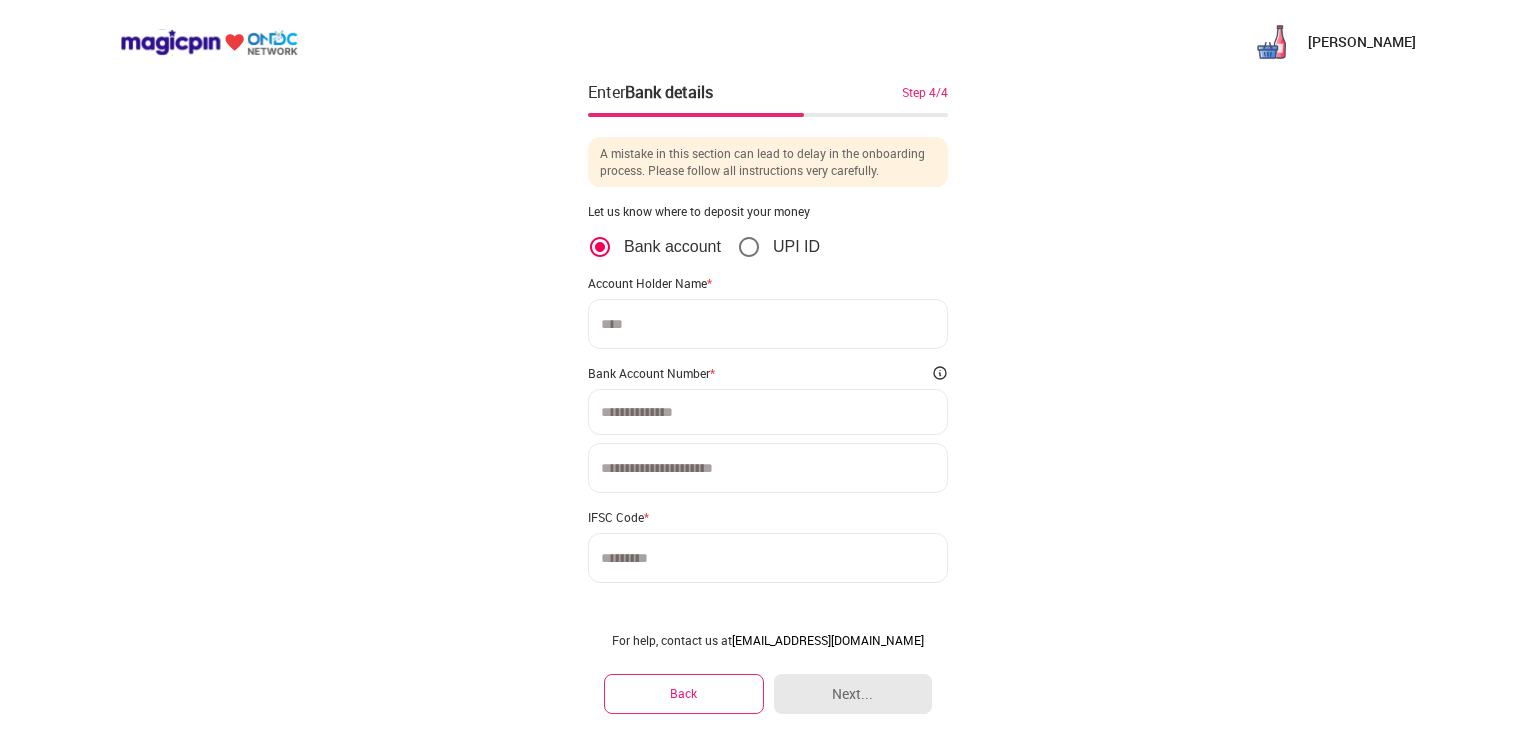 click at bounding box center [768, 324] 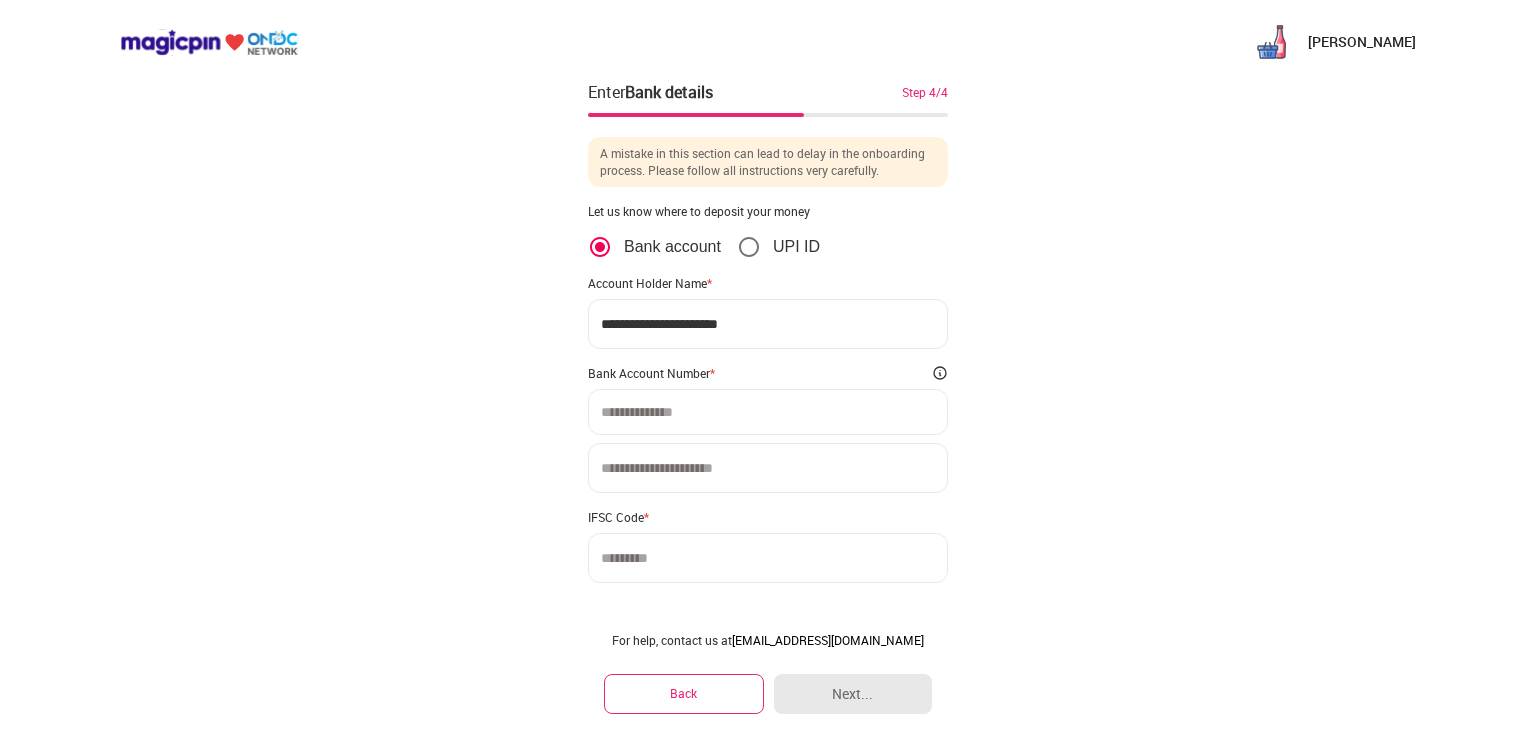 type on "**********" 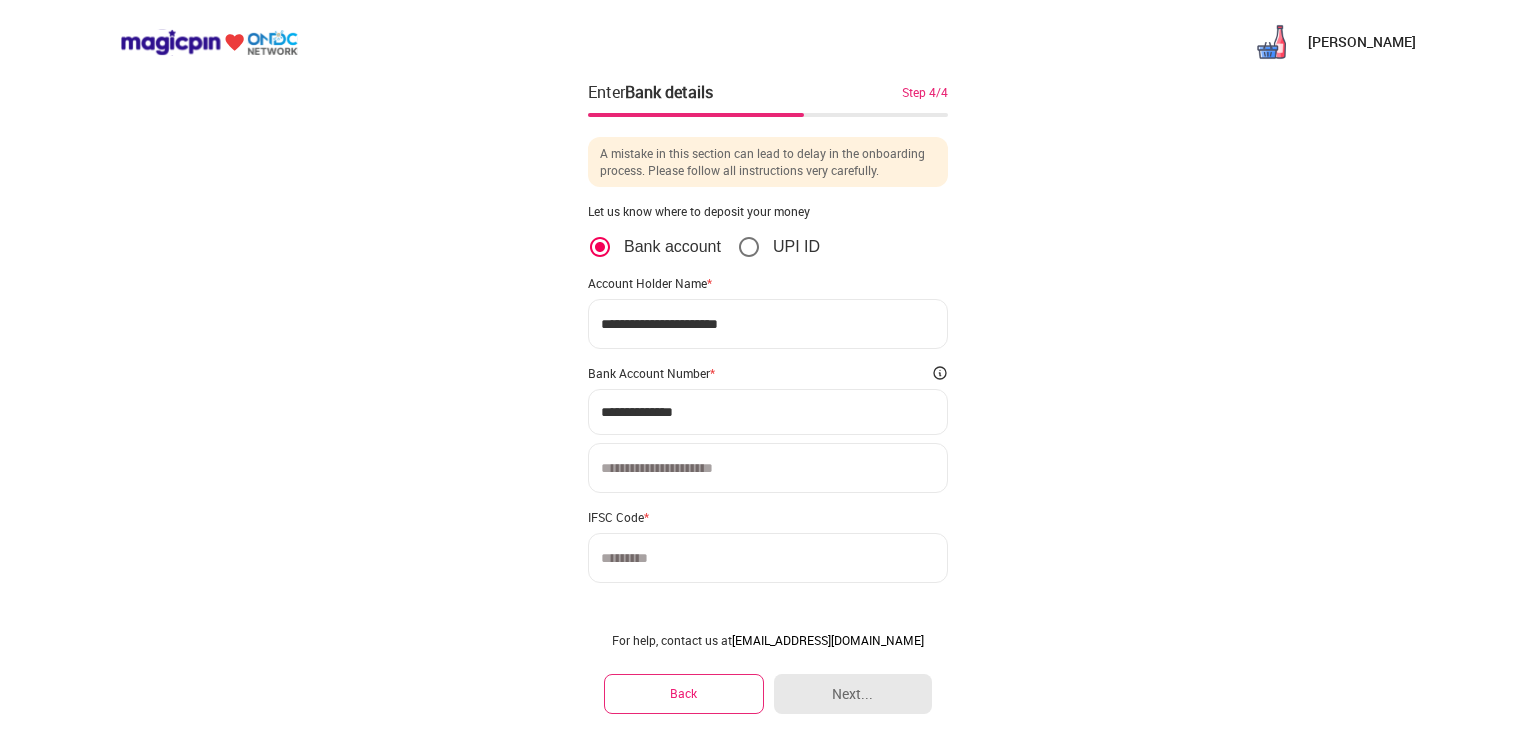 type on "**********" 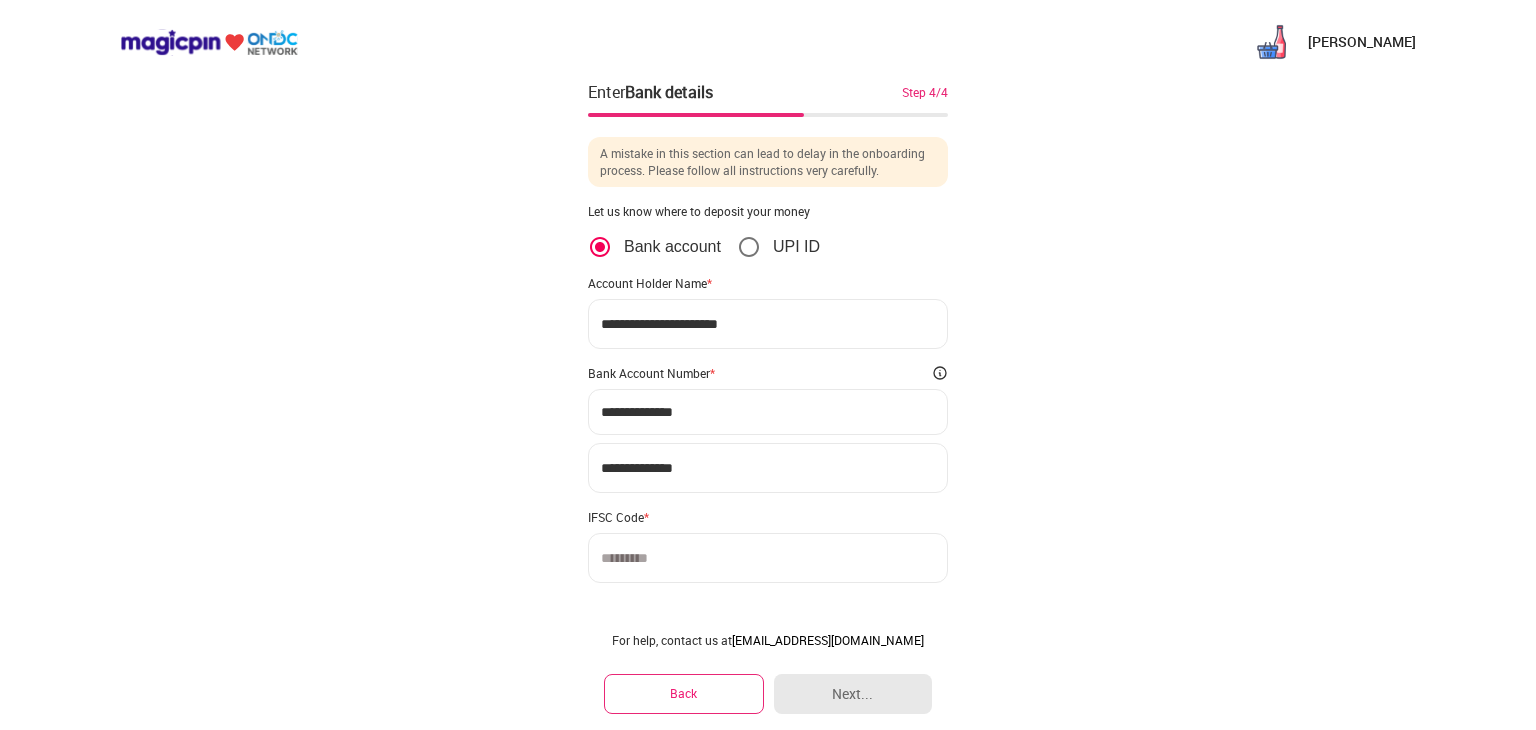 type on "**********" 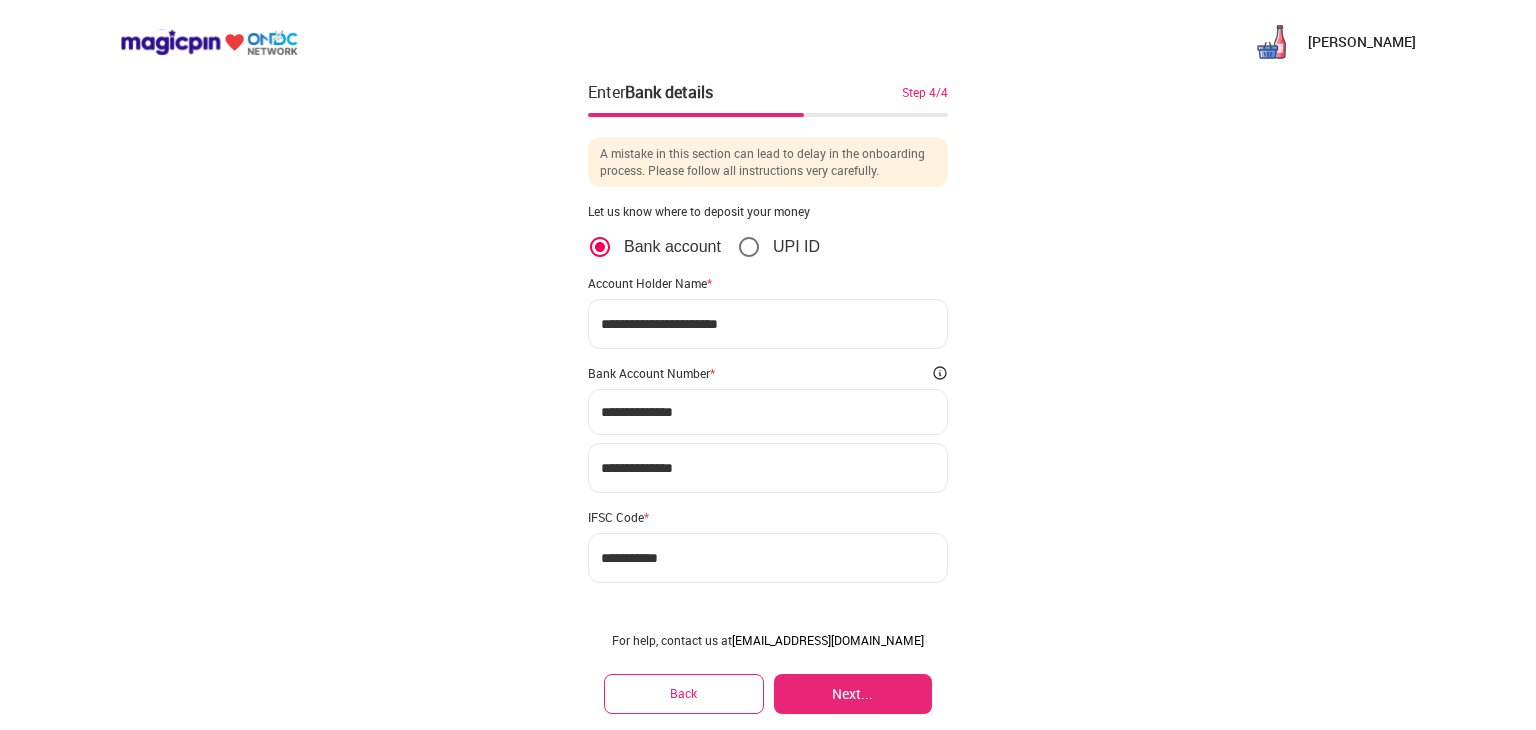 type on "**********" 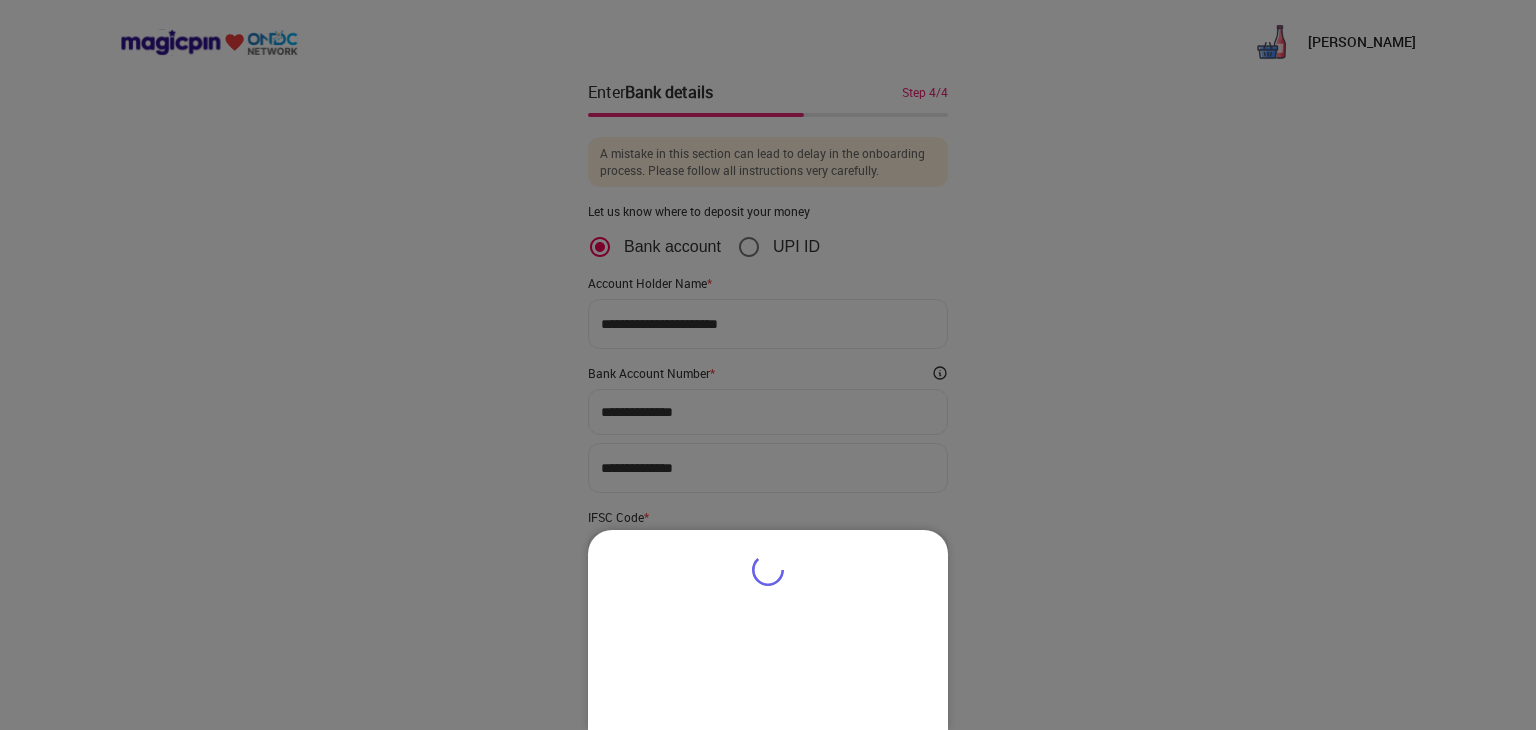 type on "**********" 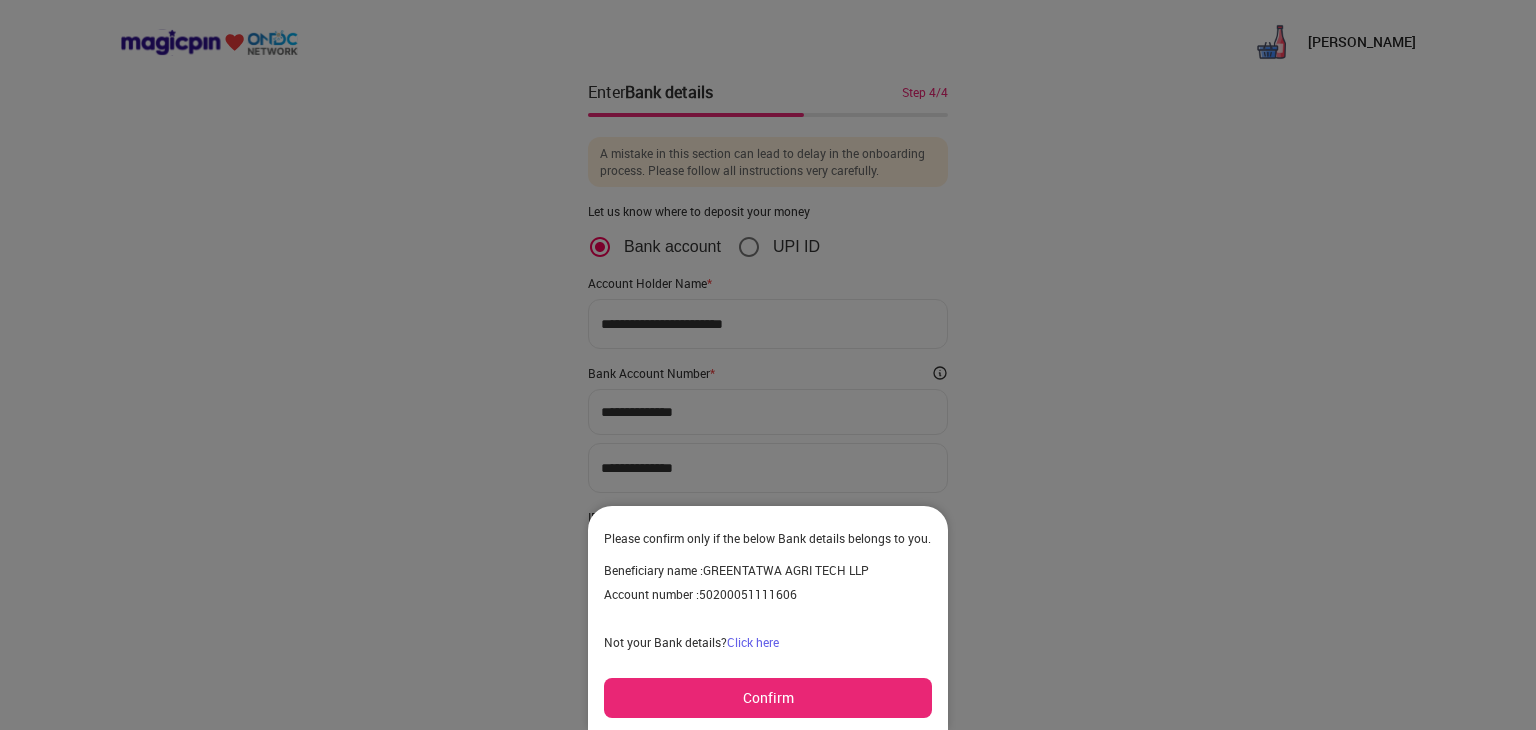 click on "Confirm" at bounding box center (768, 698) 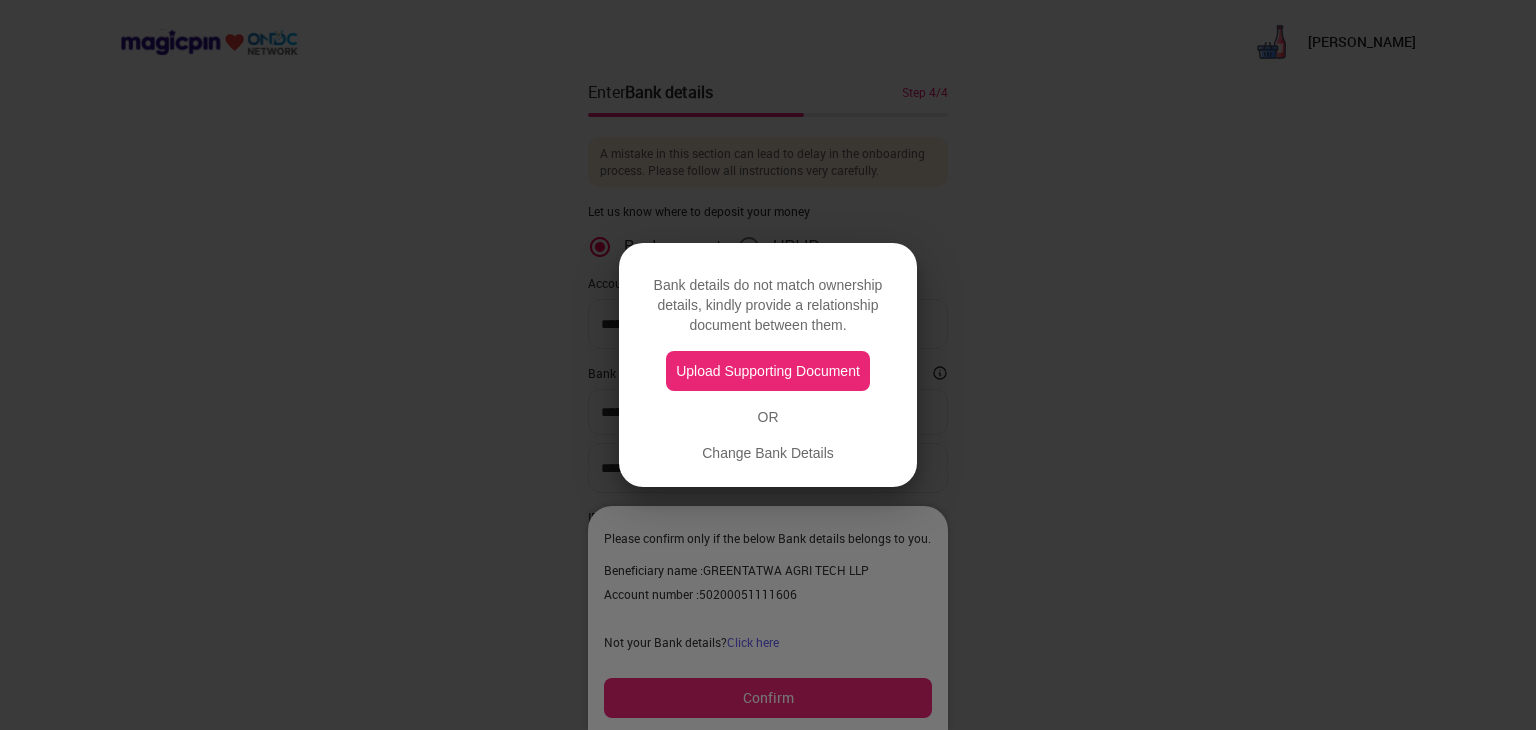 click on "Upload Supporting Document" at bounding box center [768, 371] 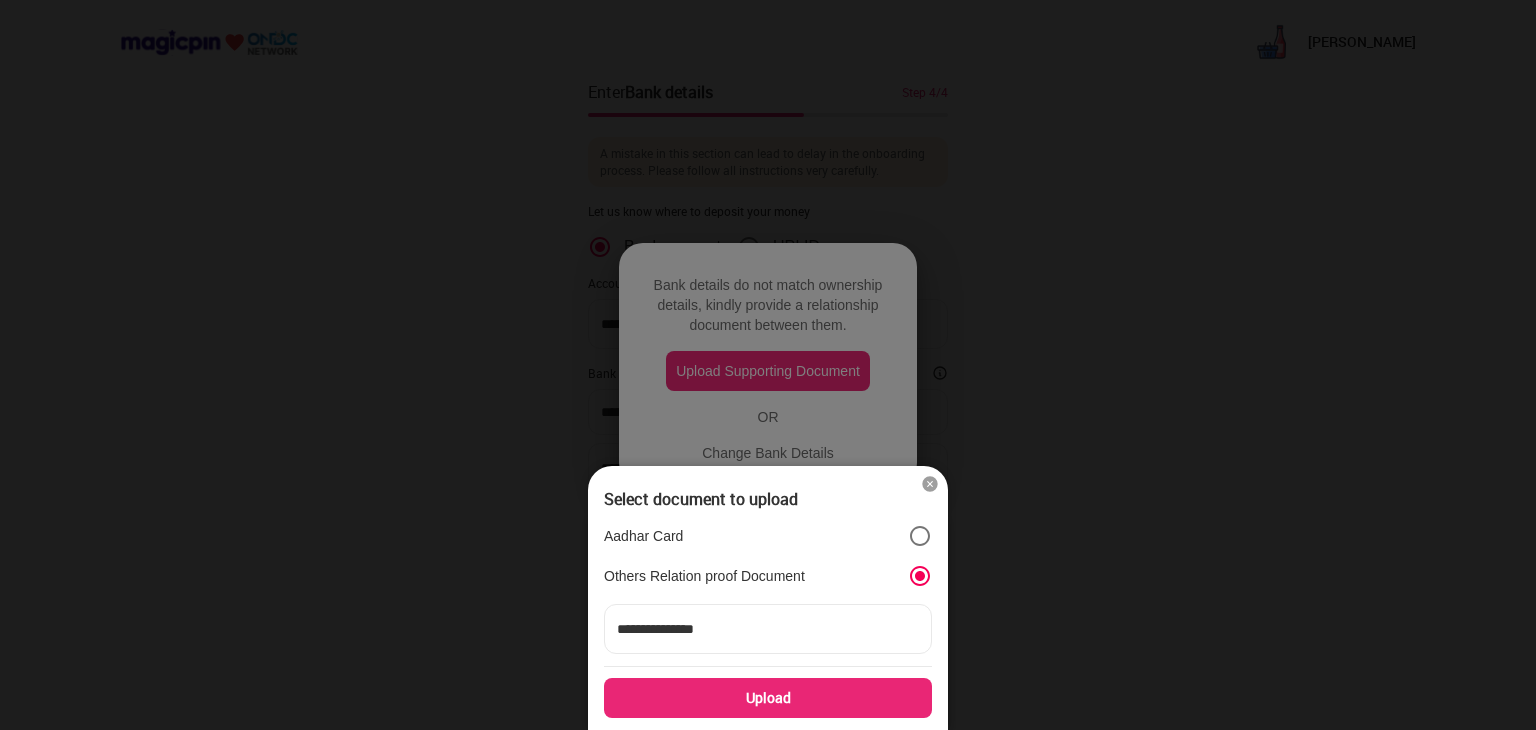 click on "**********" at bounding box center [768, 629] 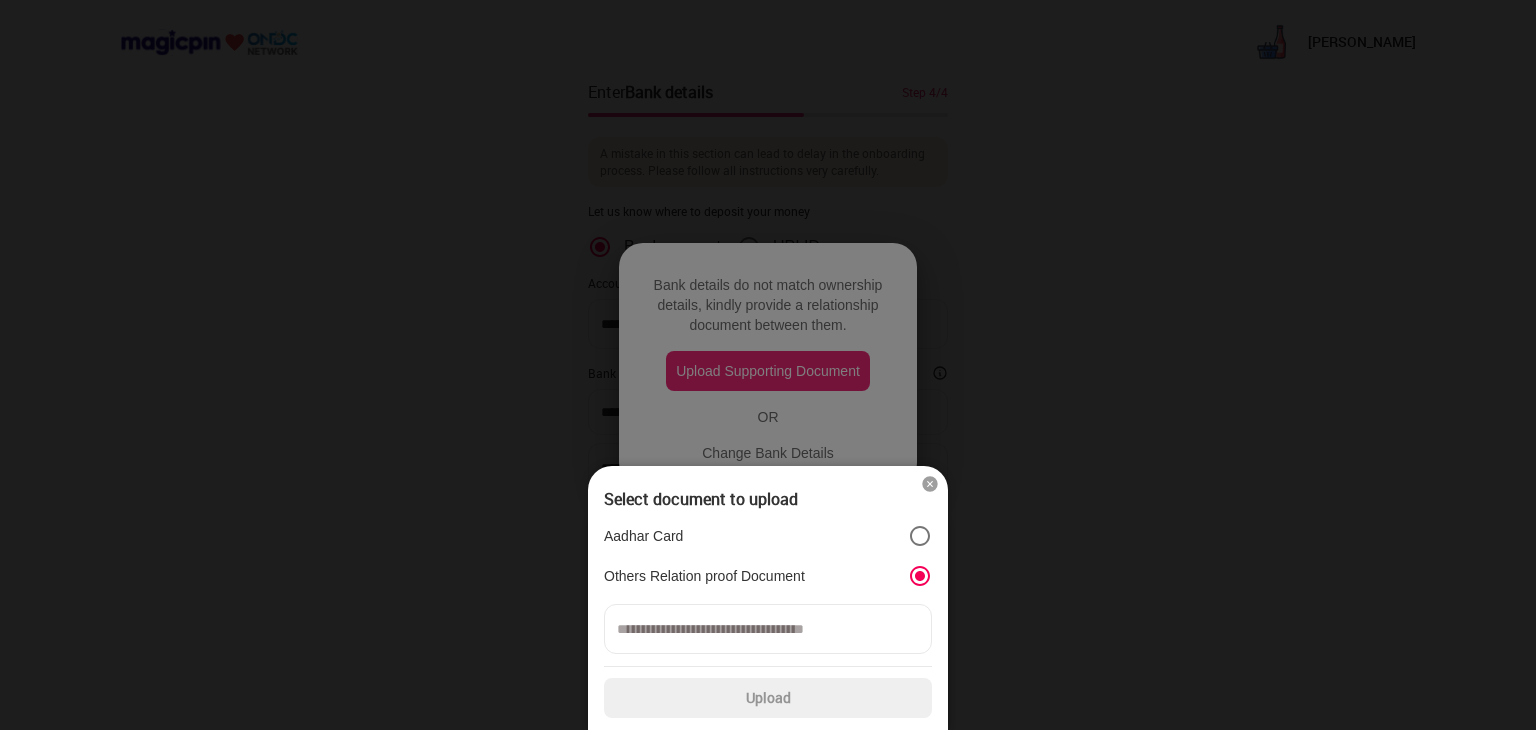 type 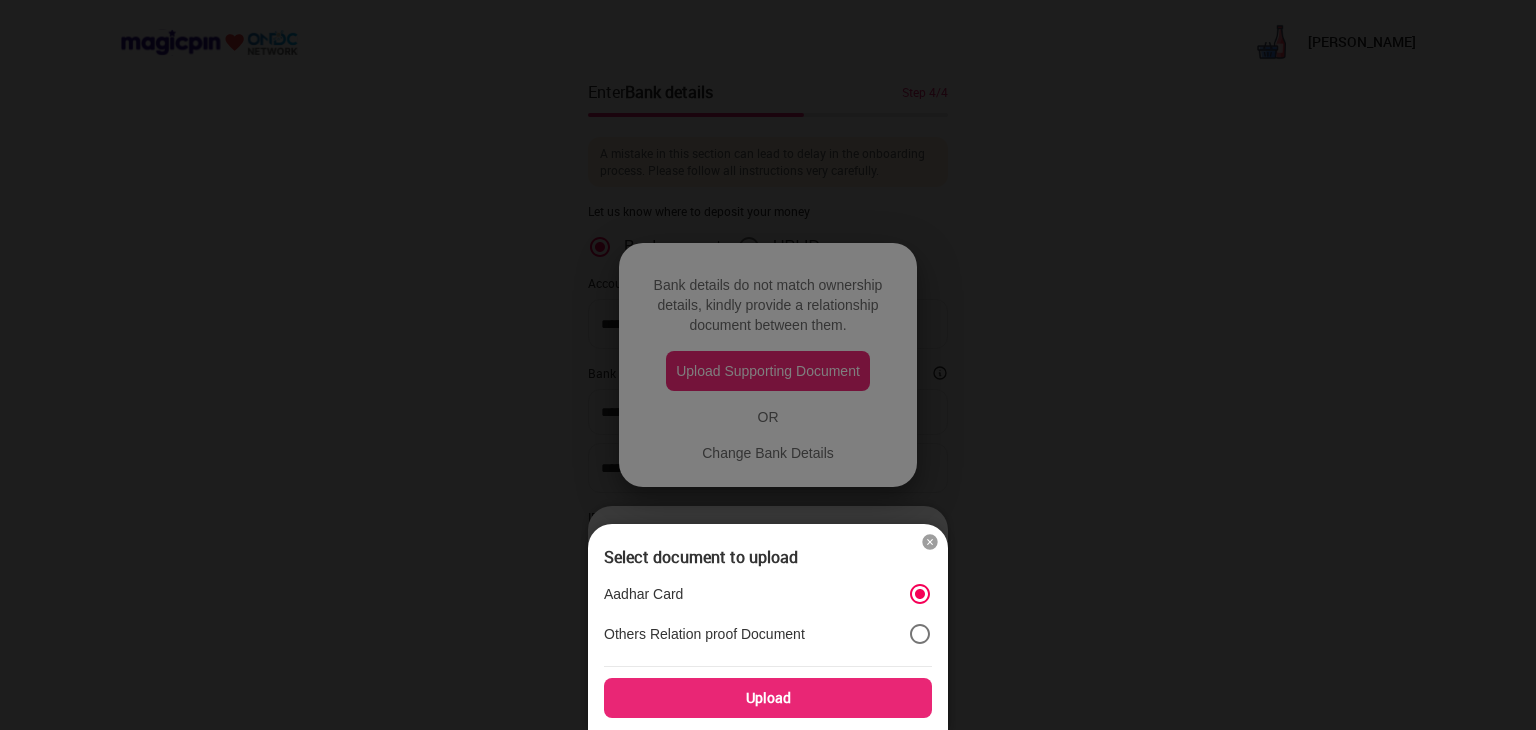 click on "Upload" at bounding box center [768, 698] 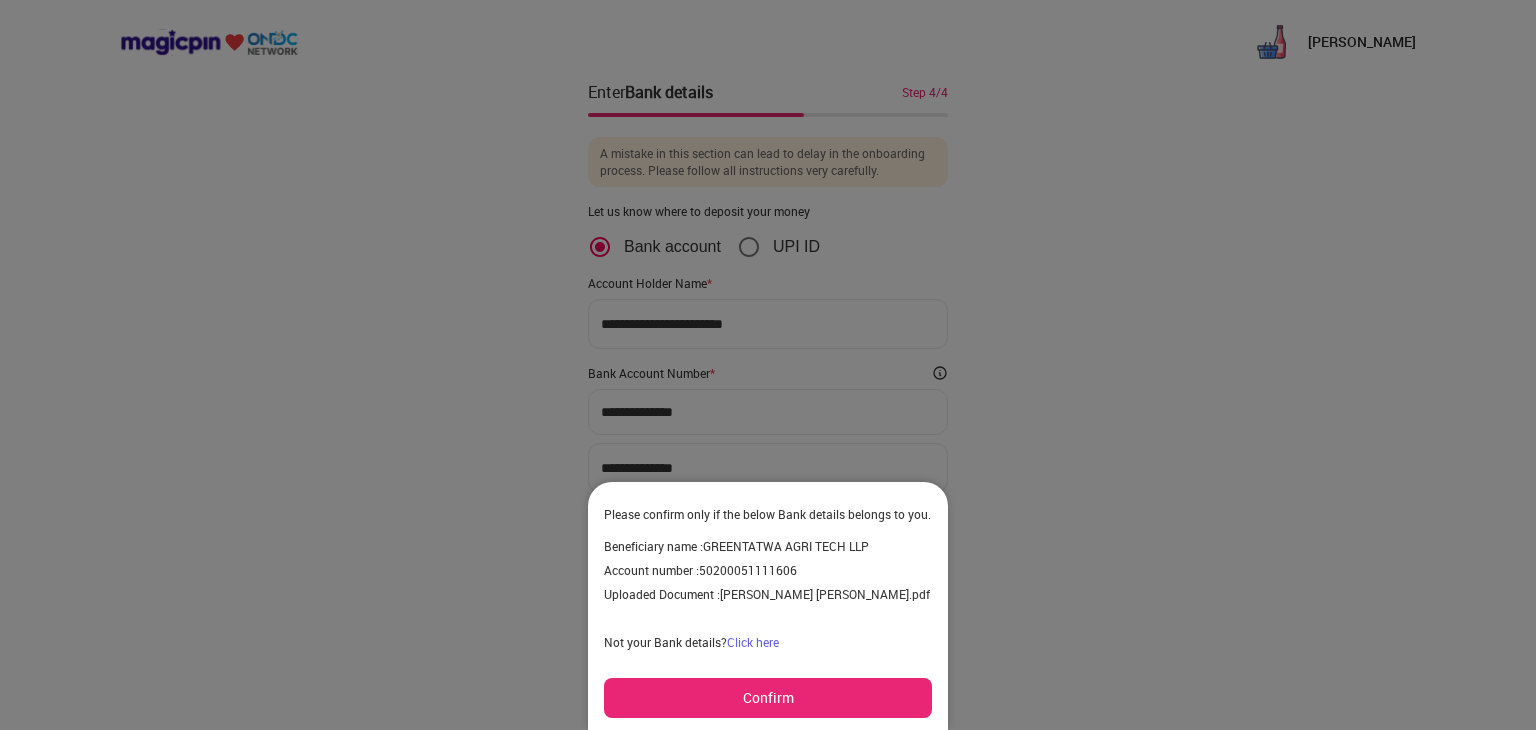 click on "Confirm" at bounding box center [768, 698] 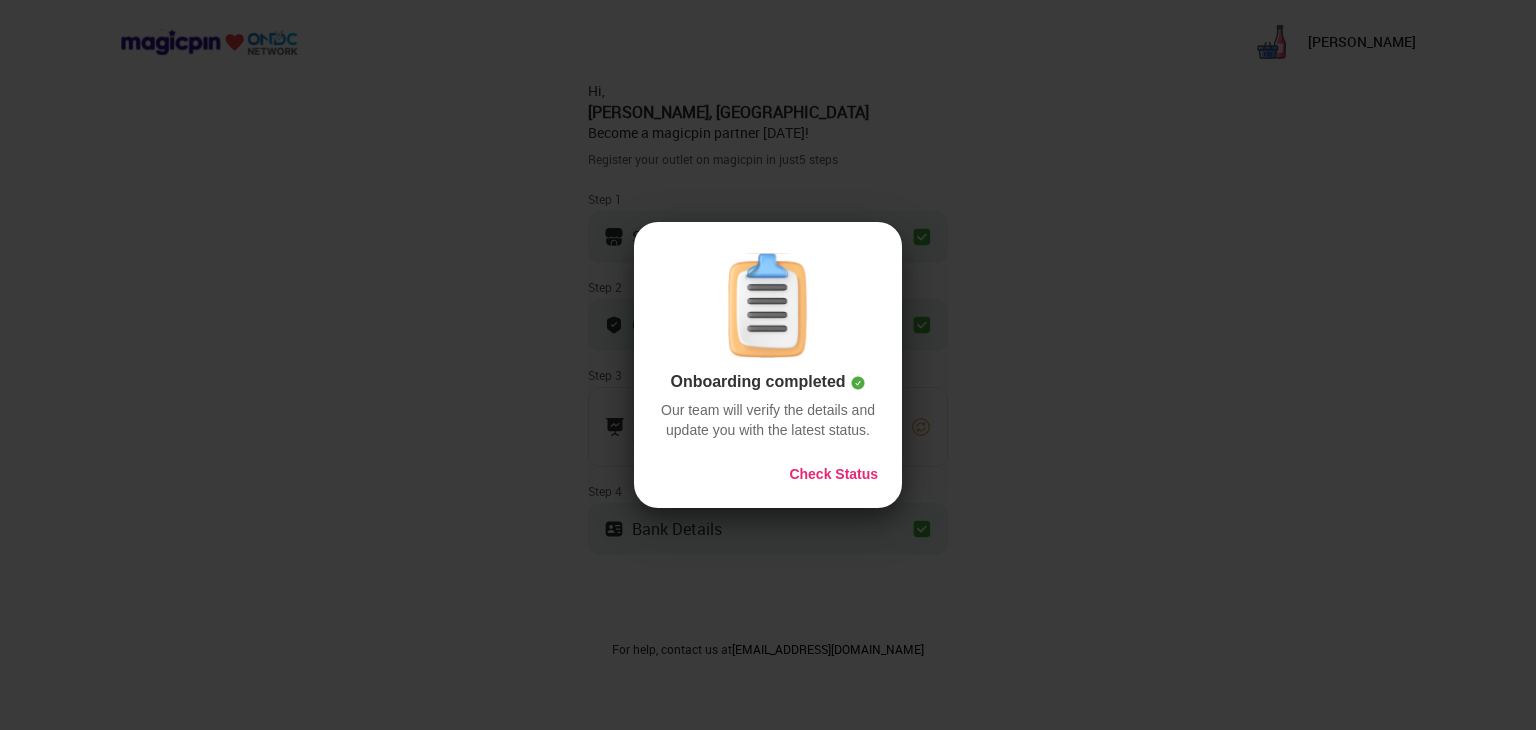 click on "Check Status" at bounding box center (833, 474) 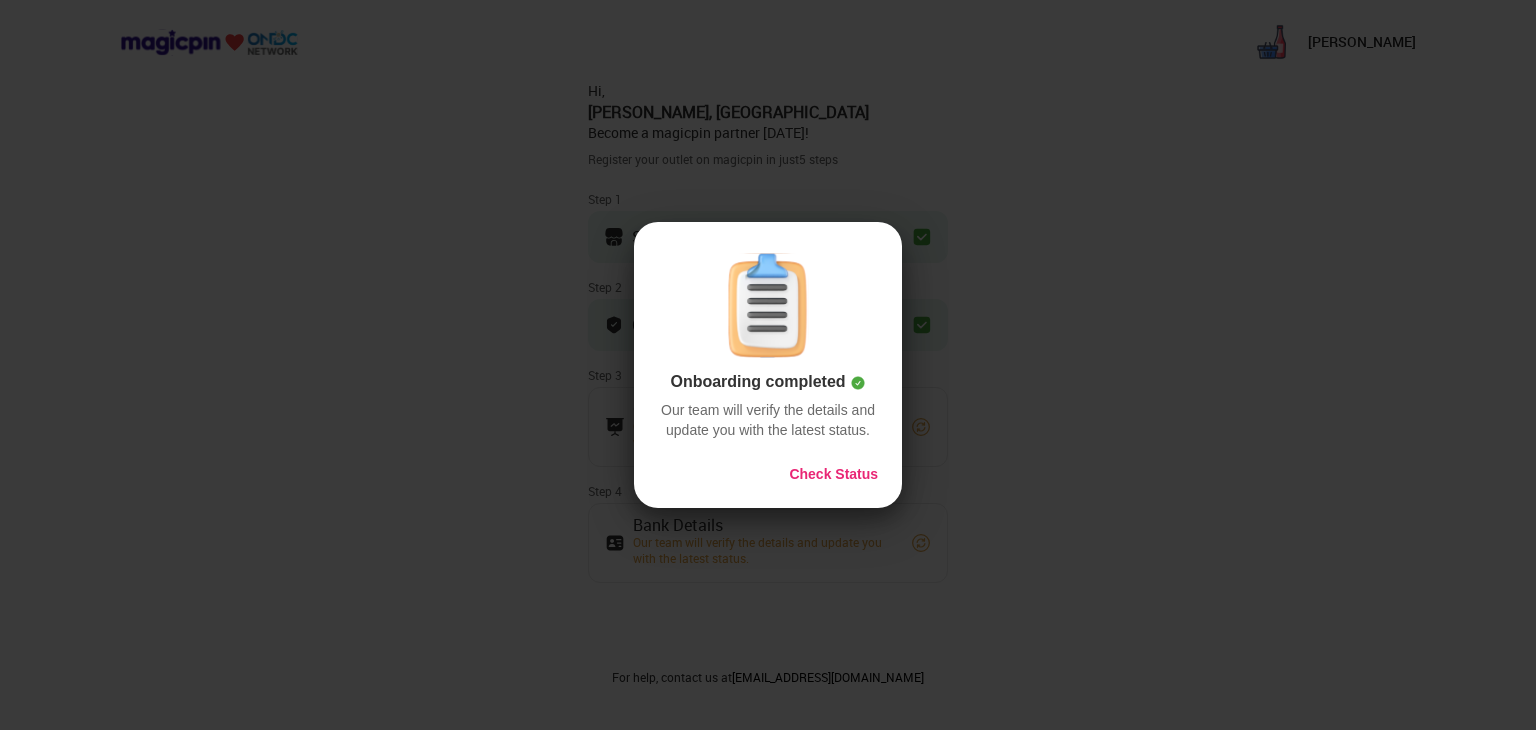 click on "Check Status" at bounding box center (833, 474) 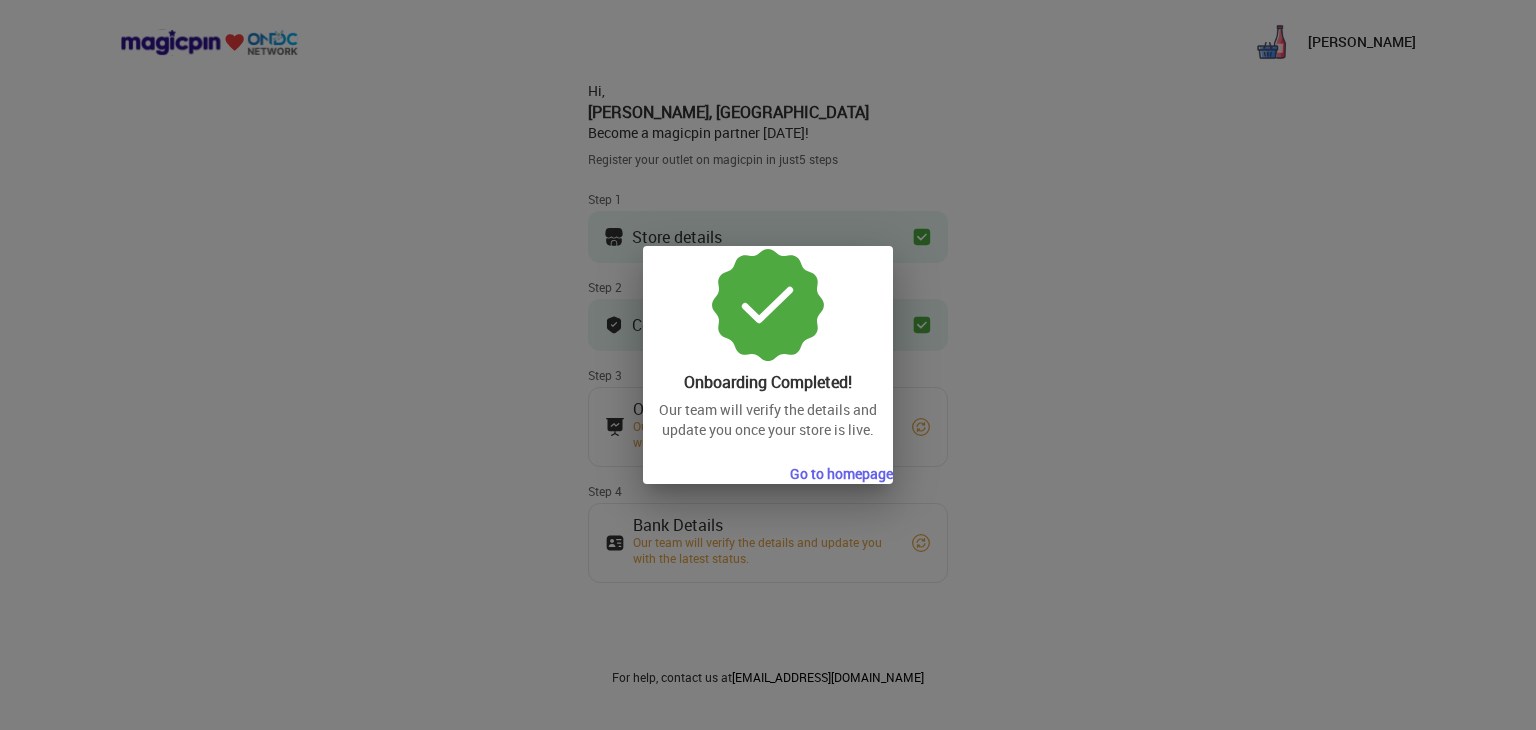 click on "Go to homepage" at bounding box center [841, 474] 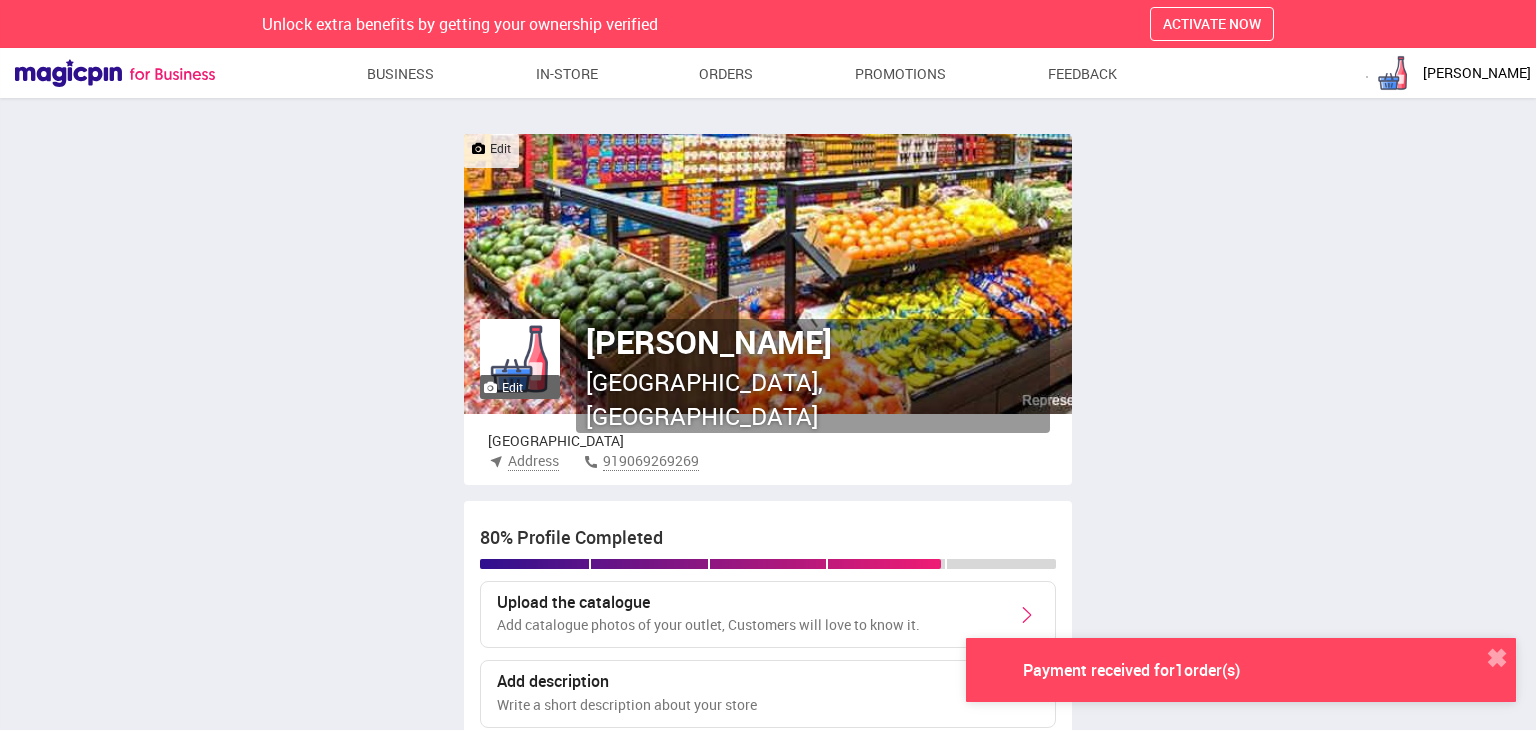 scroll, scrollTop: 0, scrollLeft: 0, axis: both 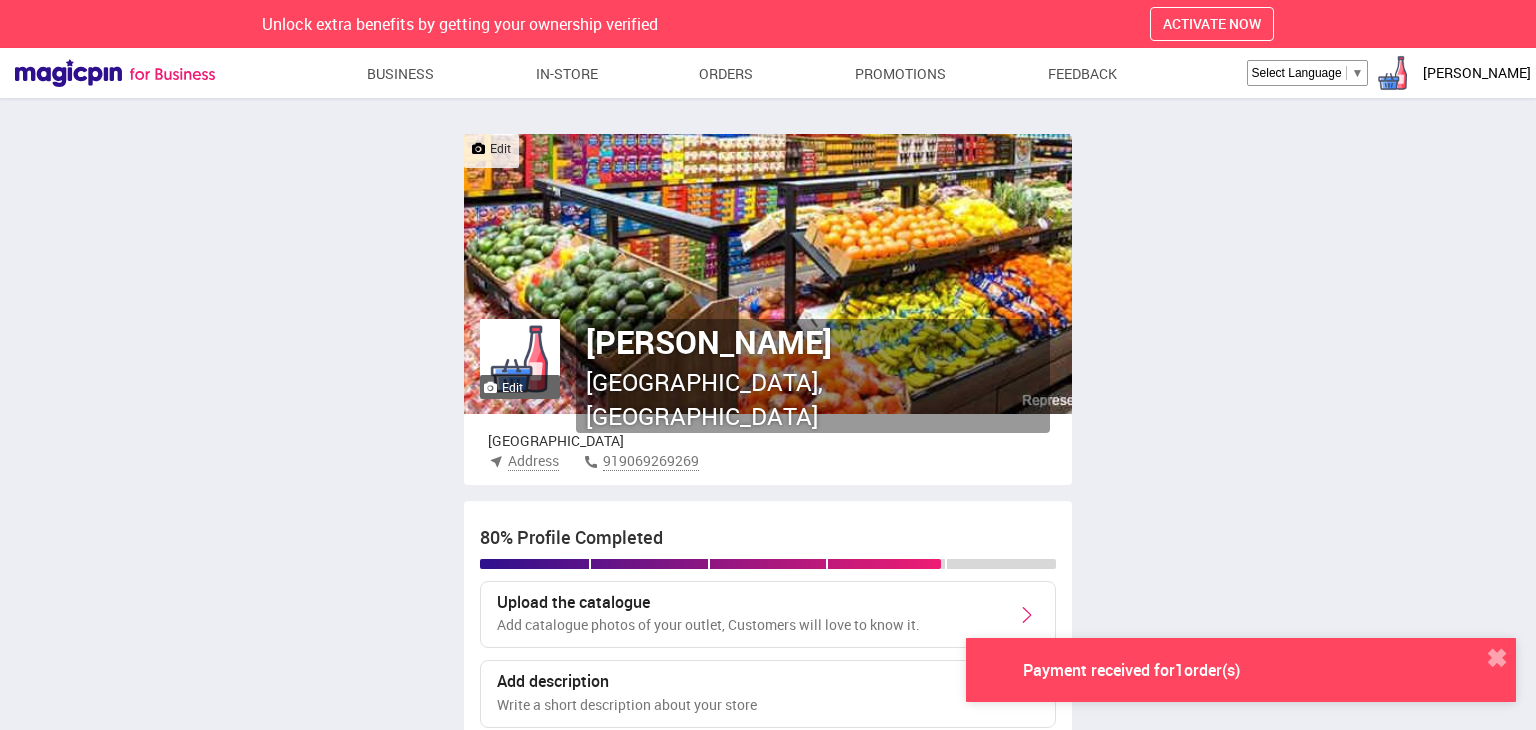 click on "Payment received for  1  order(s)" at bounding box center (1131, 670) 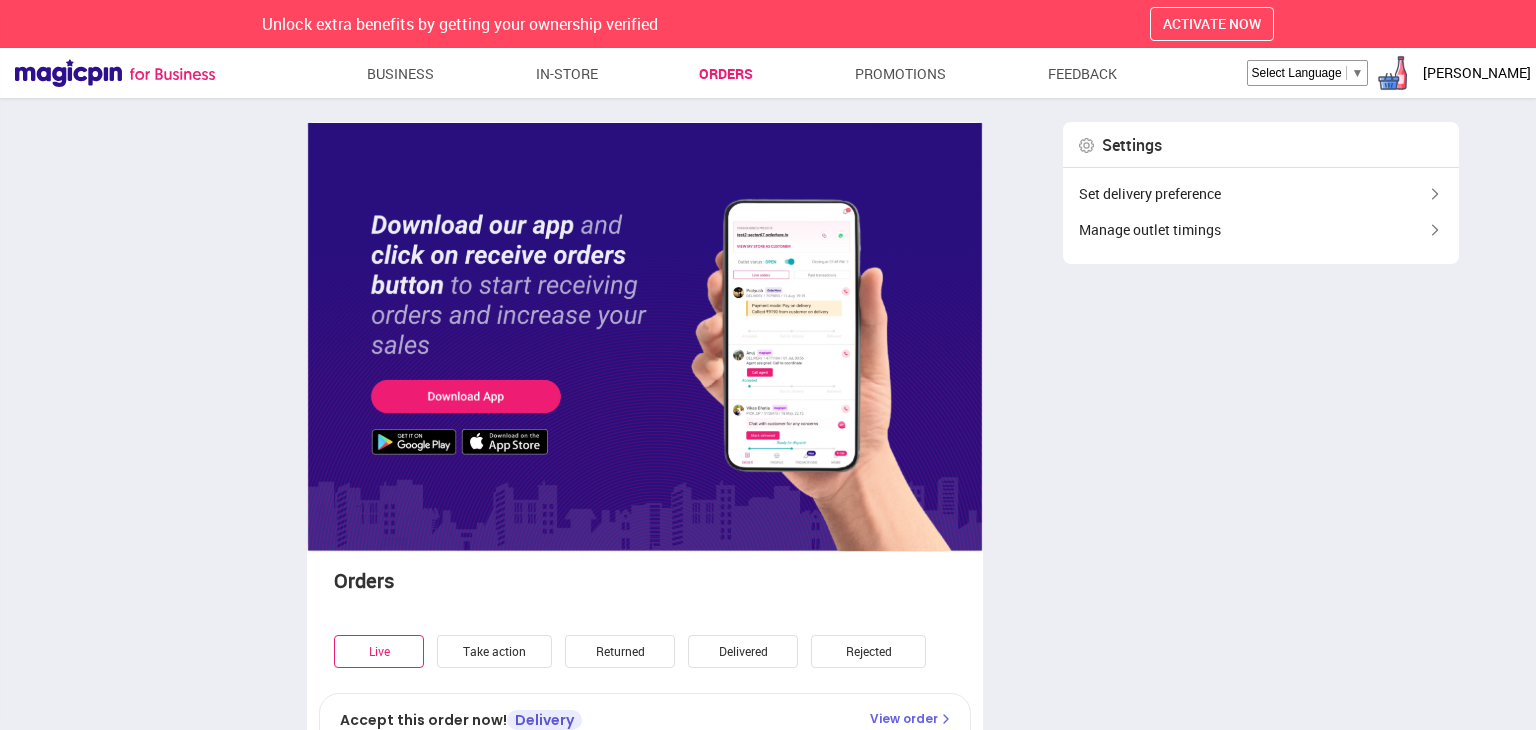 click on "Orders   Live Take action Returned Delivered Rejected Accept this order now! Delivery ID:  242091455 ,  [DATE] 05:30 am View order Order details 1  item(s) /  ₹0.00 View & Accept Order   Settings Set delivery preference Manage outlet timings" at bounding box center [768, 543] 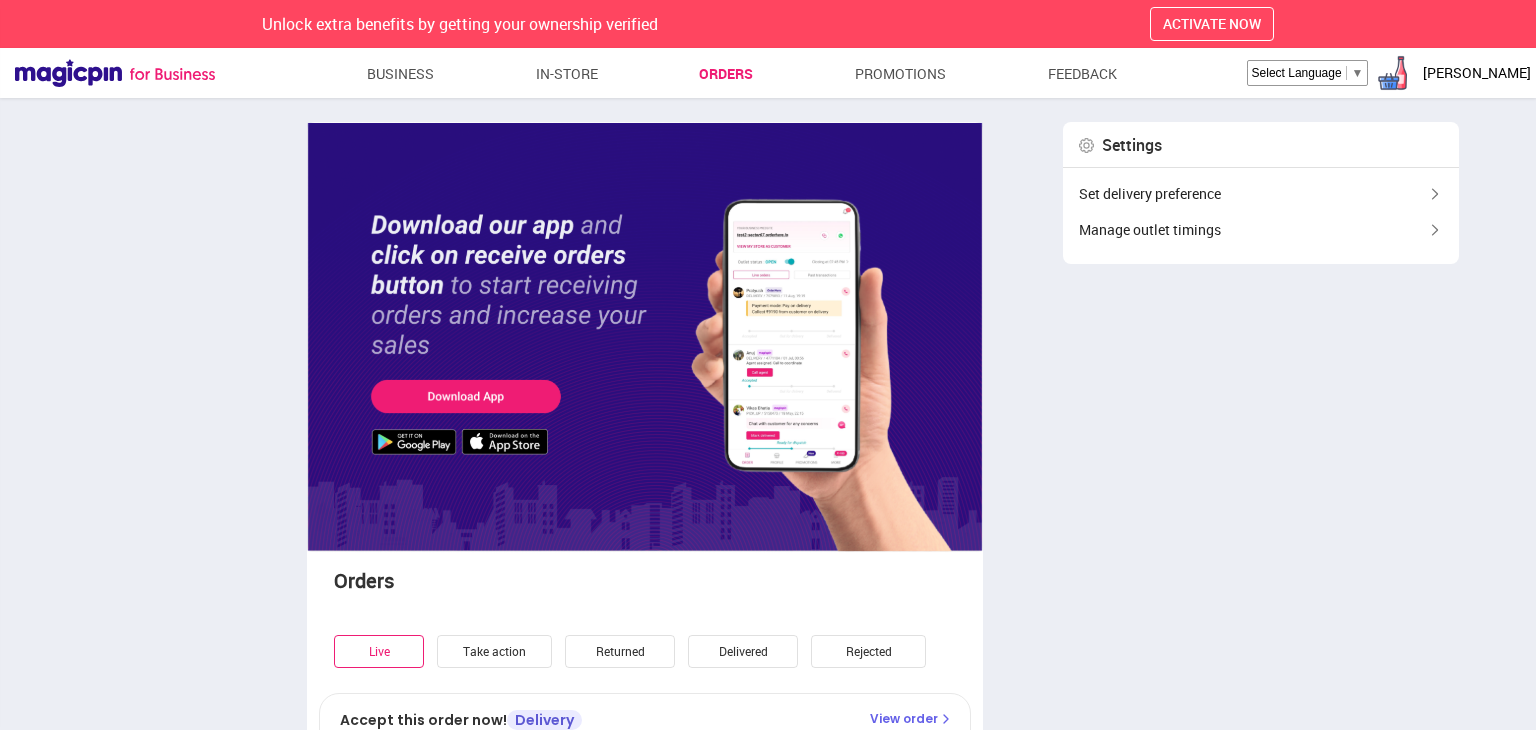 click on "Orders   Live Take action Returned Delivered Rejected Accept this order now! Delivery ID:  242091455 ,  [DATE] 05:30 am View order Order details 1  item(s) /  ₹0.00 View & Accept Order   Settings Set delivery preference Manage outlet timings" at bounding box center [768, 543] 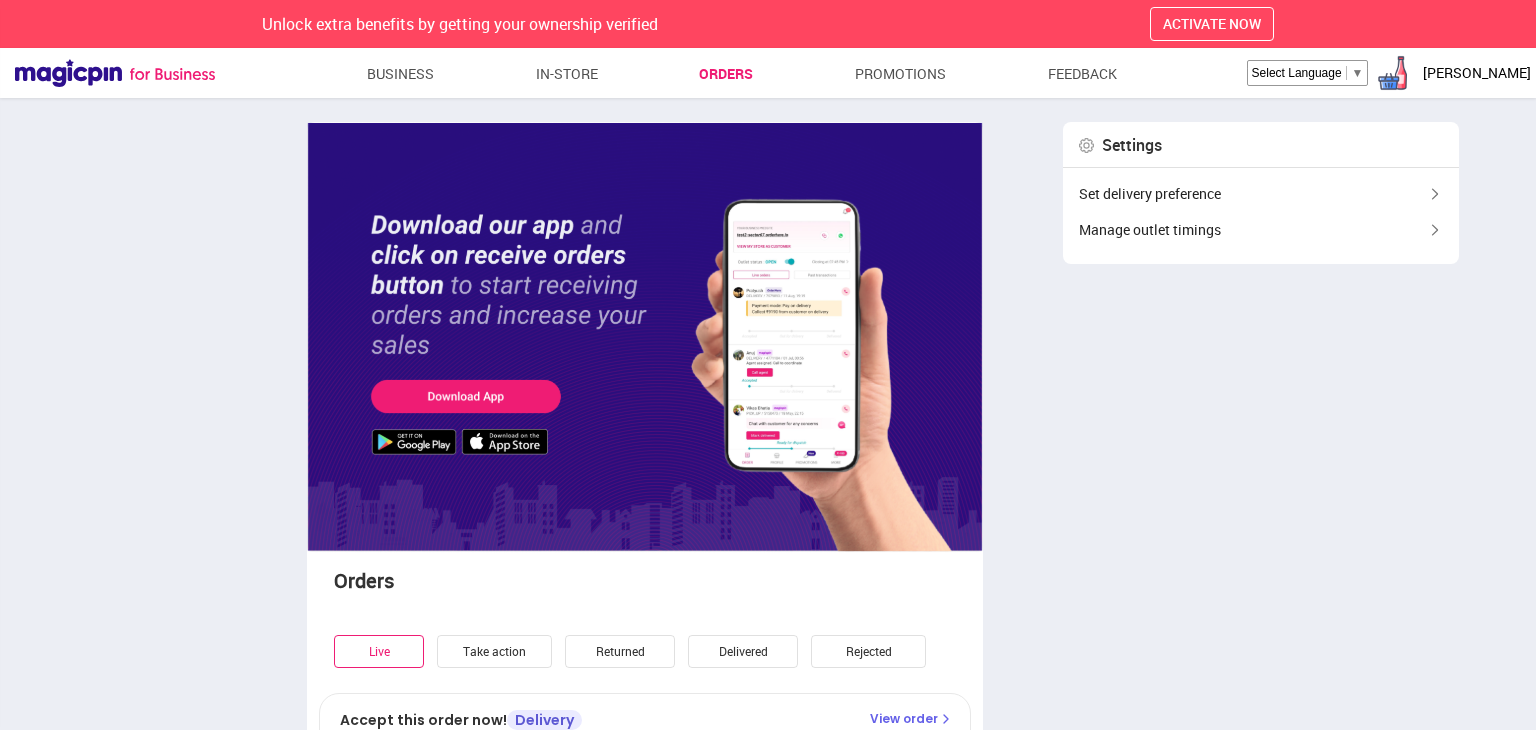 click on "Take action" at bounding box center [494, 651] 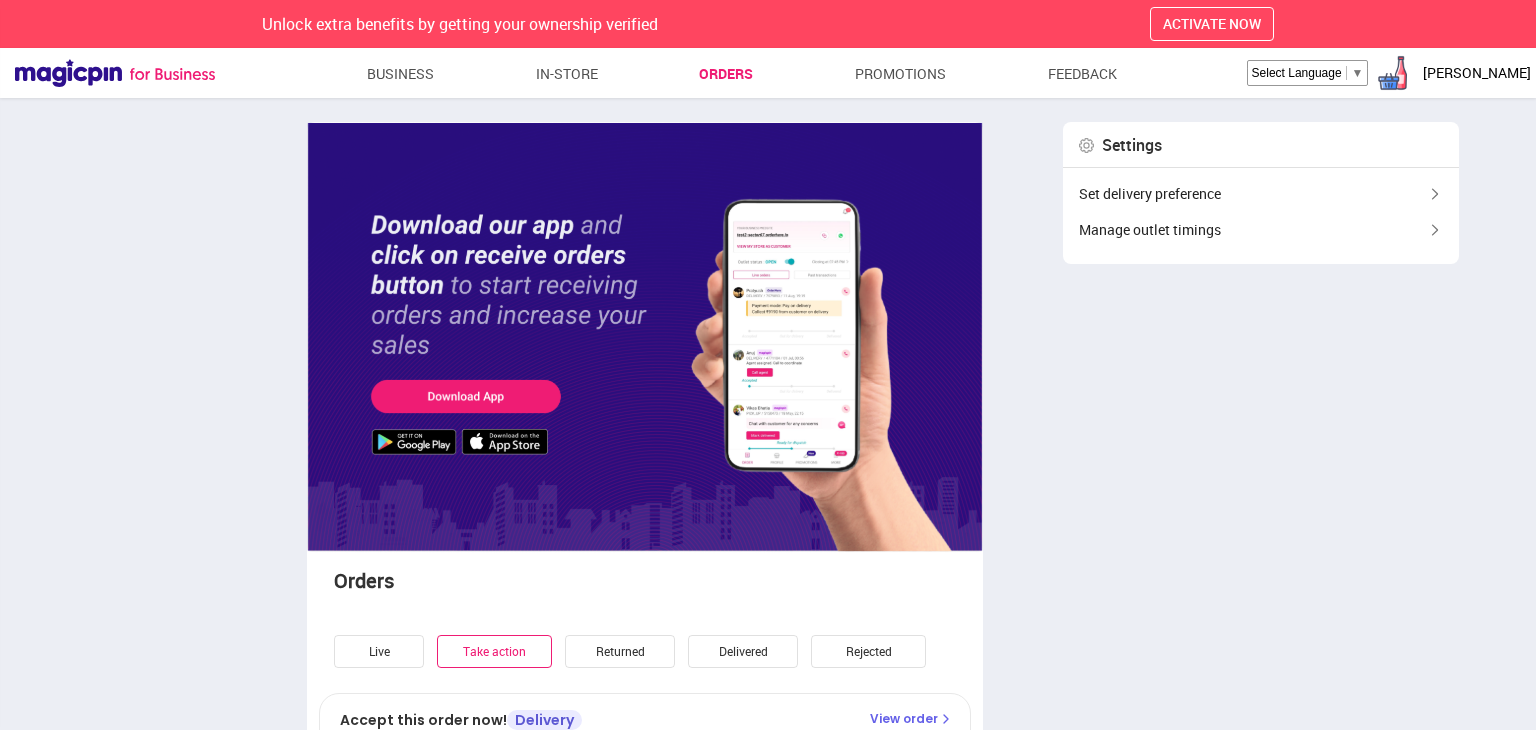 click on "Live" at bounding box center (379, 651) 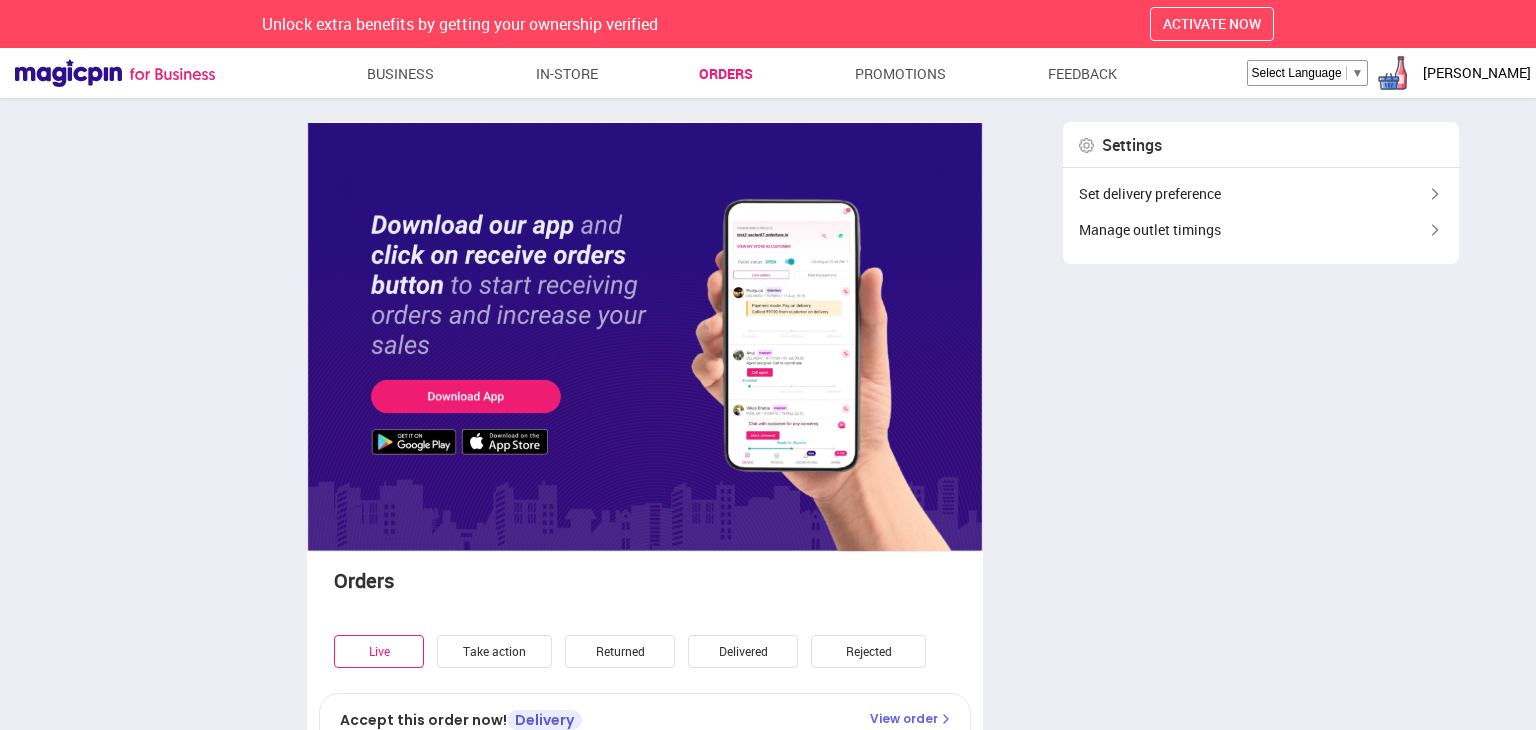 click at bounding box center (798, 574) 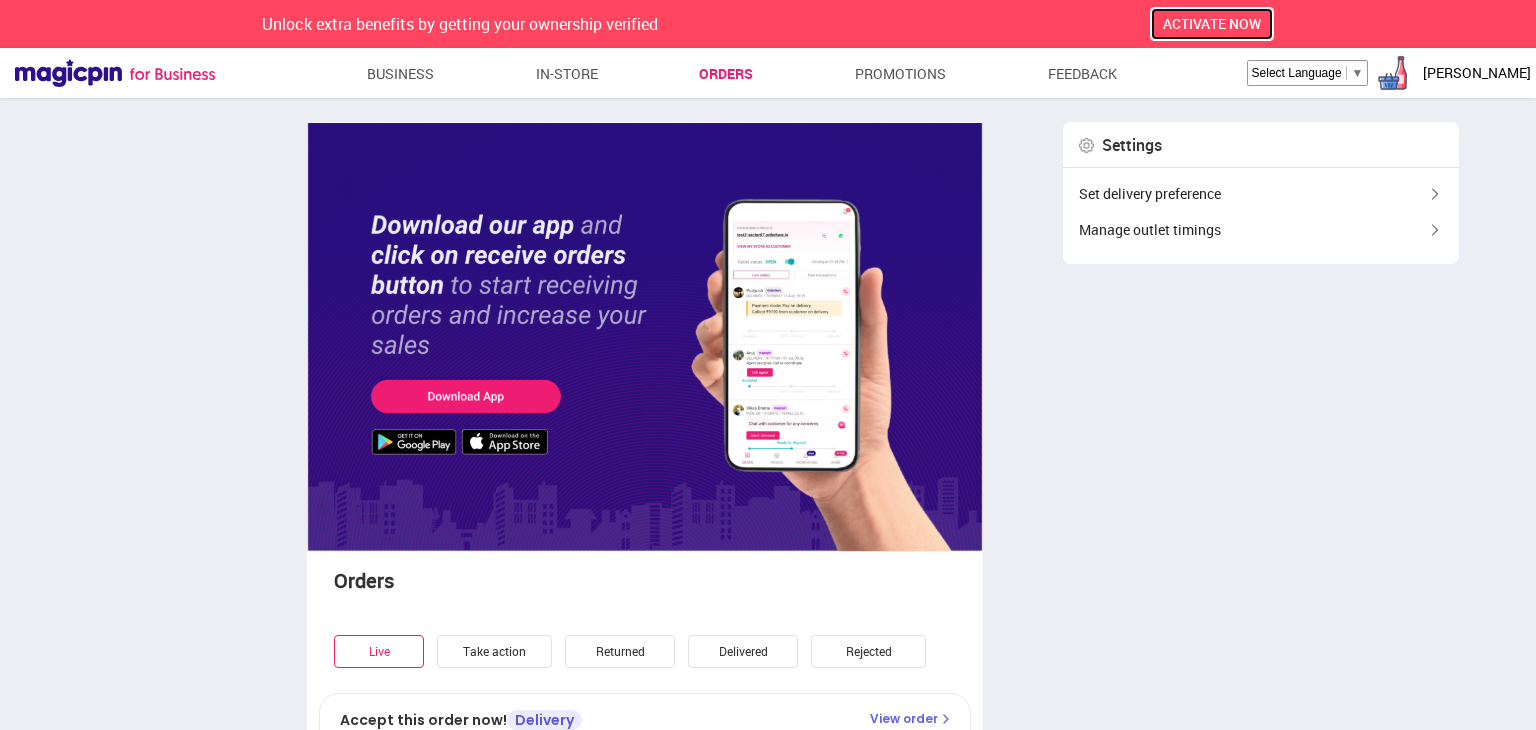click on "ACTIVATE NOW" at bounding box center (1212, 23) 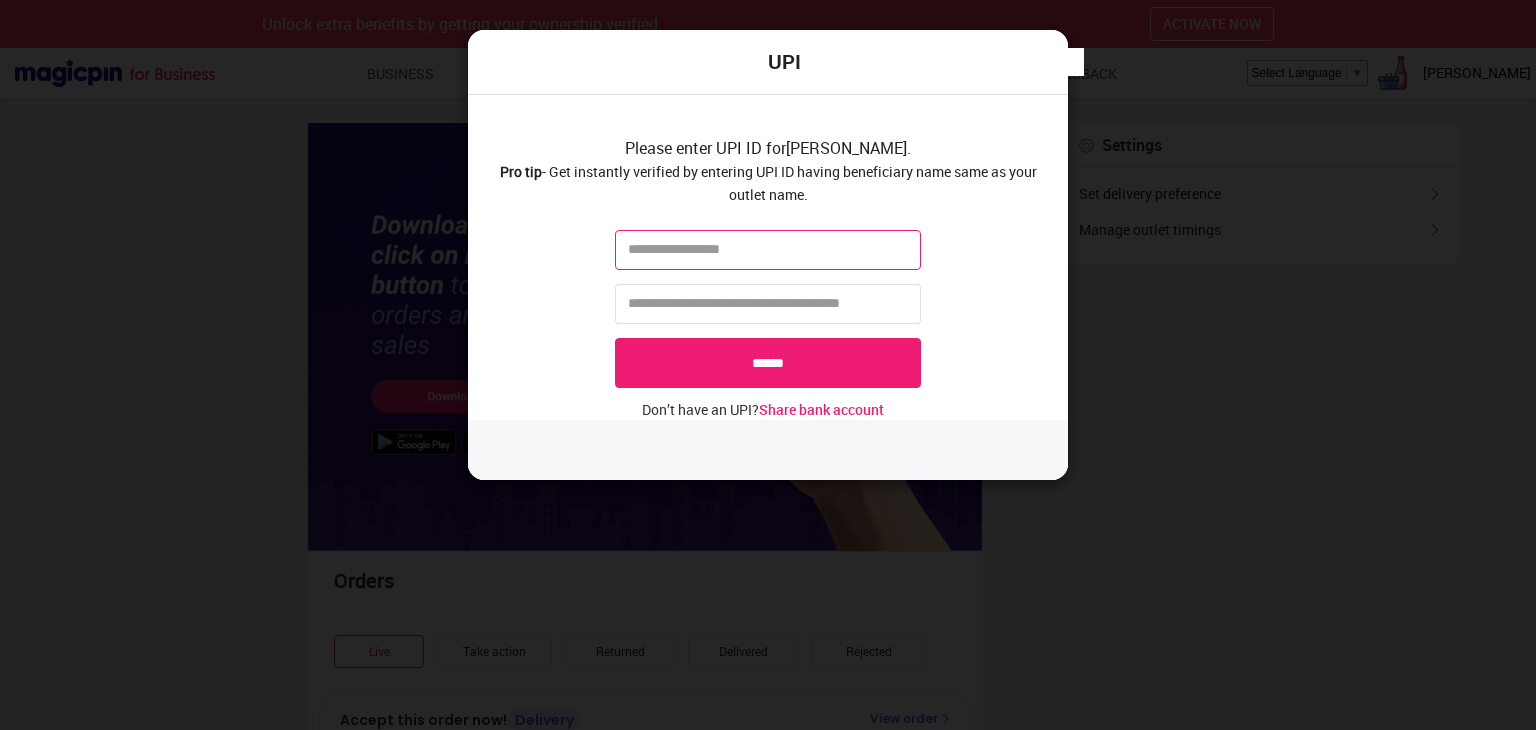 click at bounding box center [768, 250] 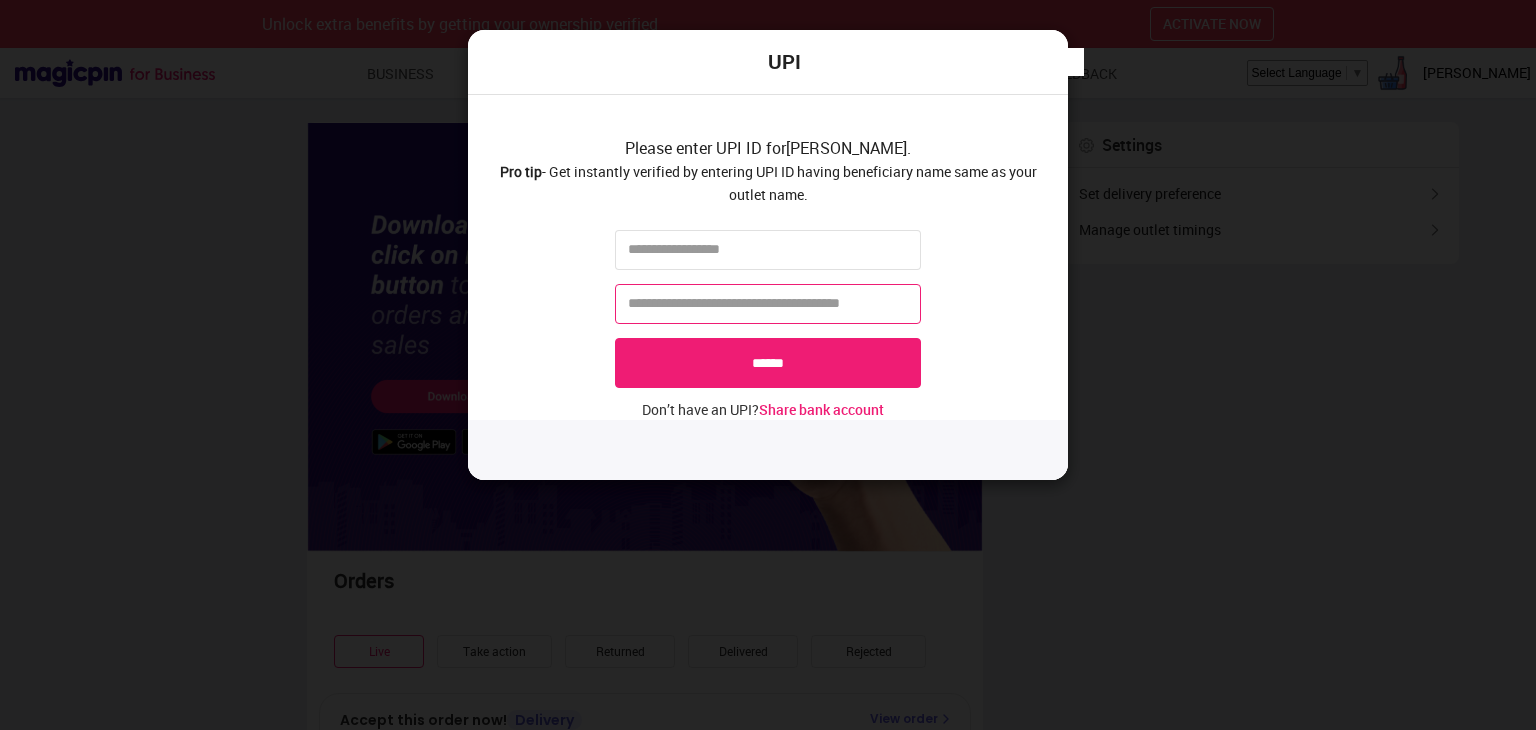 click at bounding box center [768, 304] 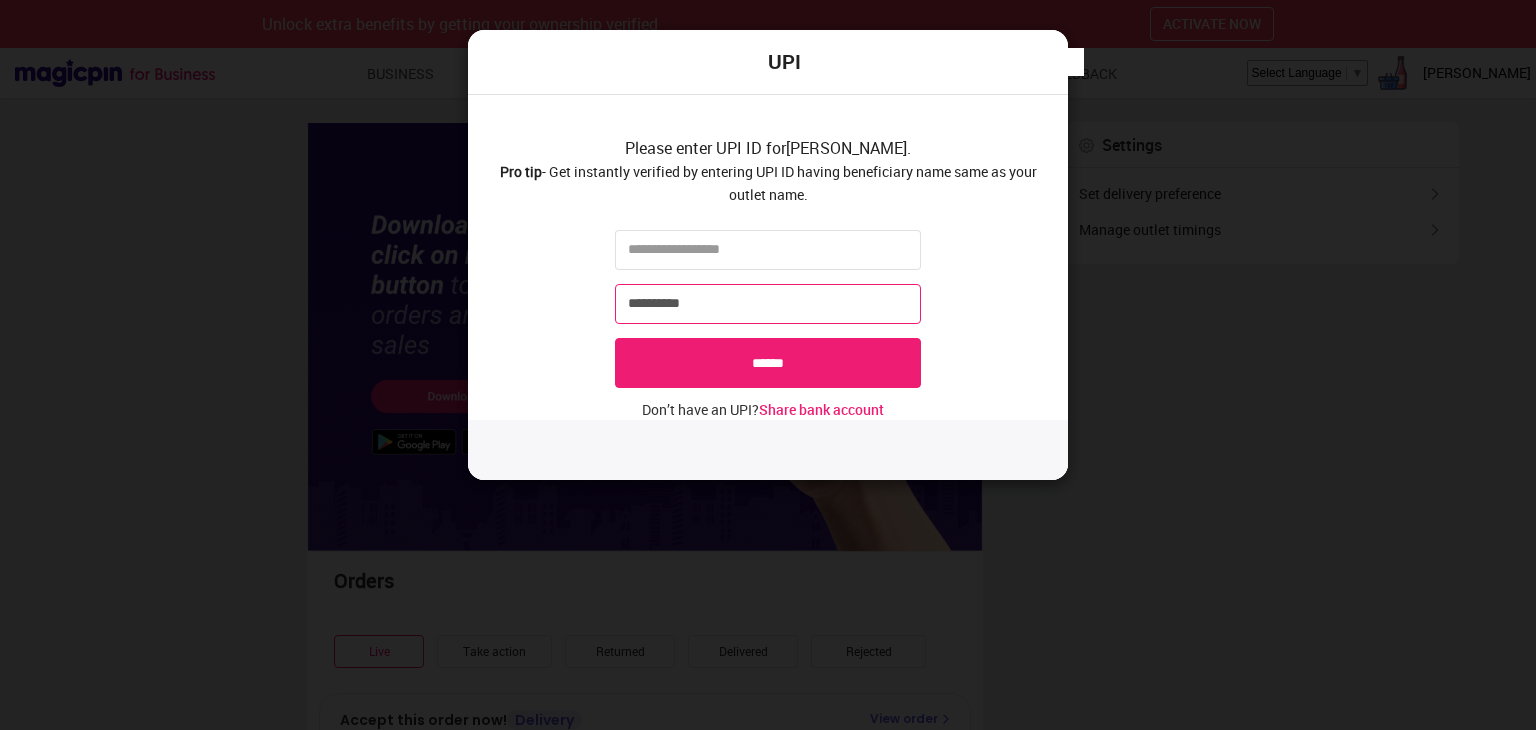 type on "**********" 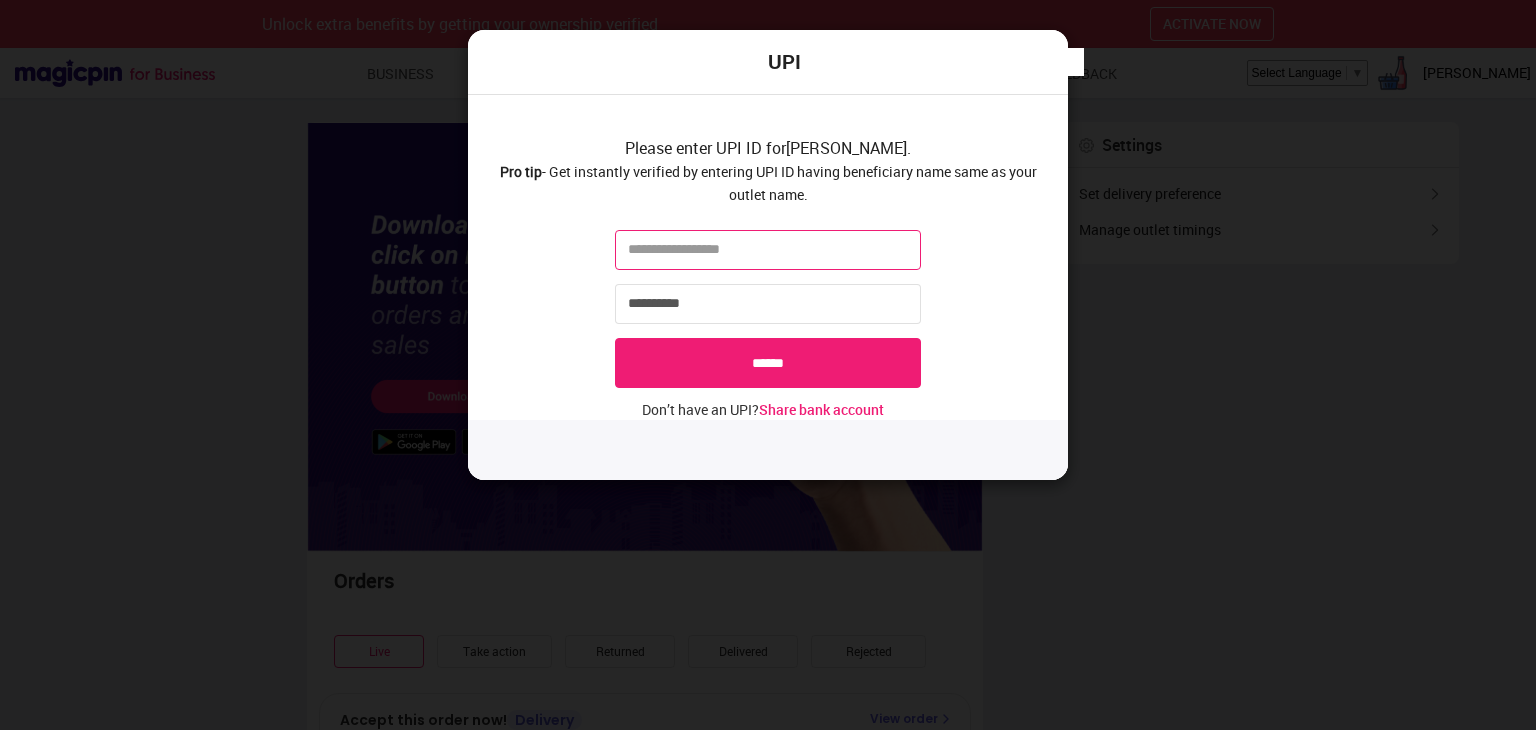 click at bounding box center [768, 250] 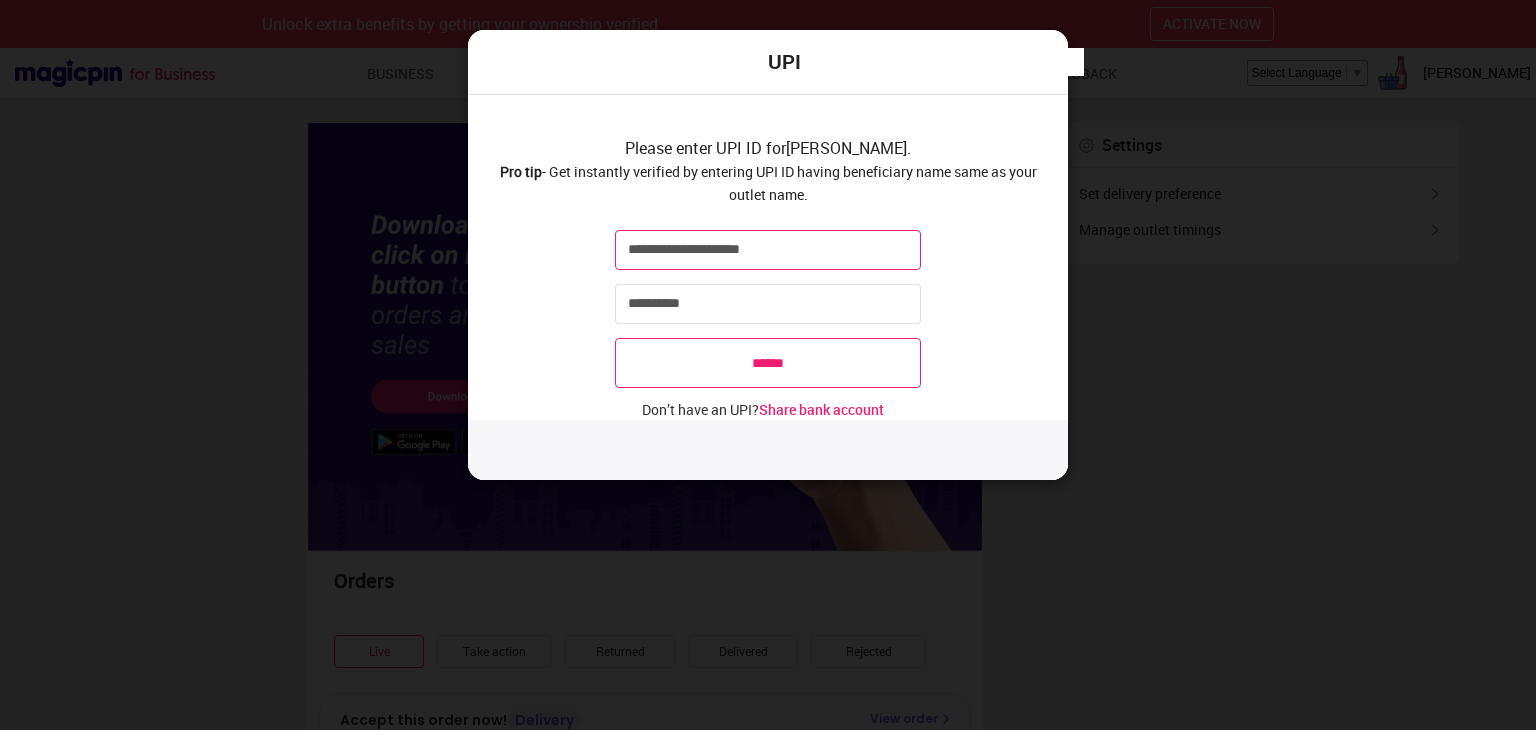 type on "**********" 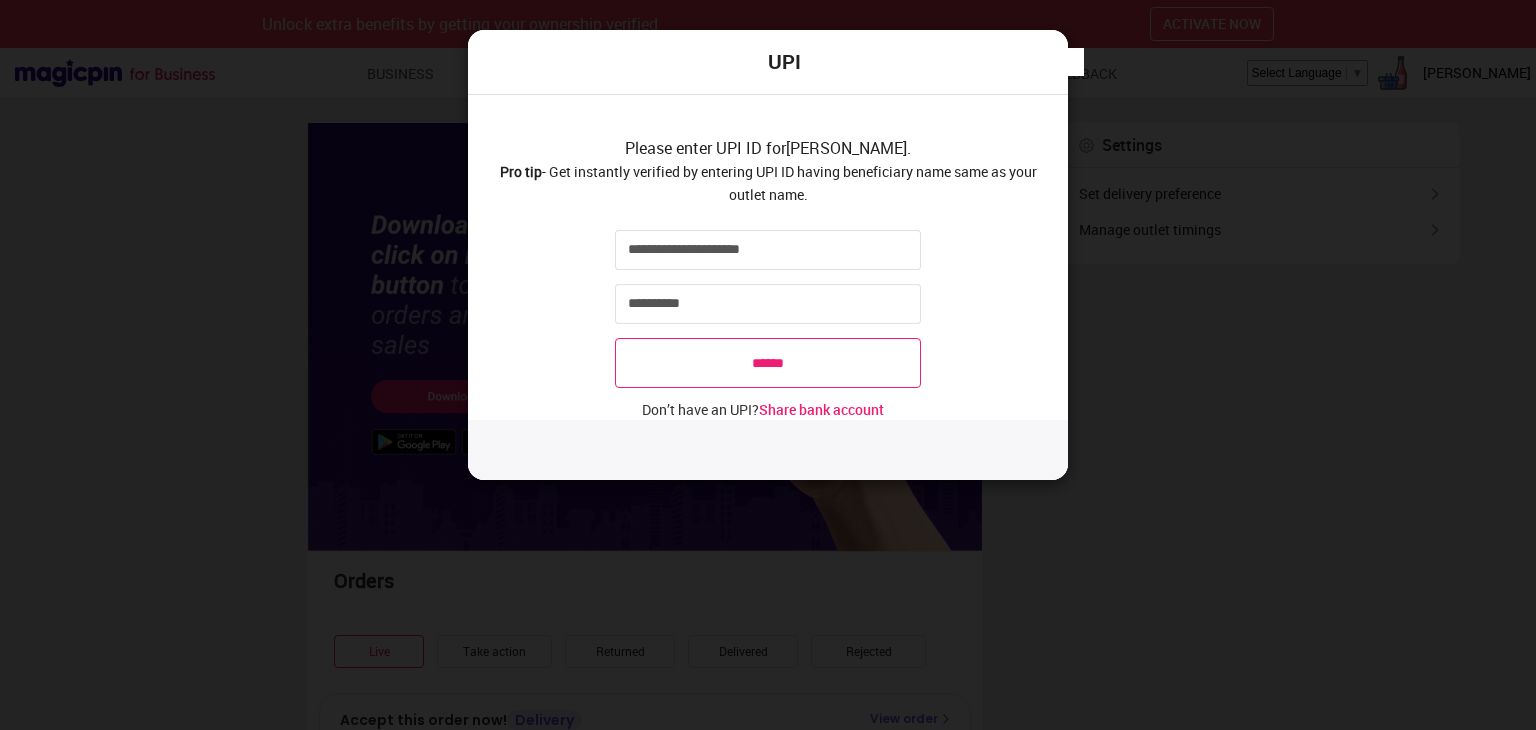 click on "******" at bounding box center [768, 363] 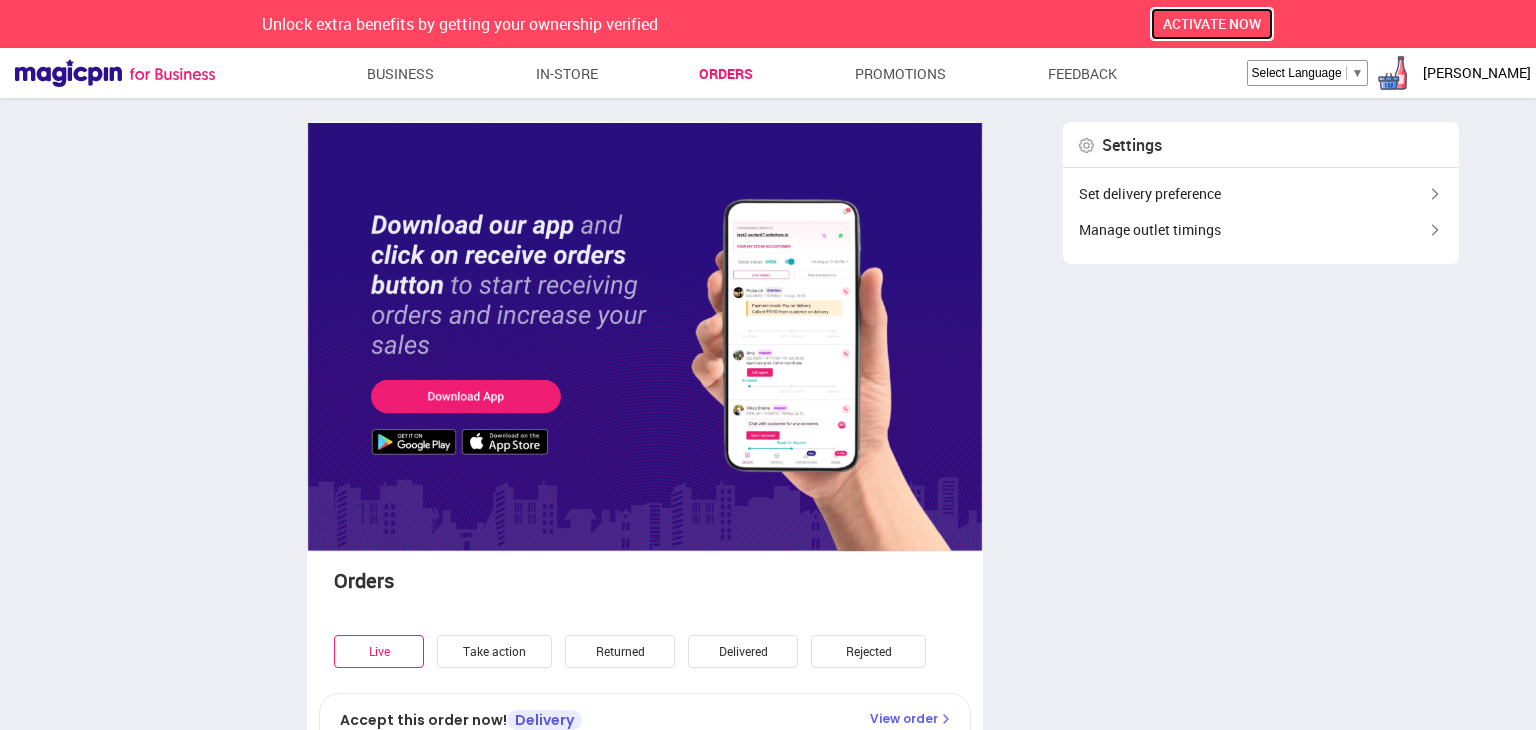 click on "ACTIVATE NOW" at bounding box center (1212, 23) 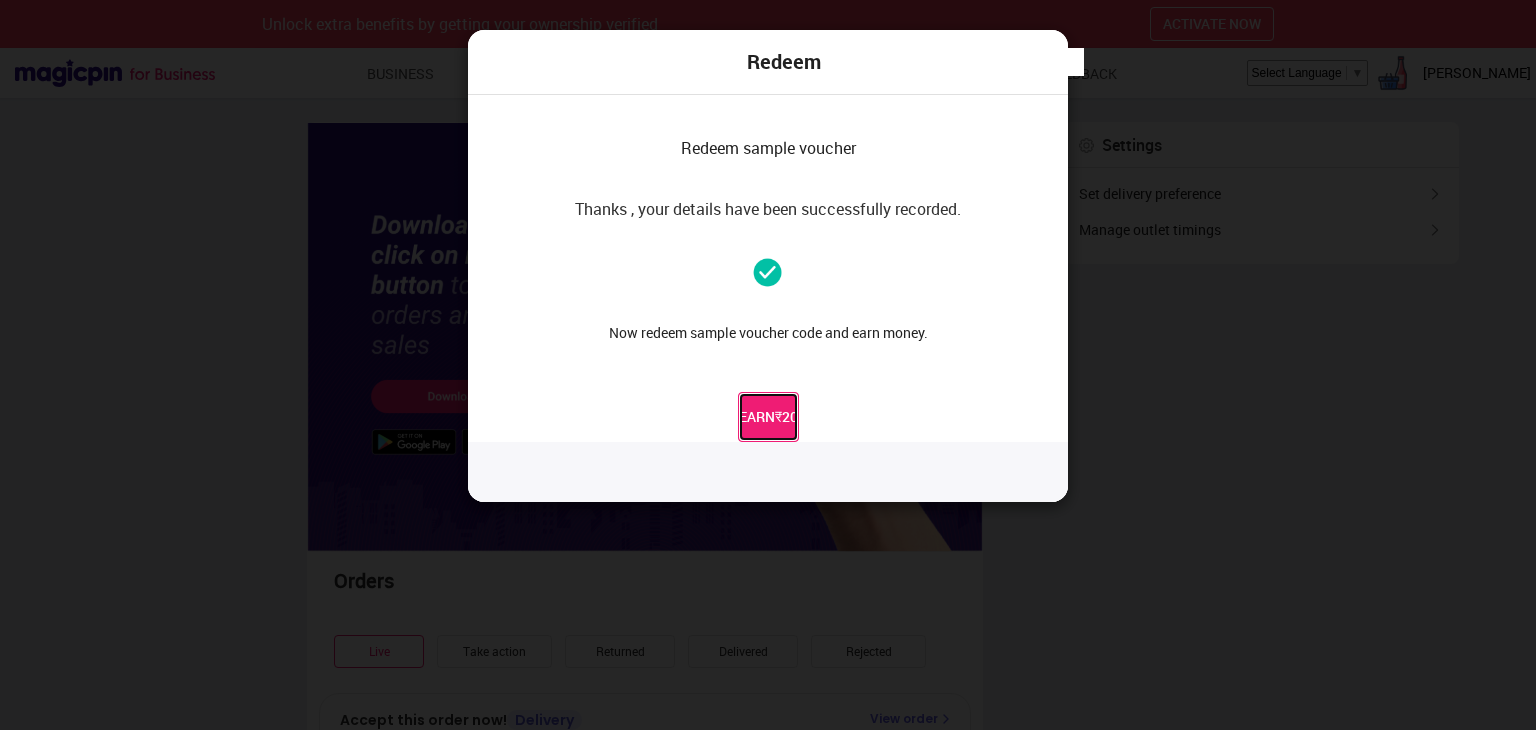 click on "EARN  ₹  20" at bounding box center [768, 417] 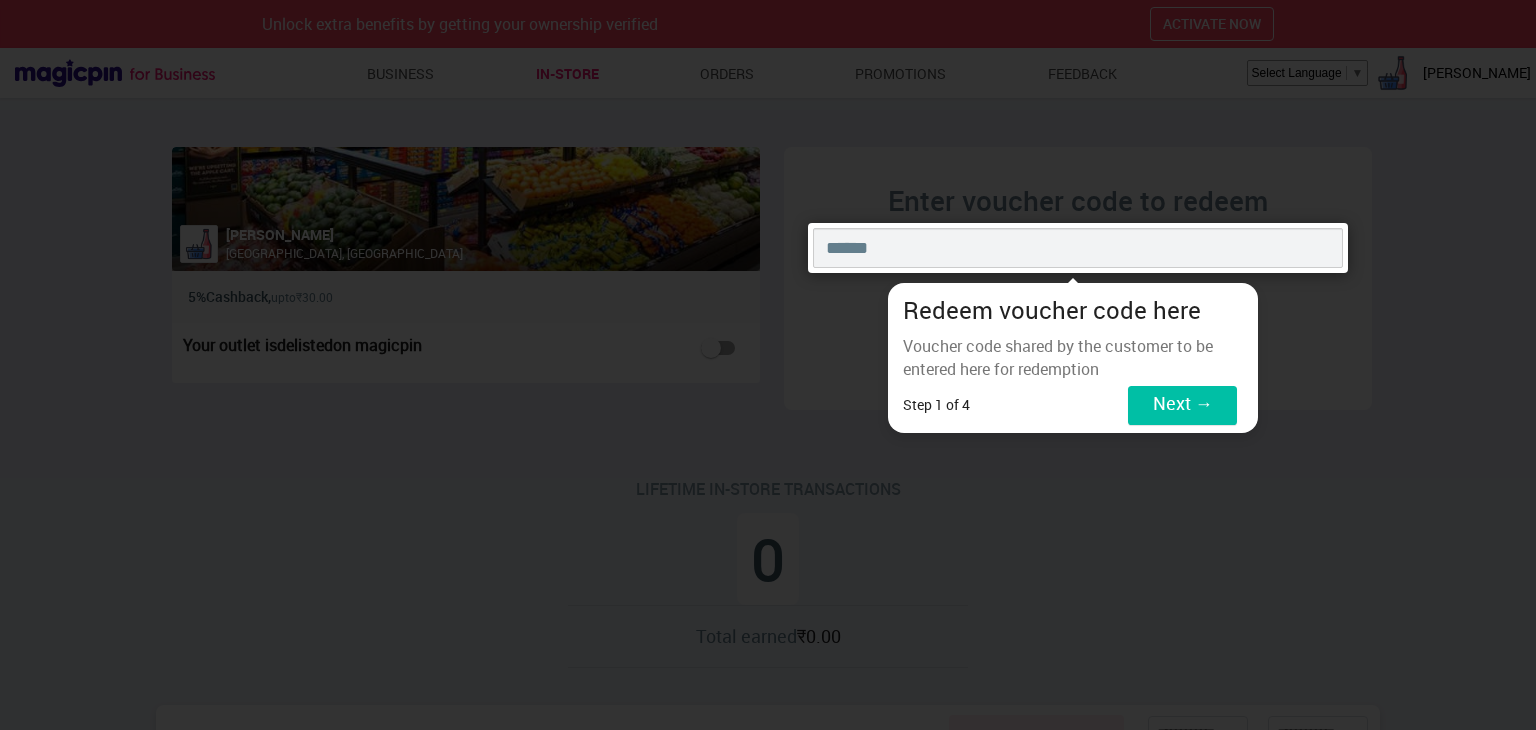 click on "Next →" at bounding box center (1182, 405) 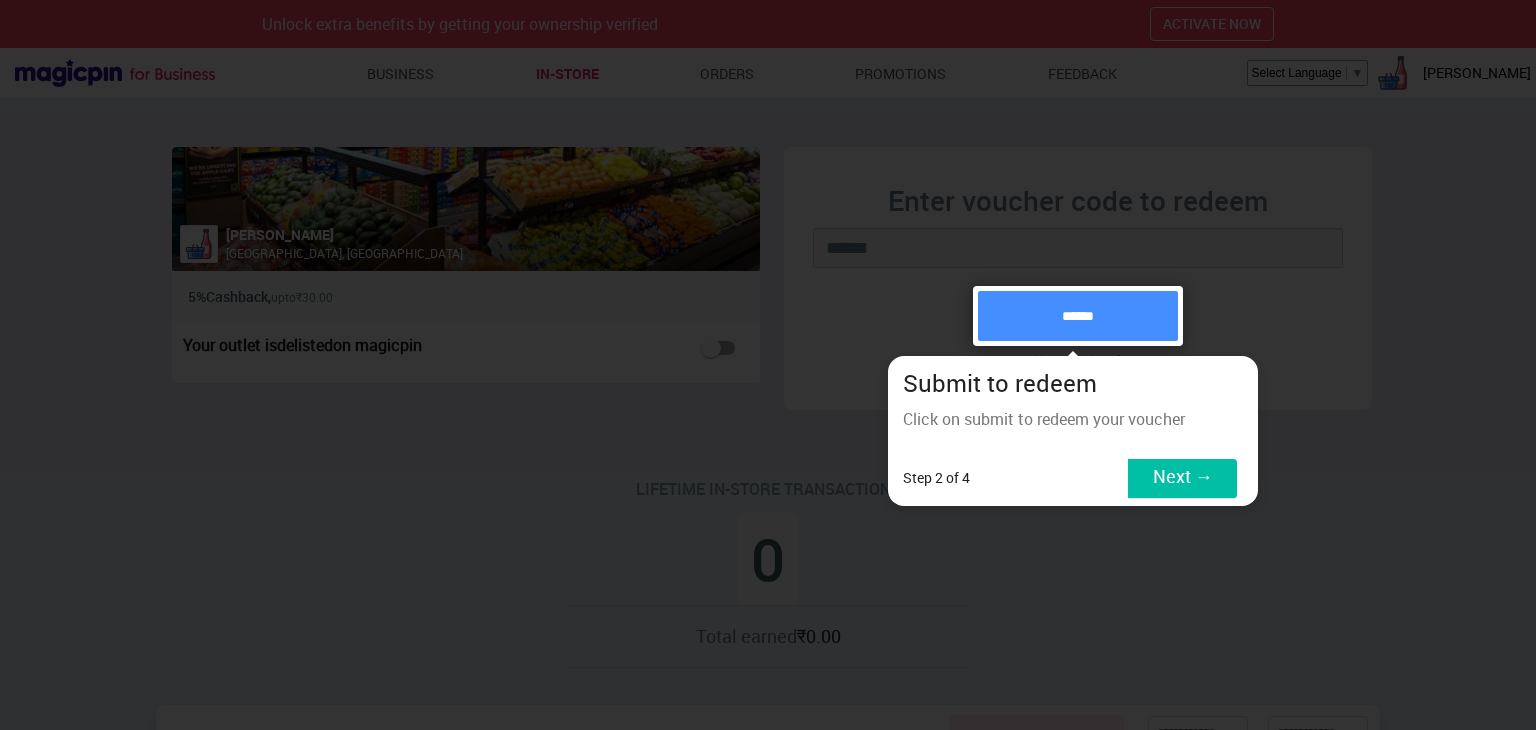 click on "Next →" at bounding box center (1182, 478) 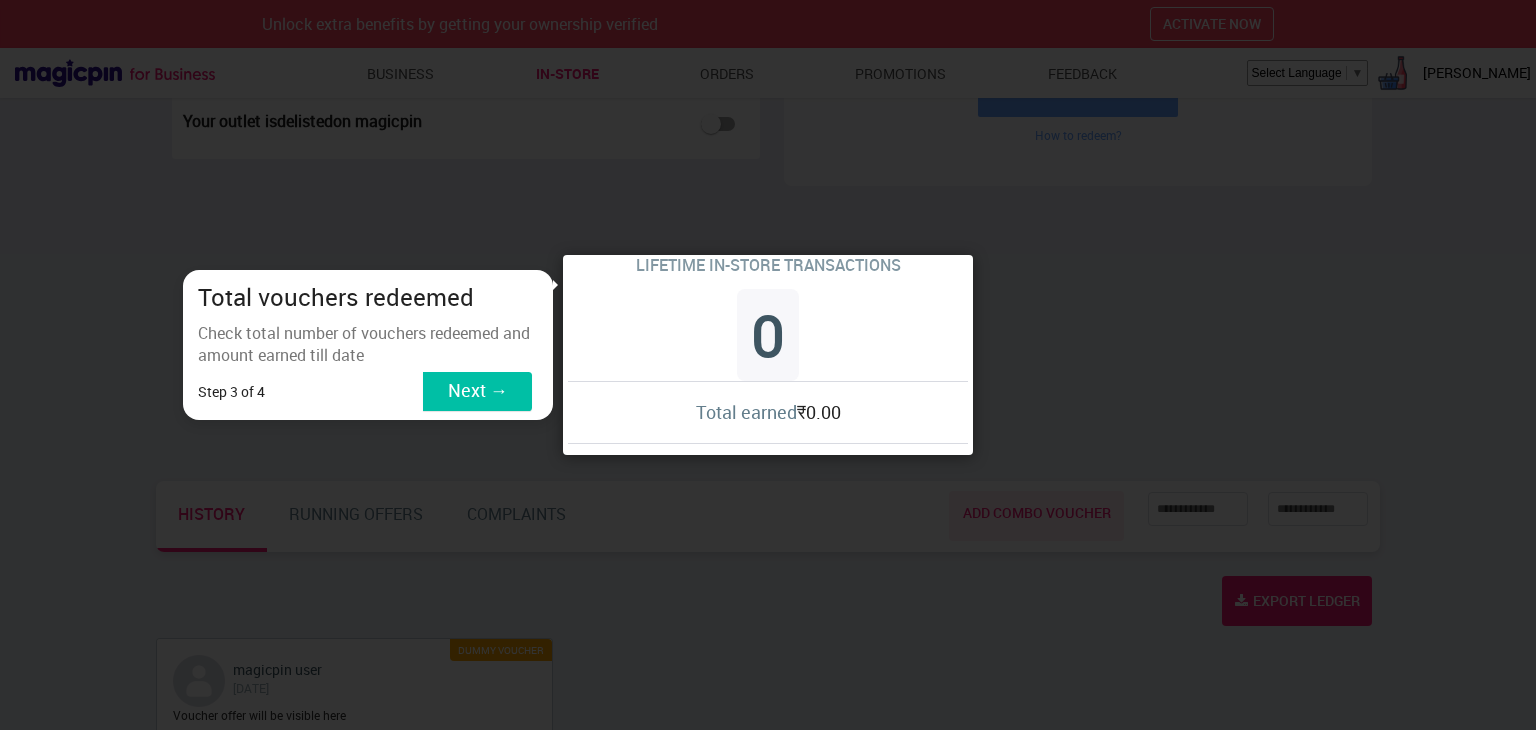 scroll, scrollTop: 243, scrollLeft: 0, axis: vertical 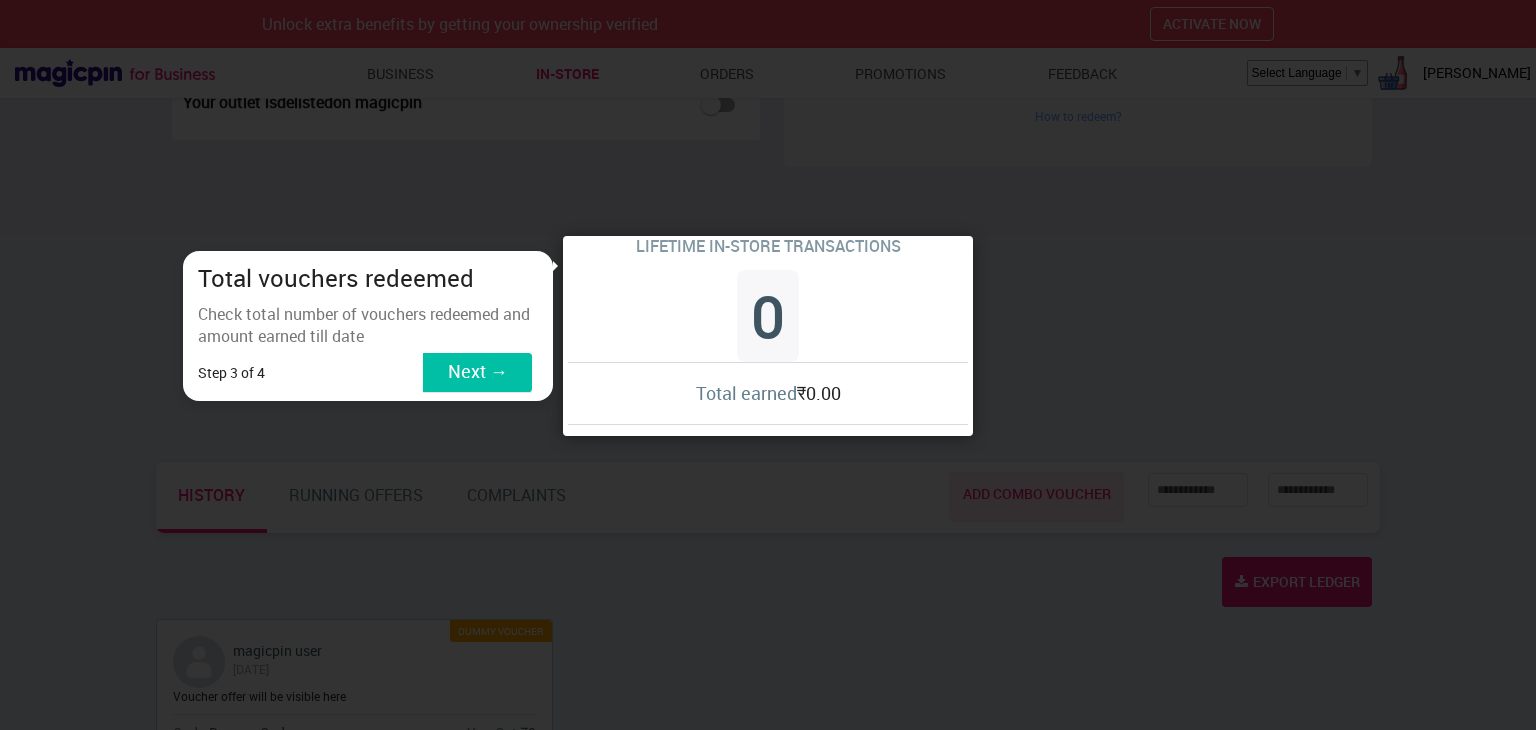 click on "Next →" at bounding box center (477, 372) 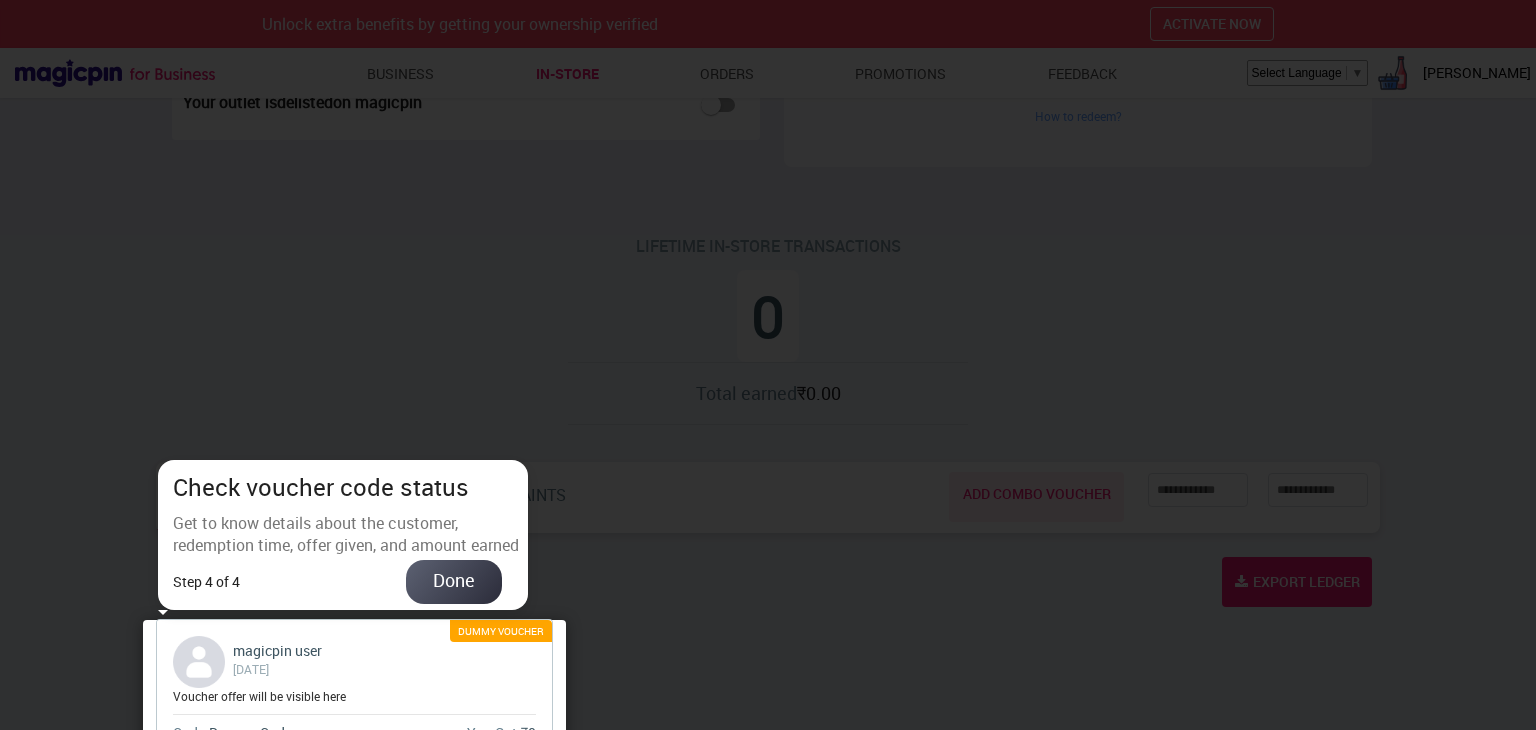 scroll, scrollTop: 298, scrollLeft: 0, axis: vertical 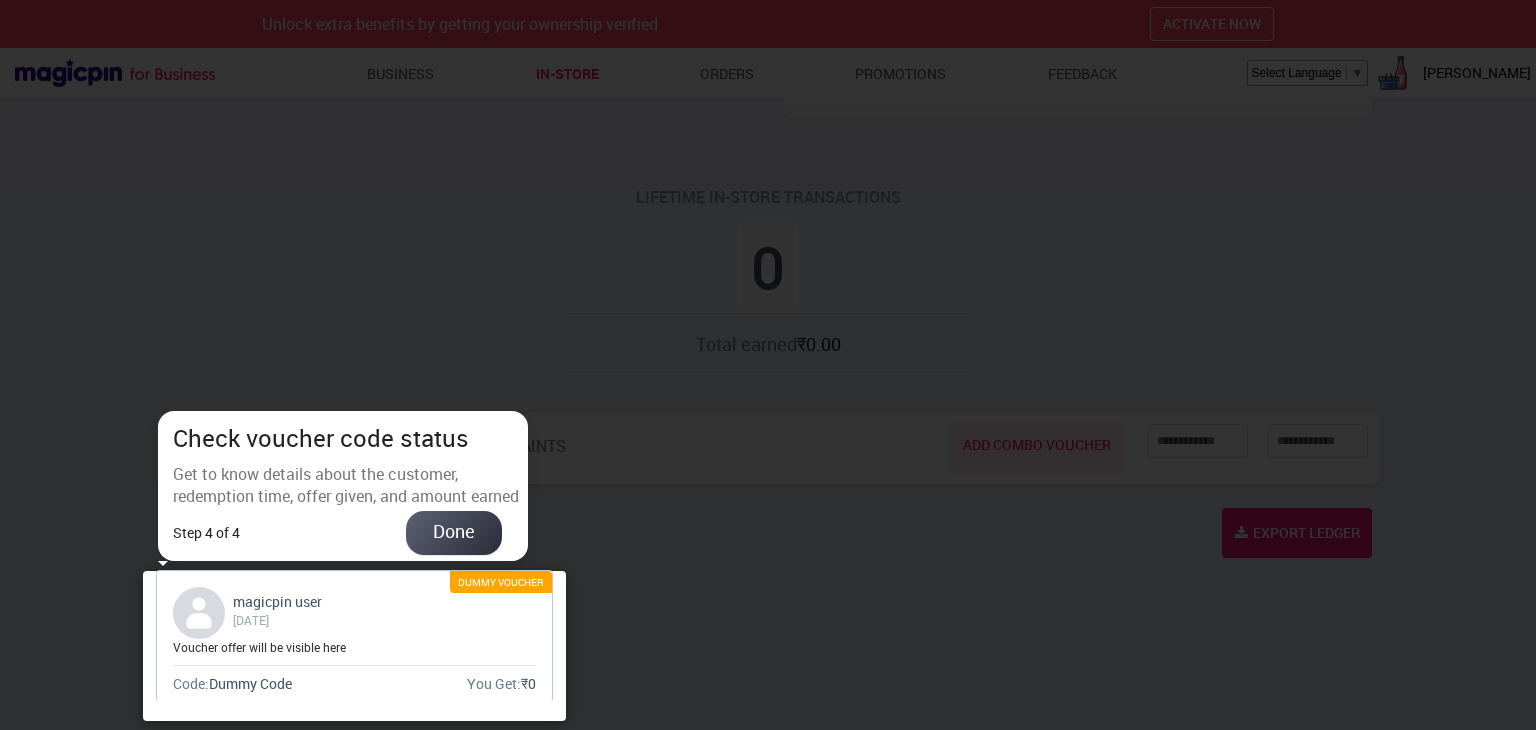 click on "Done" at bounding box center [454, 527] 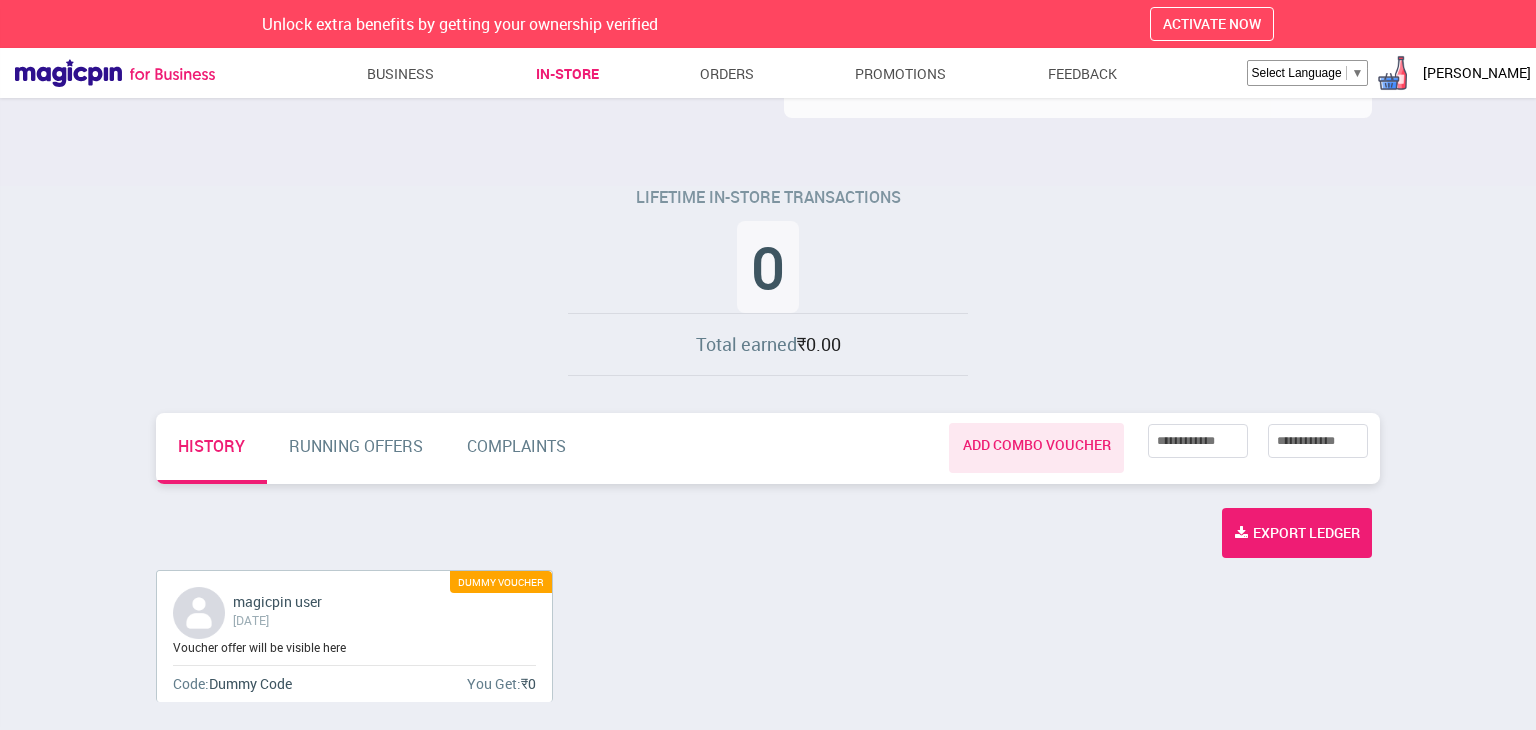 click on "LIFETIME IN-STORE TRANSACTIONS 0 Total earned  ₹0.00" at bounding box center [768, 281] 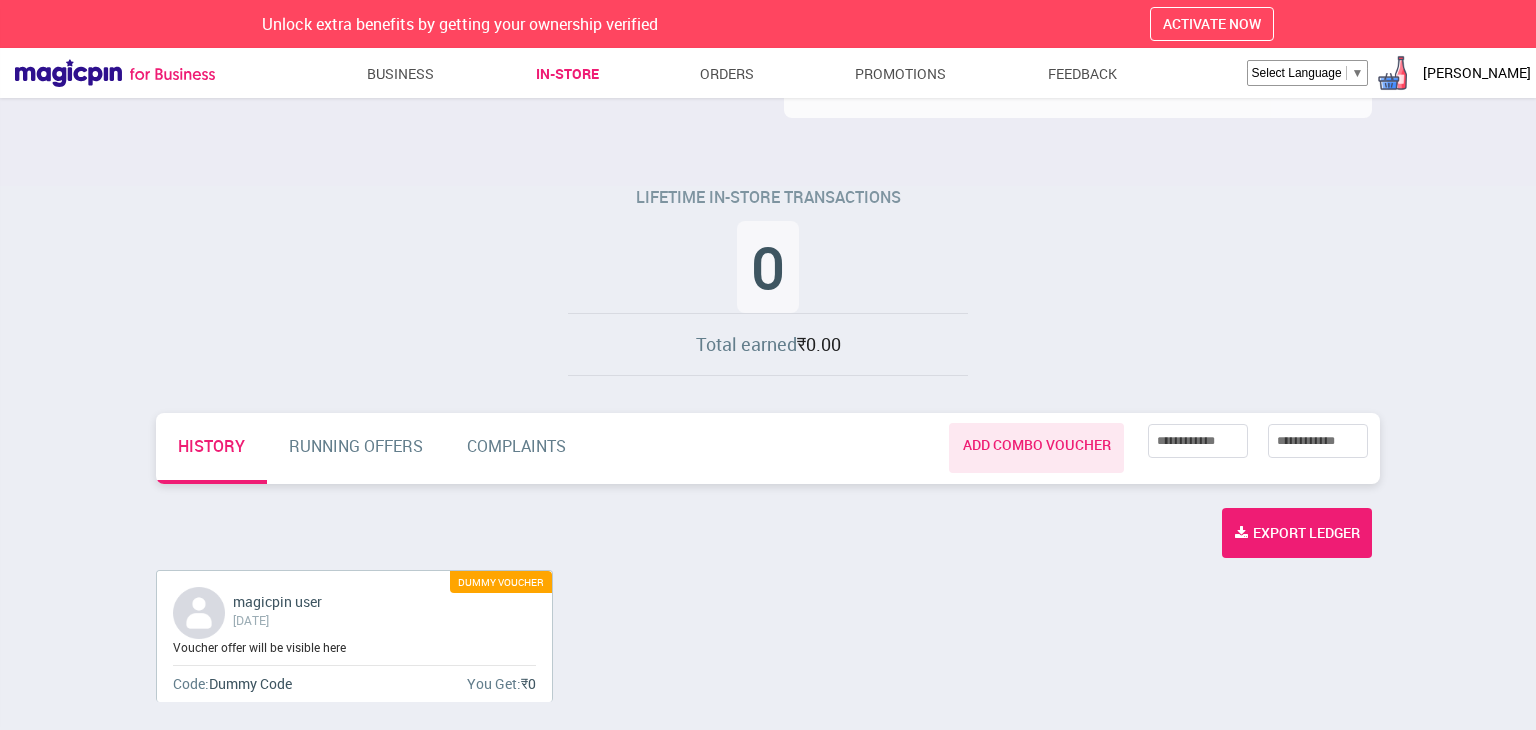 click on "**********" at bounding box center (1260, 443) 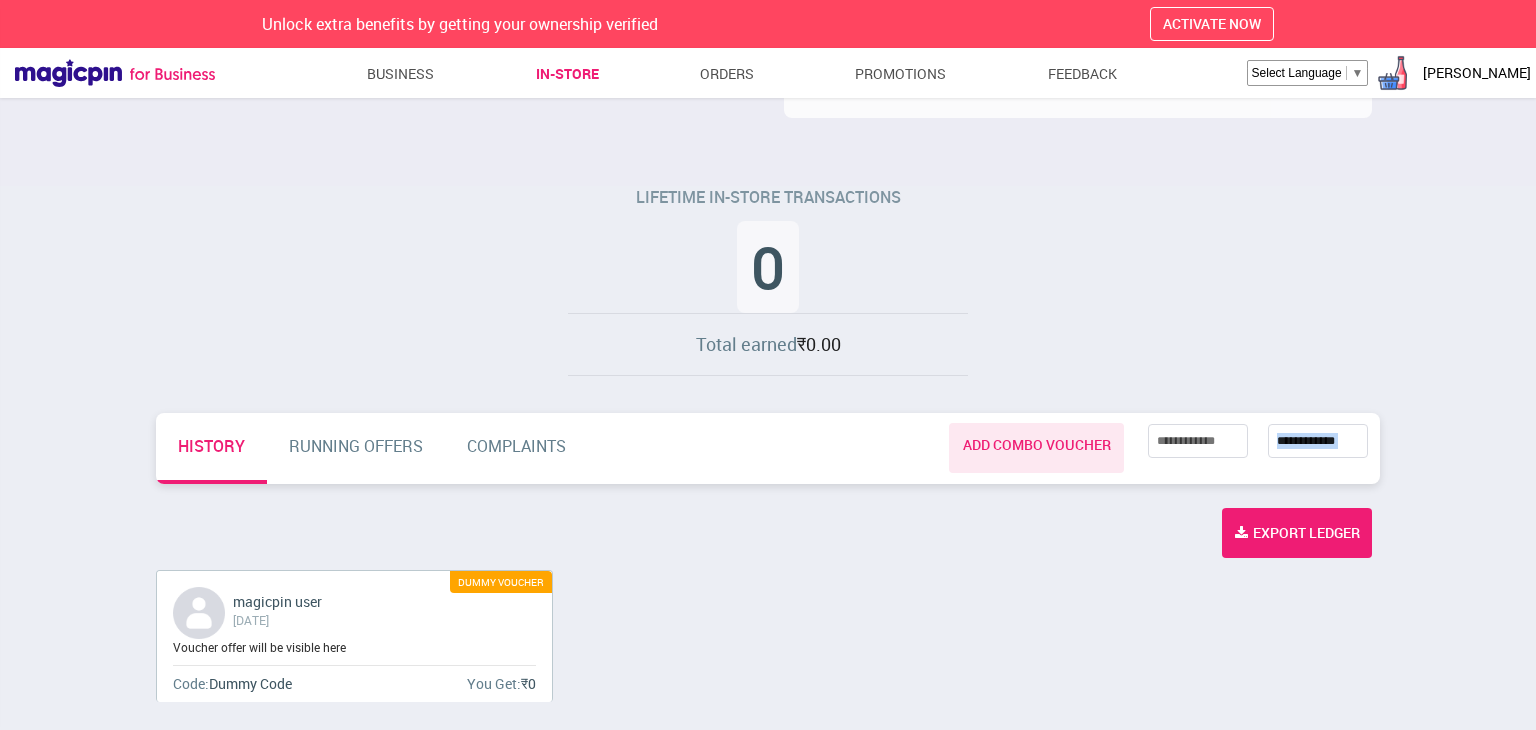 click on "**********" at bounding box center [1260, 443] 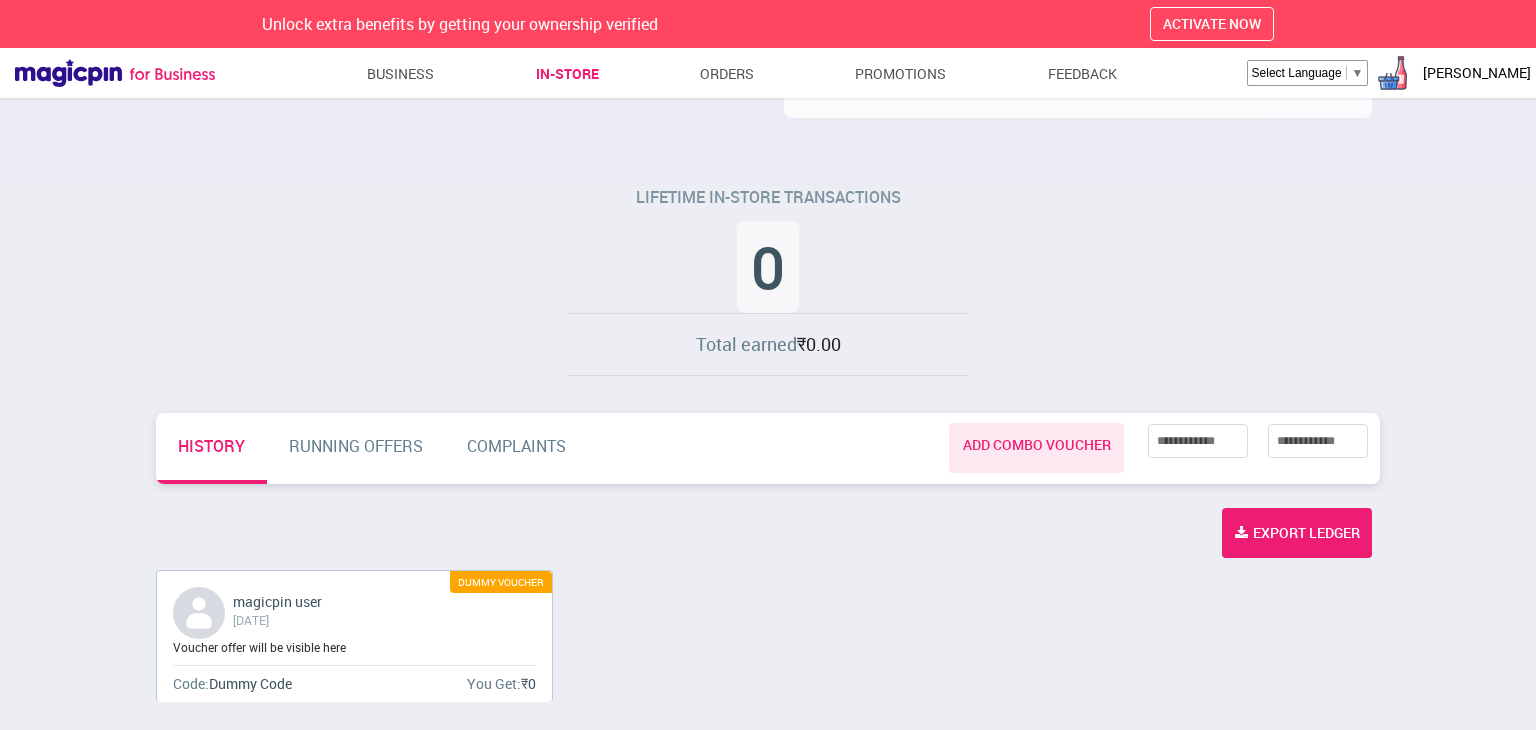 click on "LIFETIME IN-STORE TRANSACTIONS 0 Total earned  ₹0.00" at bounding box center [768, 281] 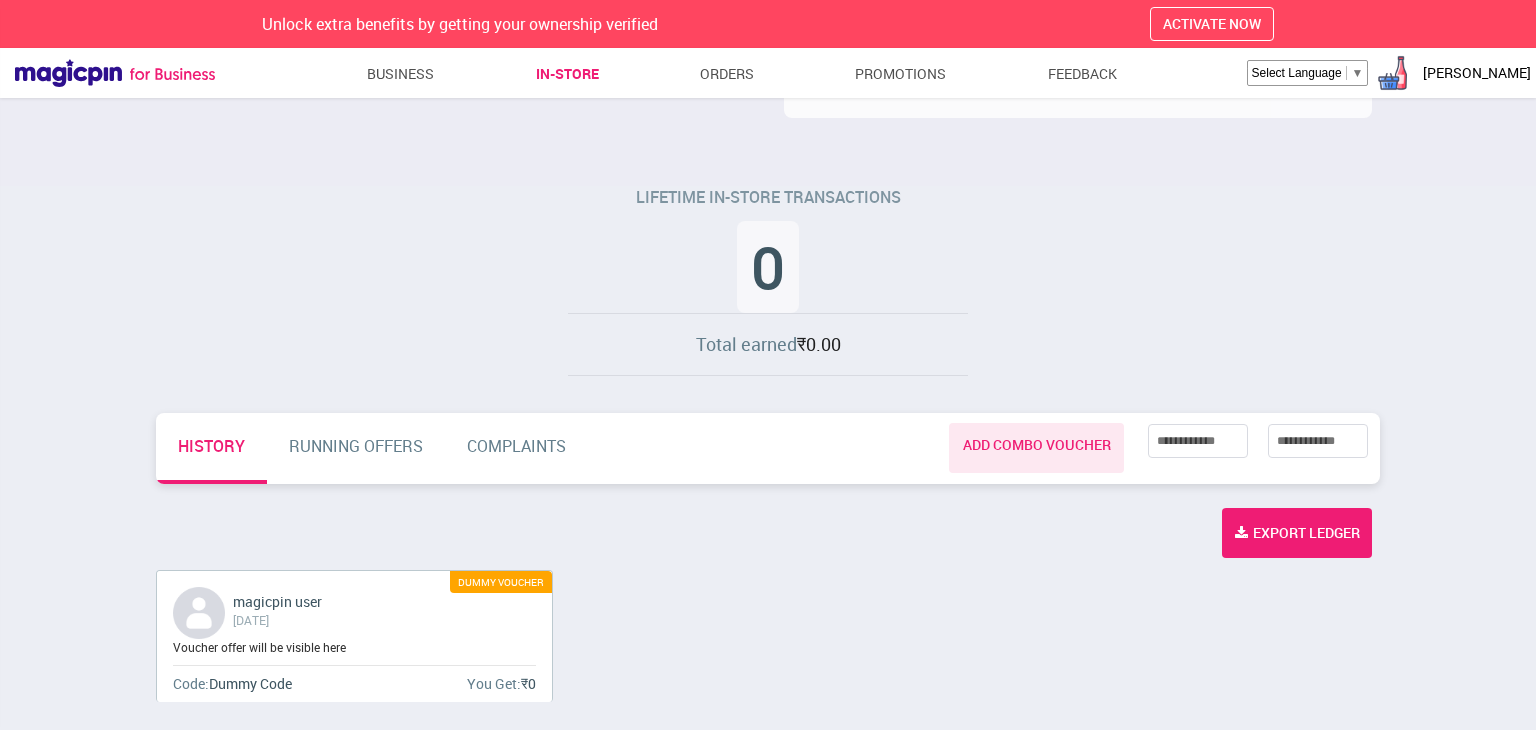 click on "LIFETIME IN-STORE TRANSACTIONS 0 Total earned  ₹0.00" at bounding box center (768, 281) 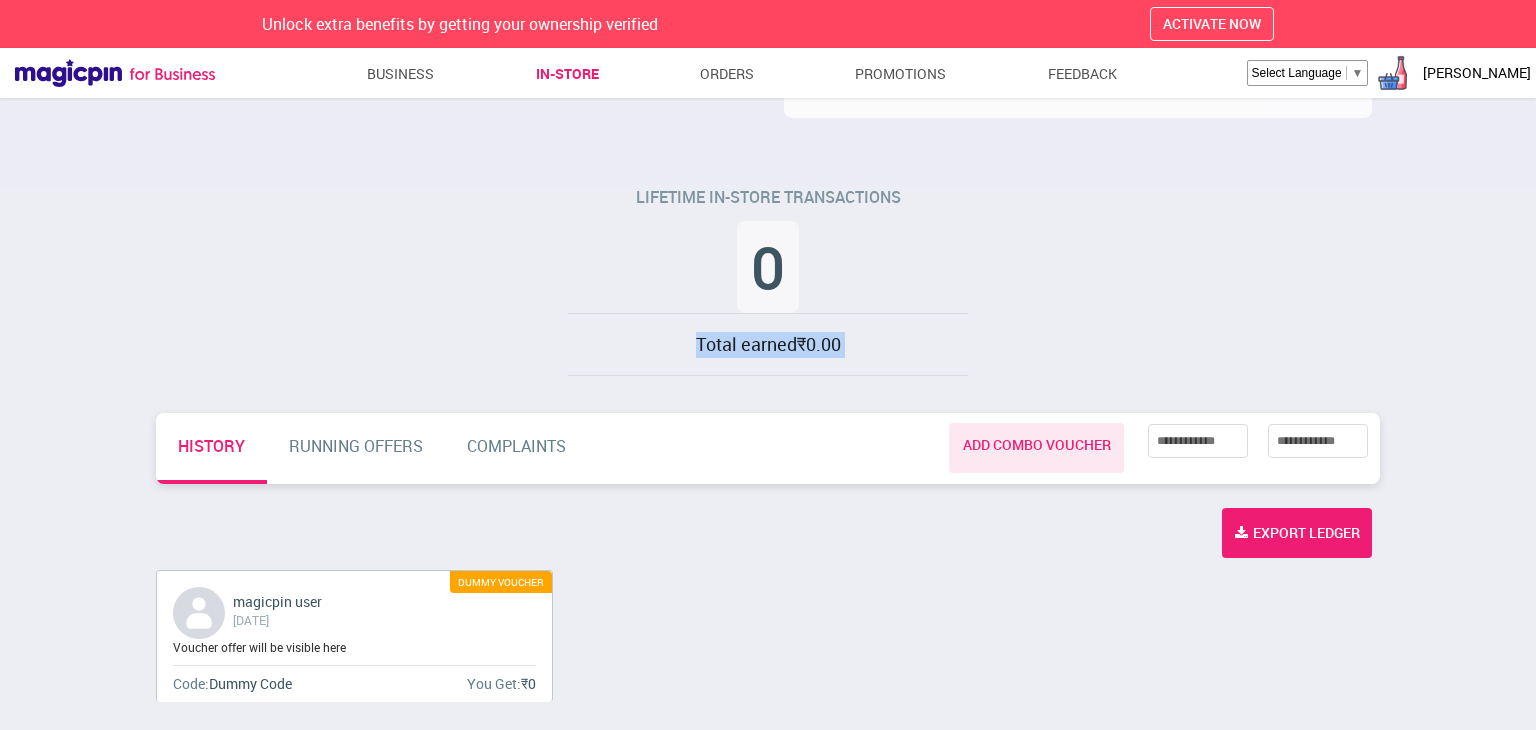 click on "LIFETIME IN-STORE TRANSACTIONS 0 Total earned  ₹0.00" at bounding box center (768, 281) 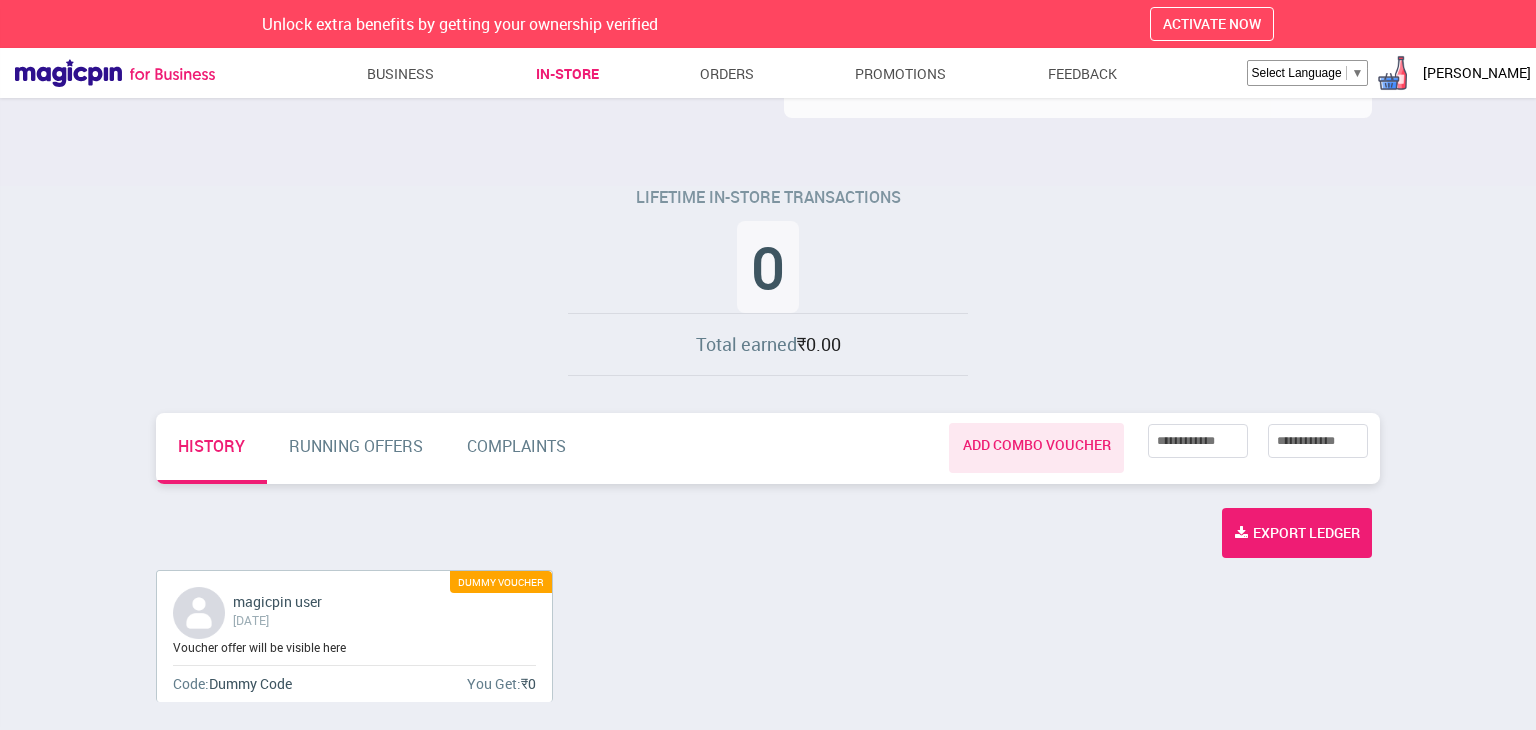 click on "RUNNING OFFERS" at bounding box center (356, 448) 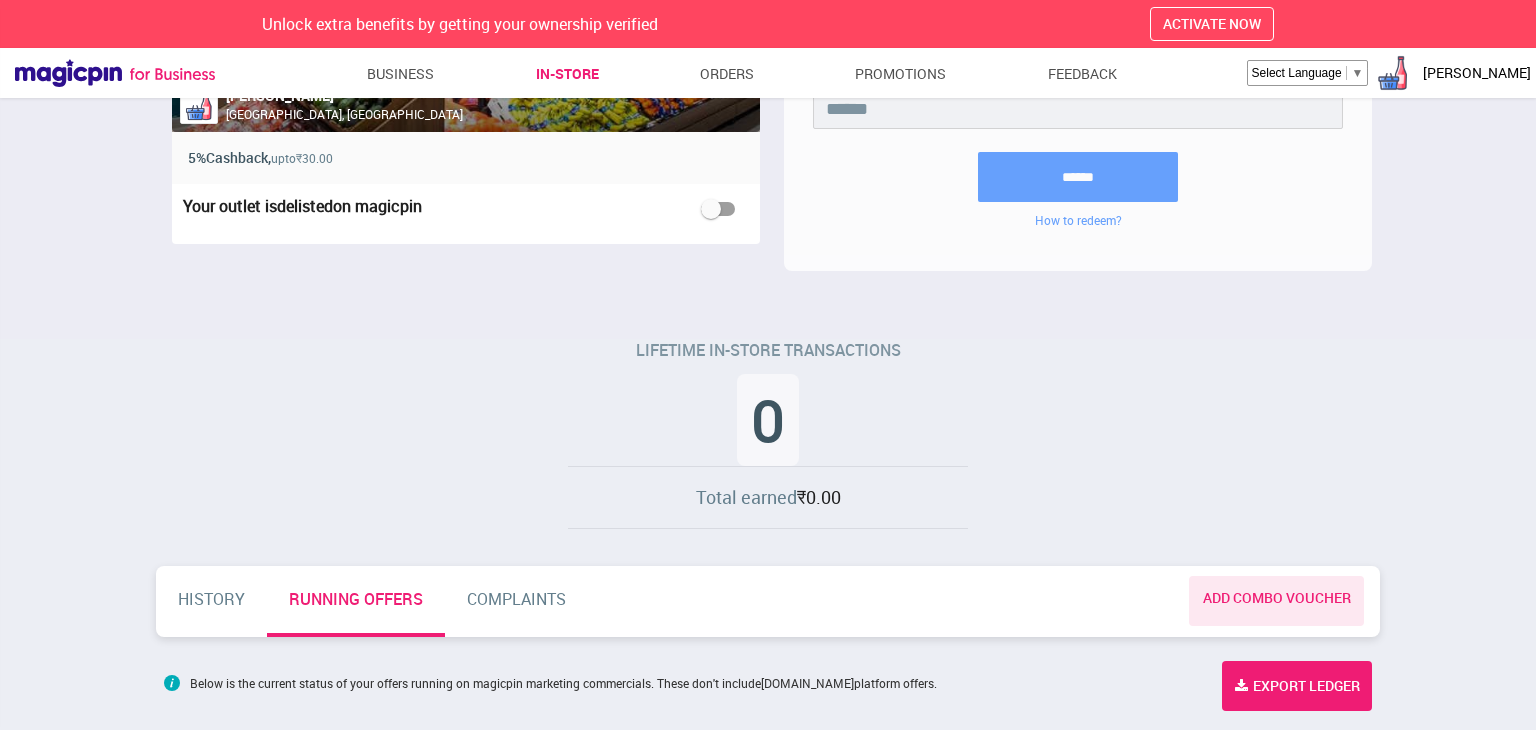 scroll, scrollTop: 144, scrollLeft: 0, axis: vertical 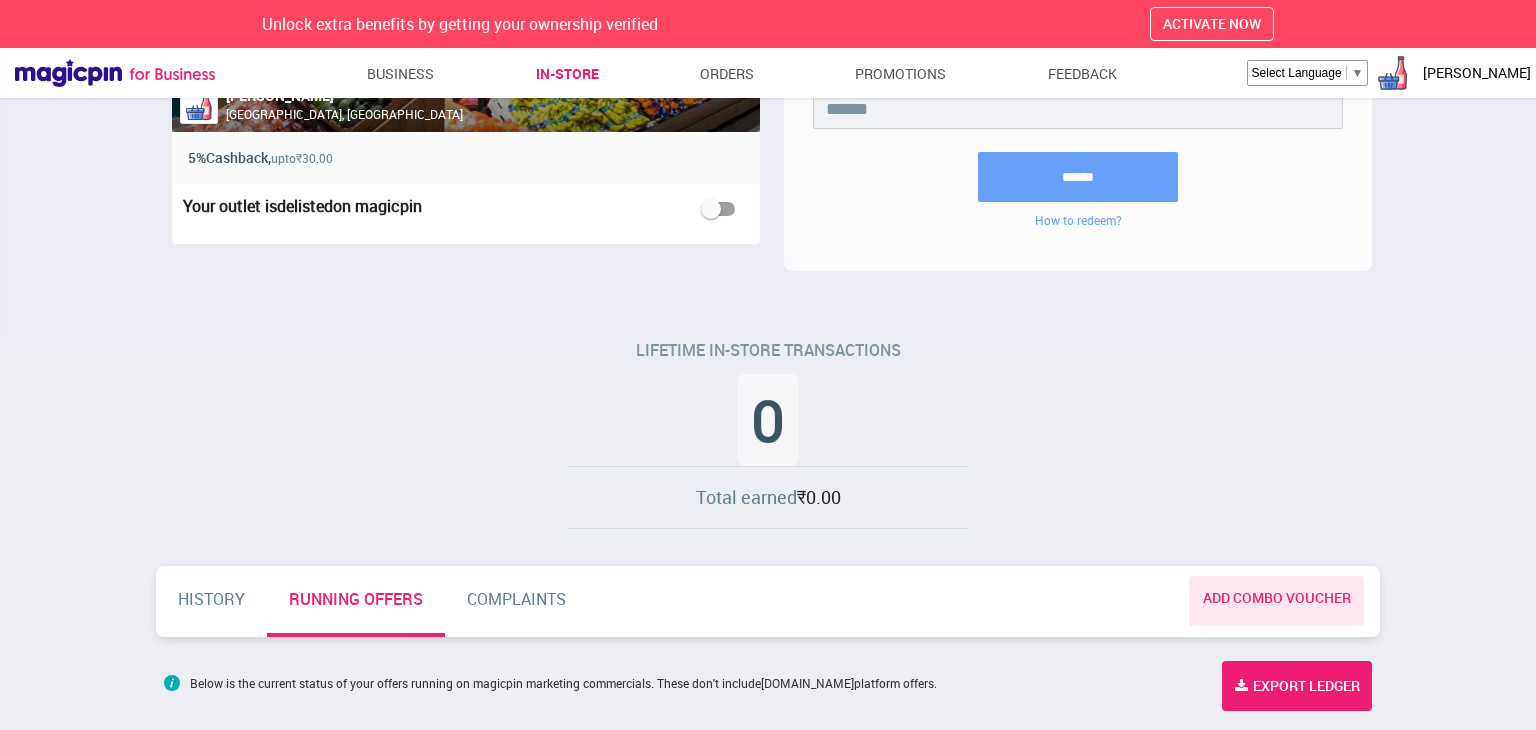 click on "COMPLAINTS" at bounding box center [516, 602] 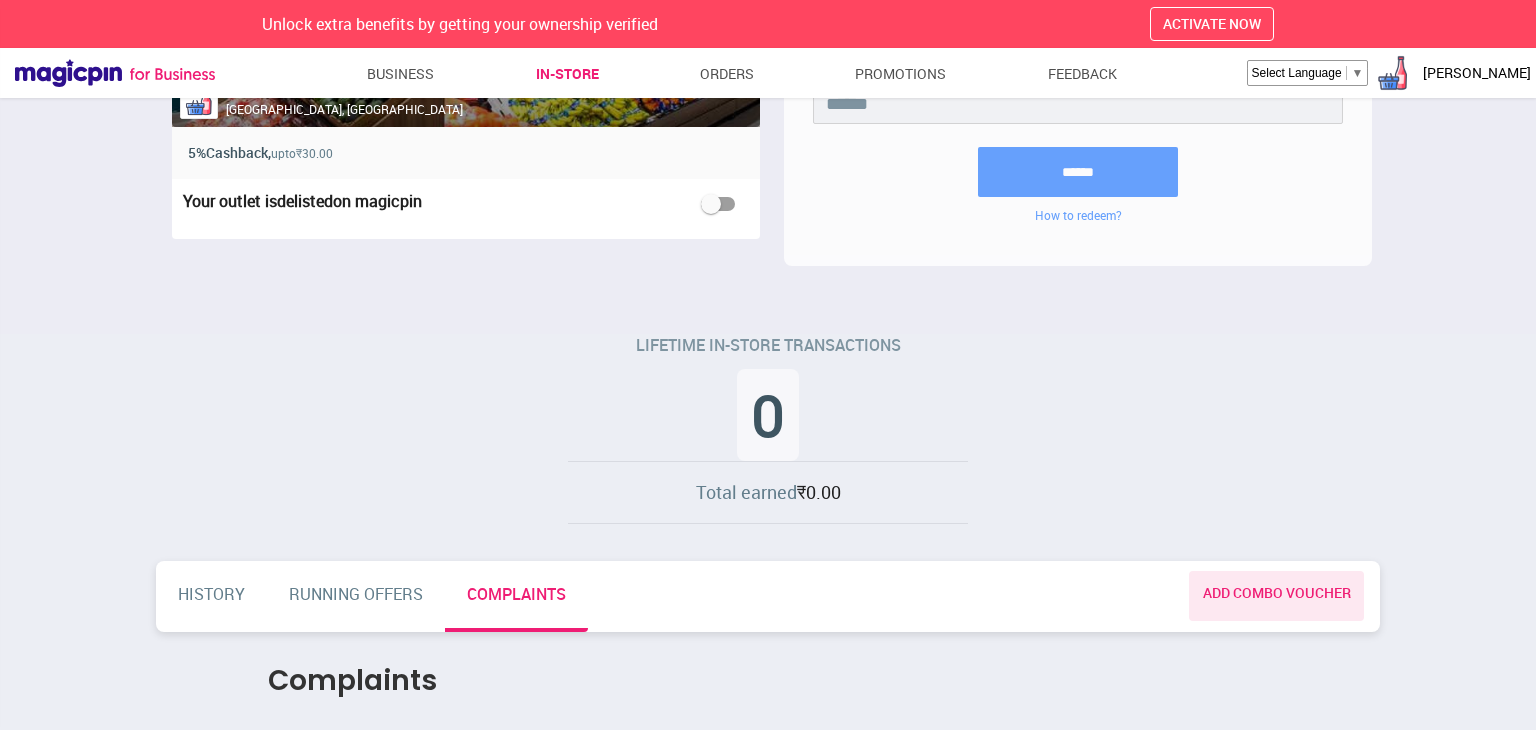 scroll, scrollTop: 298, scrollLeft: 0, axis: vertical 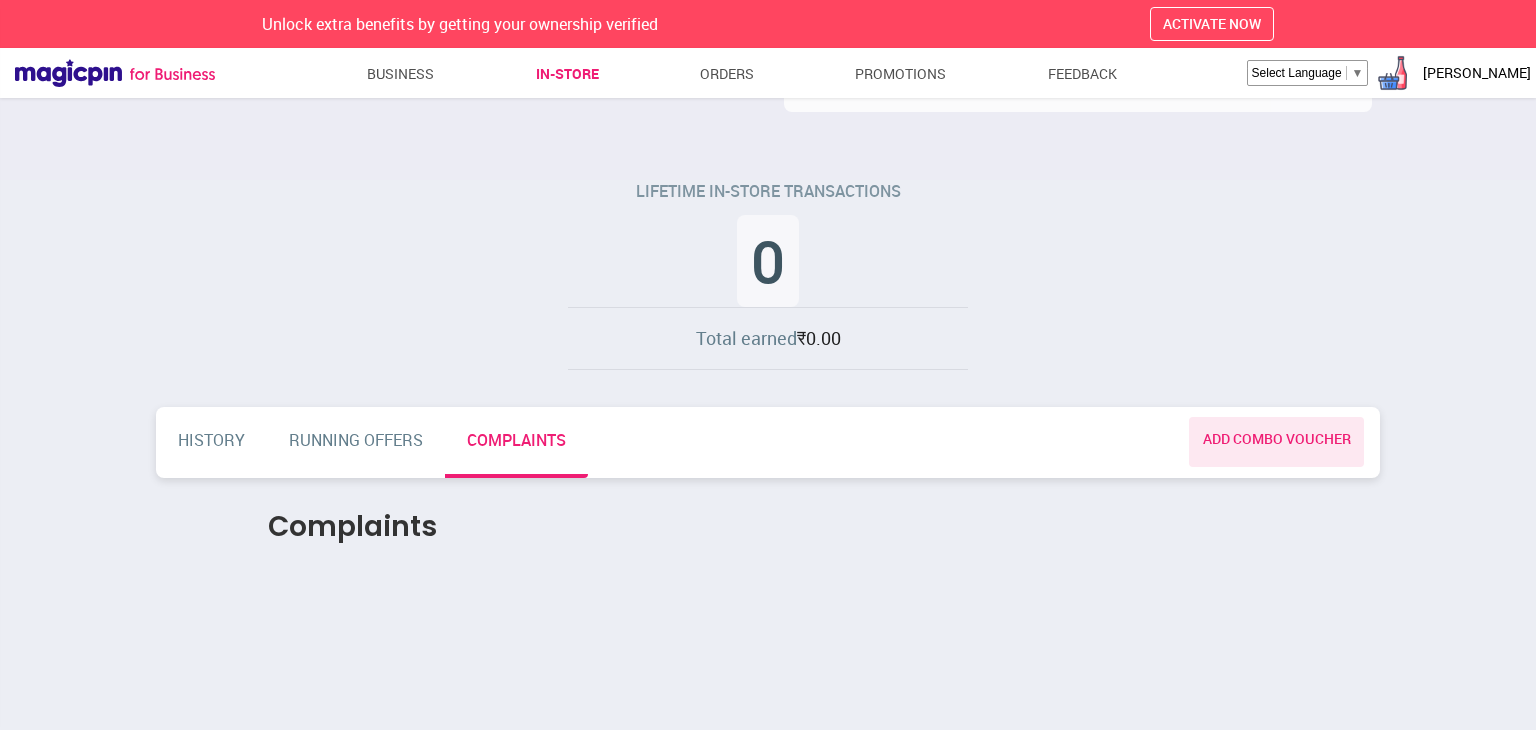 click on "RUNNING OFFERS" at bounding box center [356, 448] 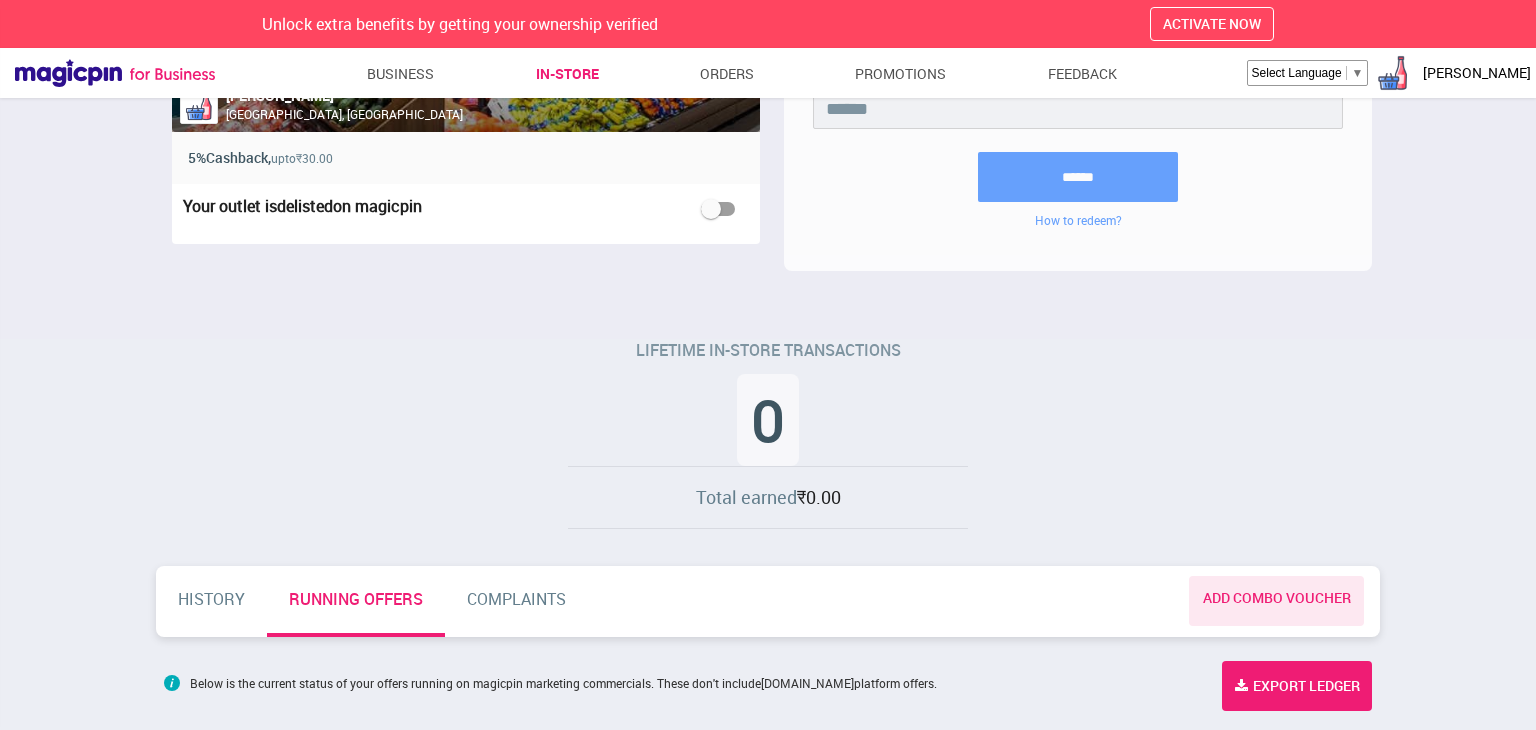 scroll, scrollTop: 144, scrollLeft: 0, axis: vertical 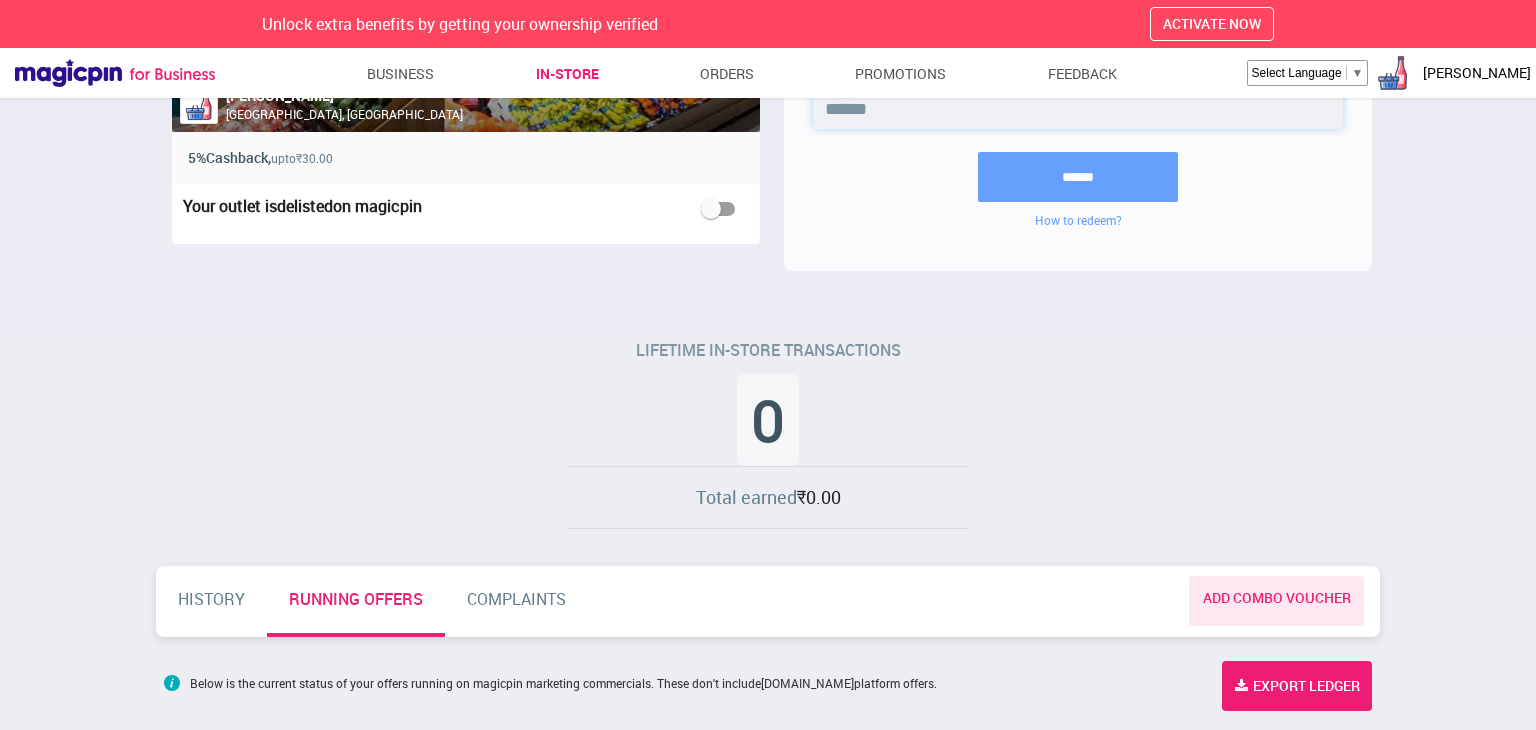 click on "******" at bounding box center (1077, 104) 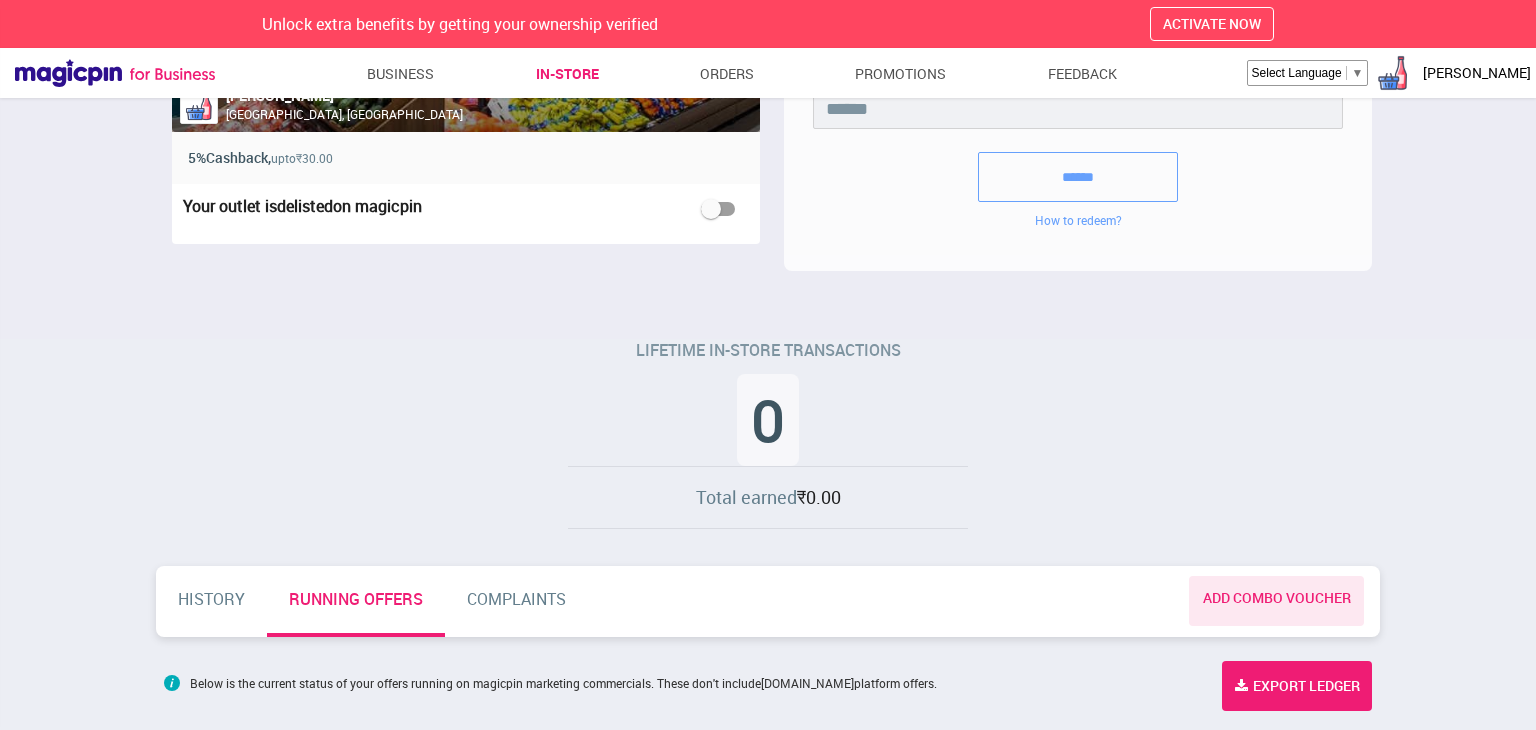 click on "******" at bounding box center (1078, 172) 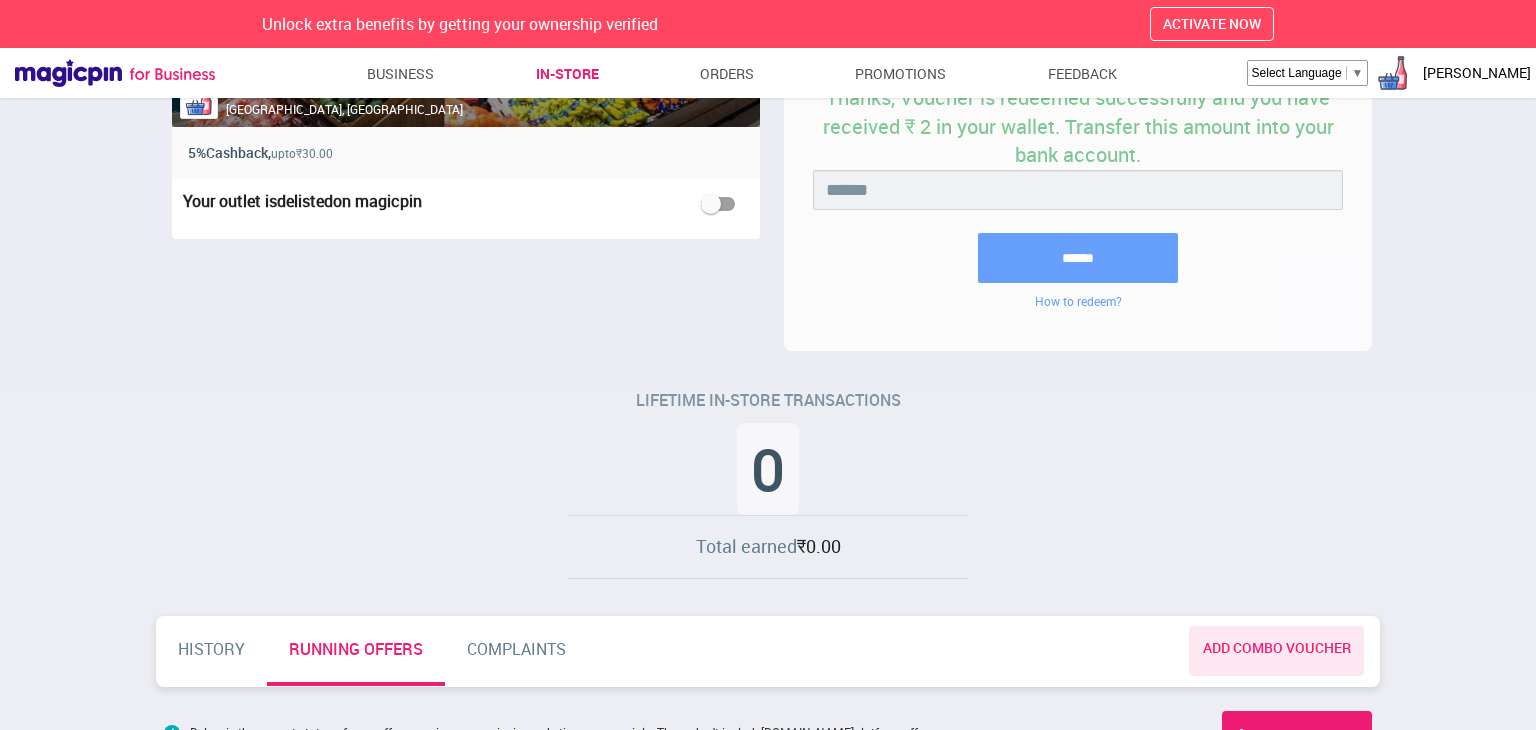 click on "Enter voucher code to redeem Thanks, Voucher is redeemed successfully and you have received ₹ 2 in your wallet. Transfer this amount into your bank account. ****** ****** How to redeem?" at bounding box center [1078, 177] 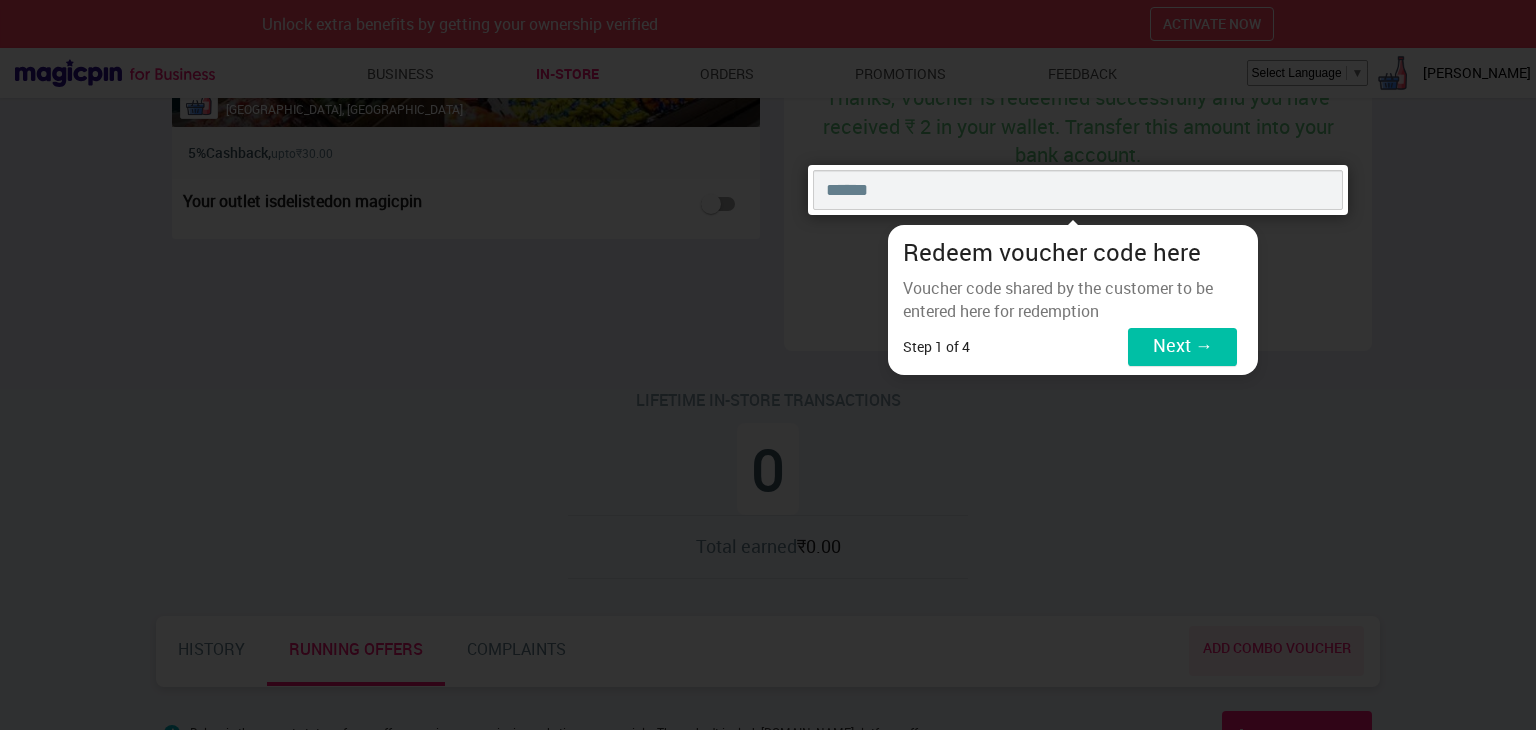 click on "Next →" at bounding box center (1182, 347) 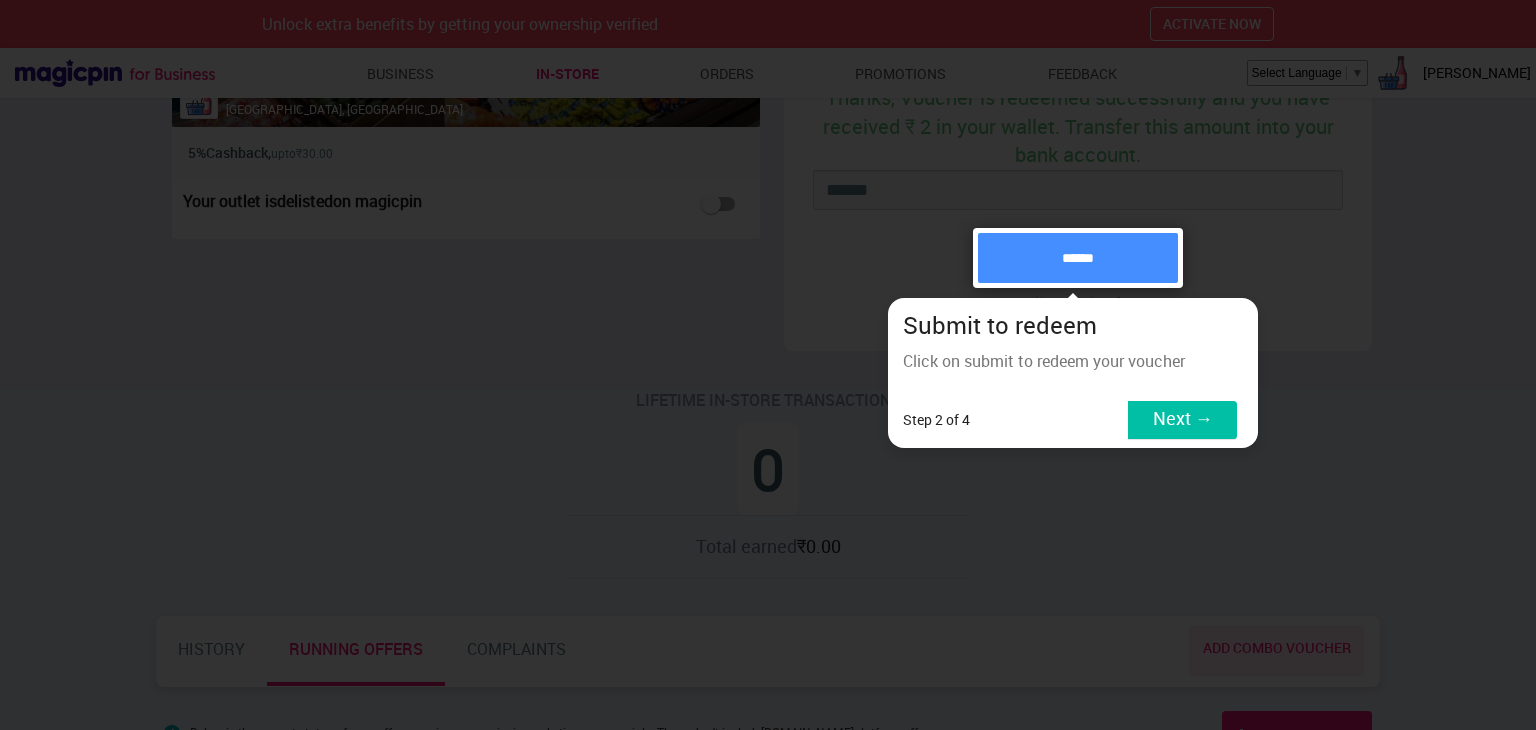 click on "Next →" at bounding box center [1182, 420] 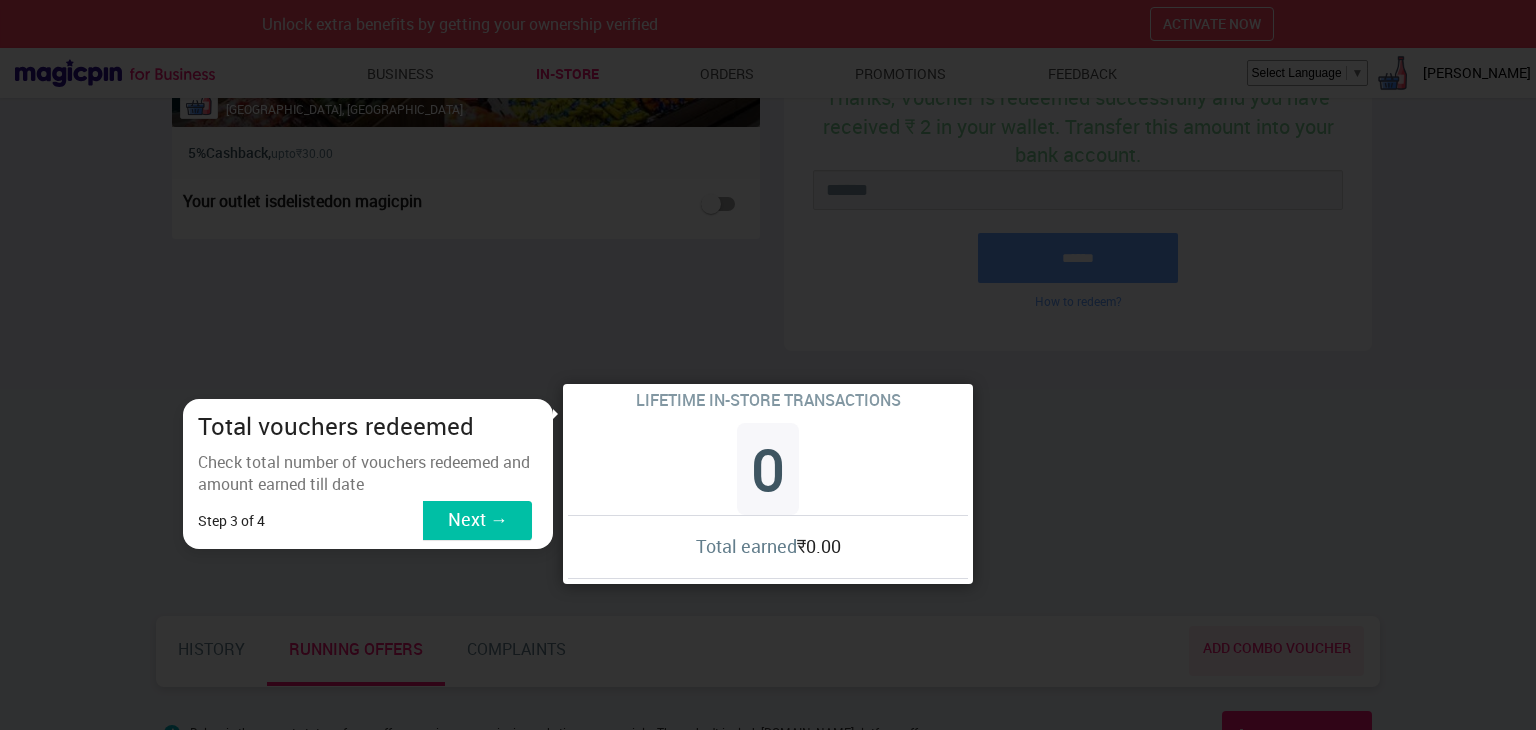 click on "Next →" at bounding box center [477, 520] 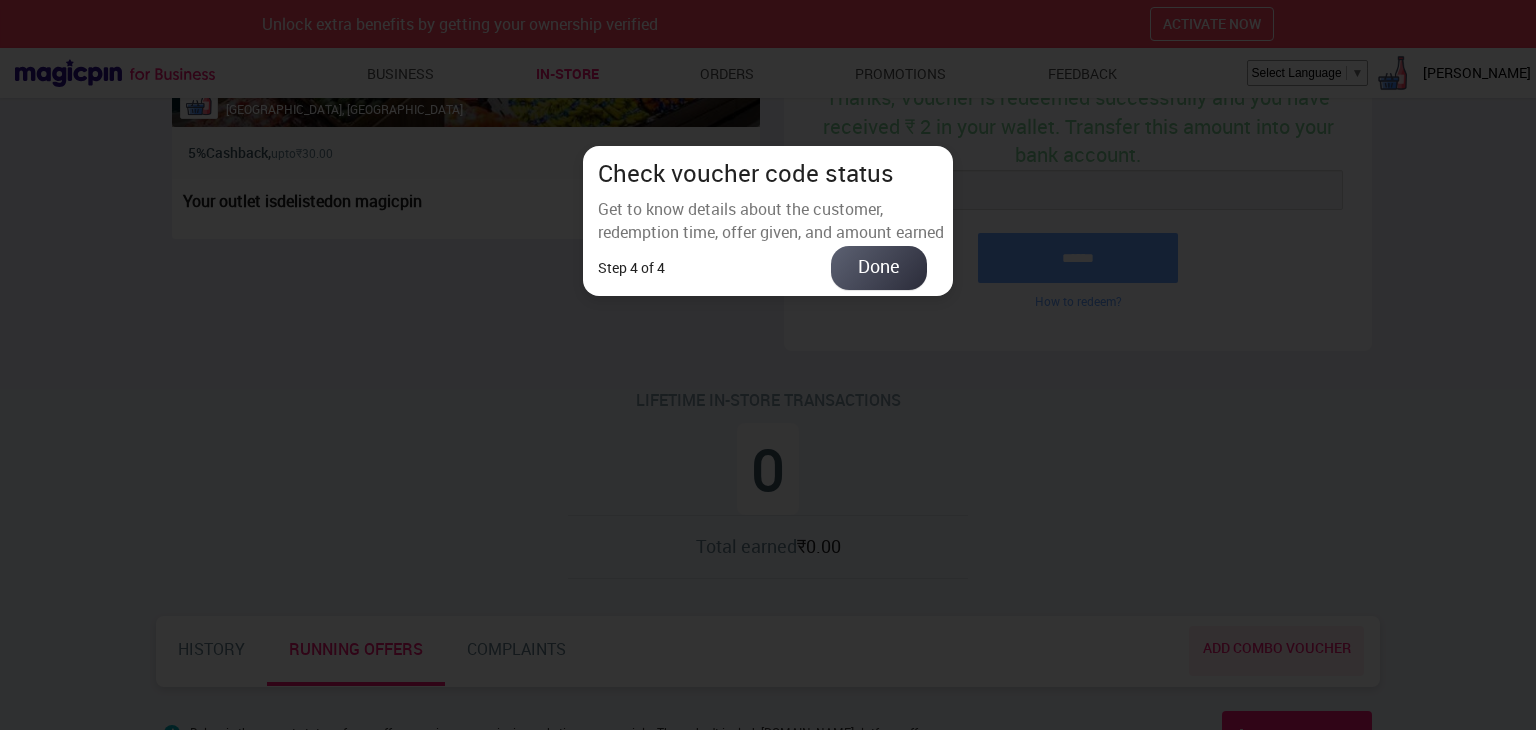 click on "Done" at bounding box center (879, 268) 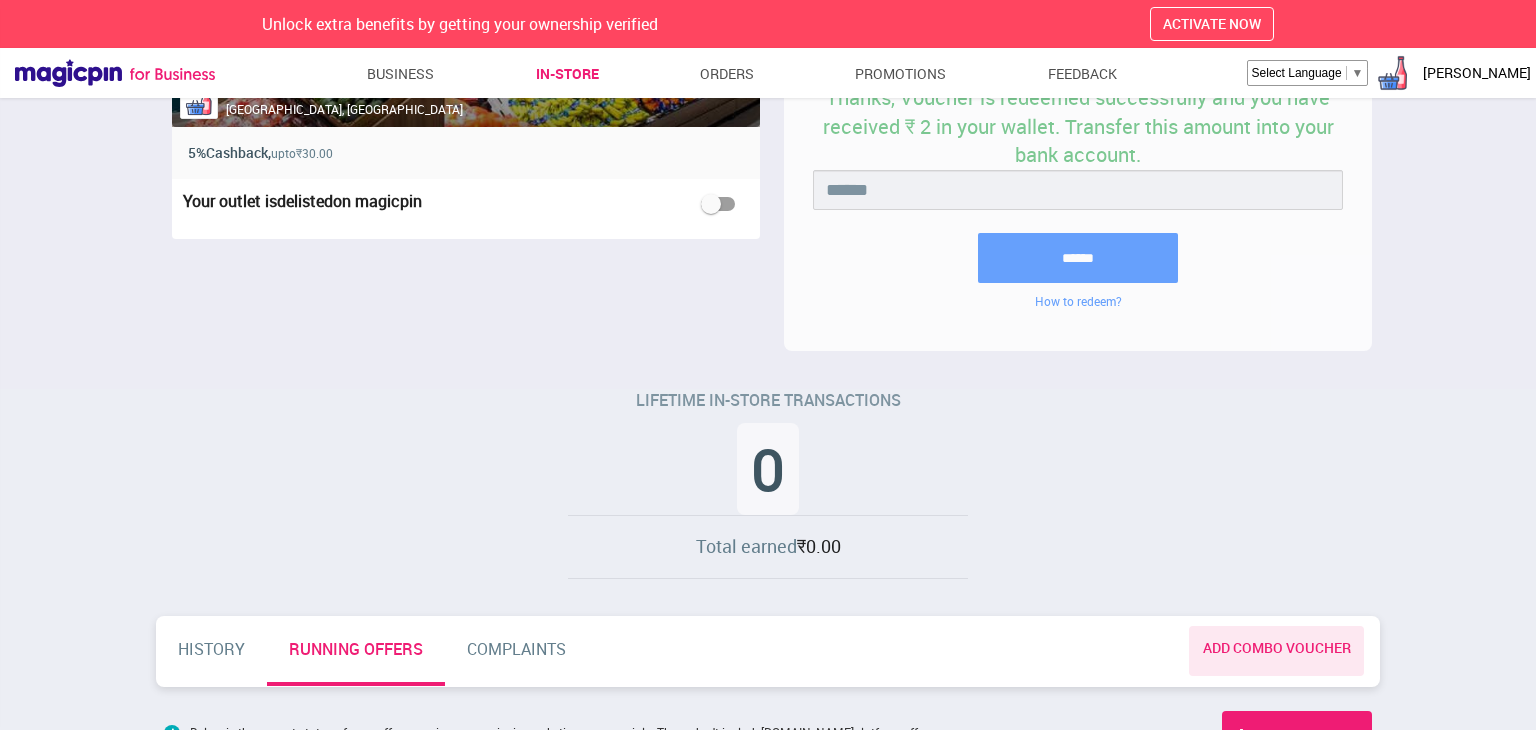 click on "LIFETIME IN-STORE TRANSACTIONS 0 Total earned  ₹0.00" at bounding box center [768, 484] 